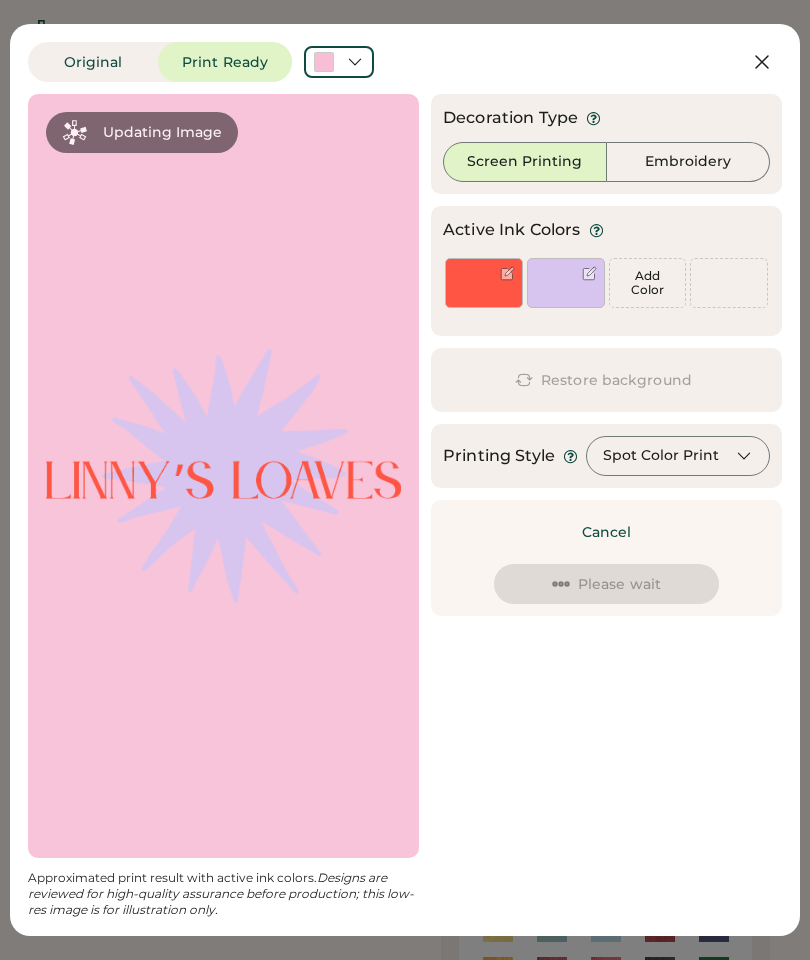 scroll, scrollTop: 0, scrollLeft: 0, axis: both 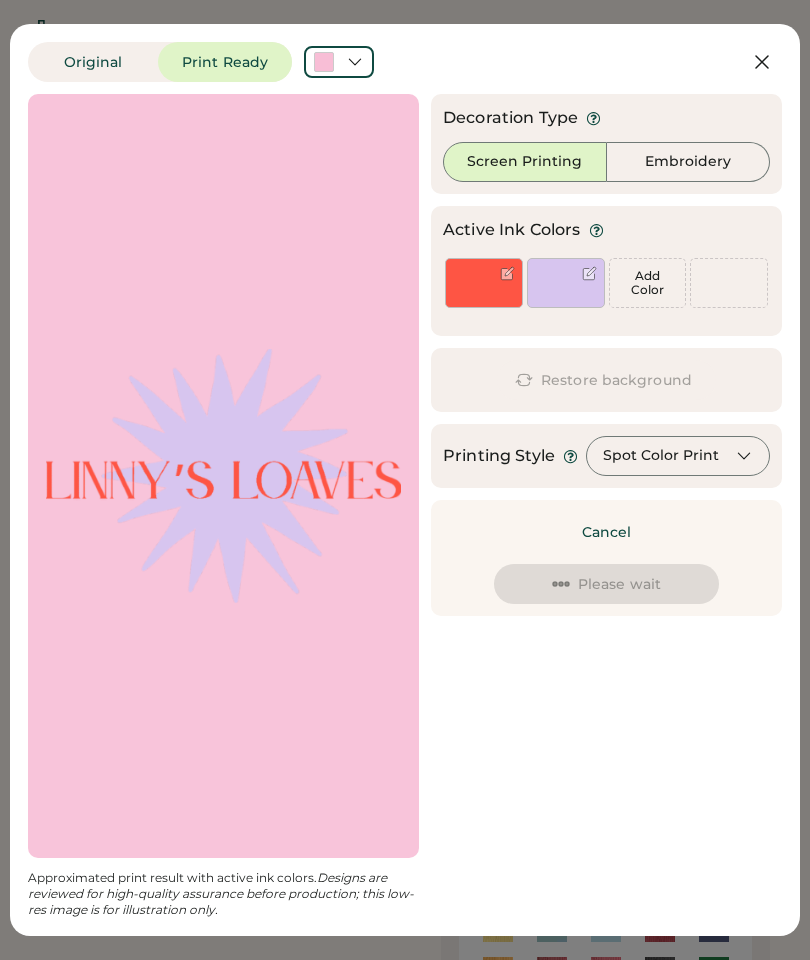 click at bounding box center (589, 273) 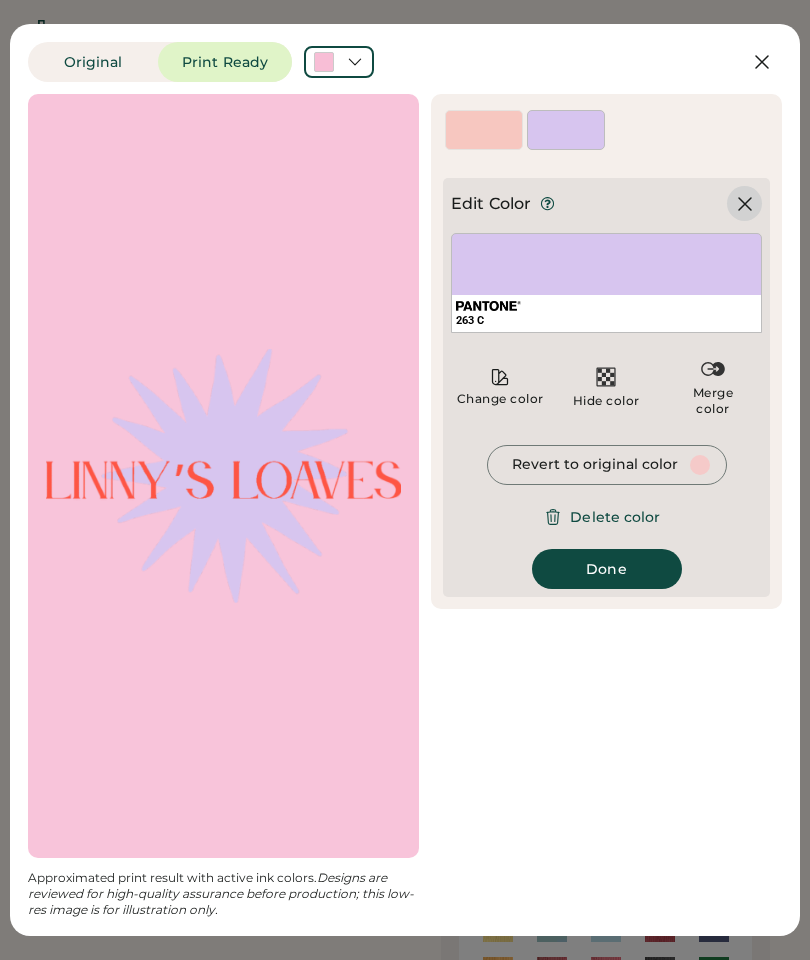 click 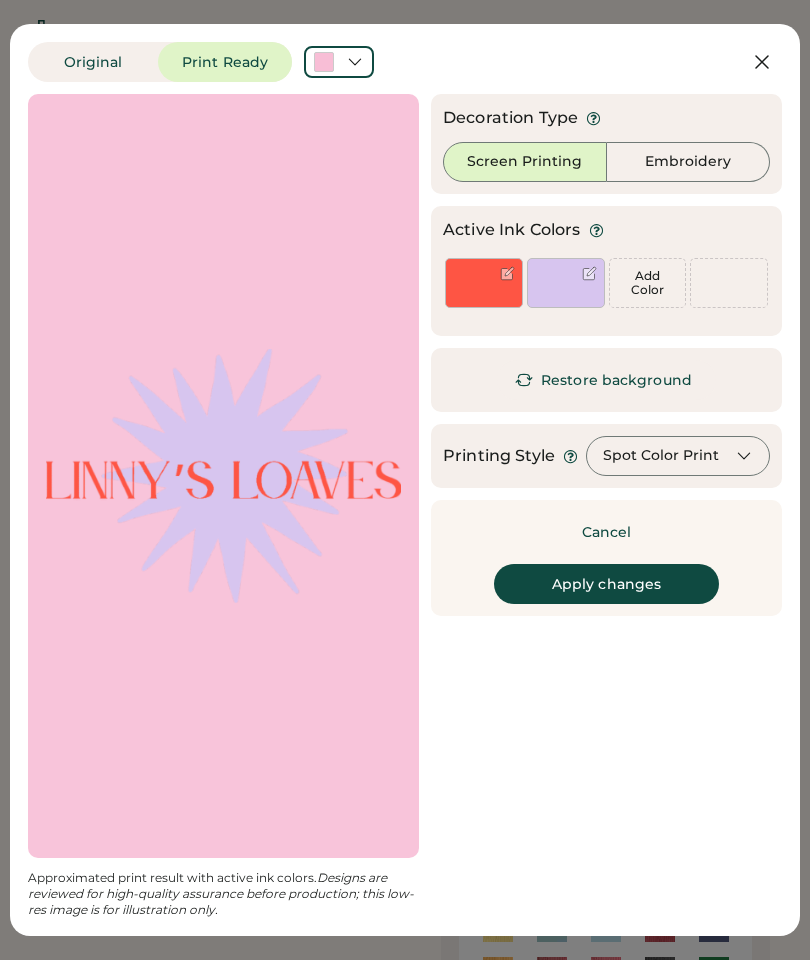 click on "Apply changes" at bounding box center [606, 584] 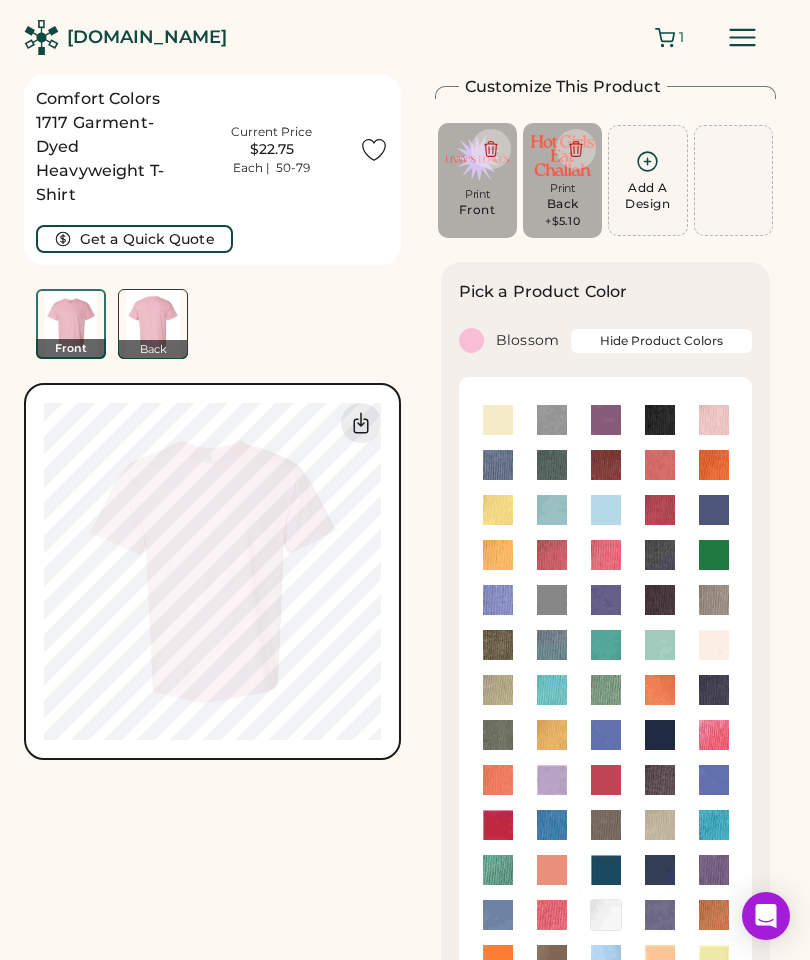 type on "****" 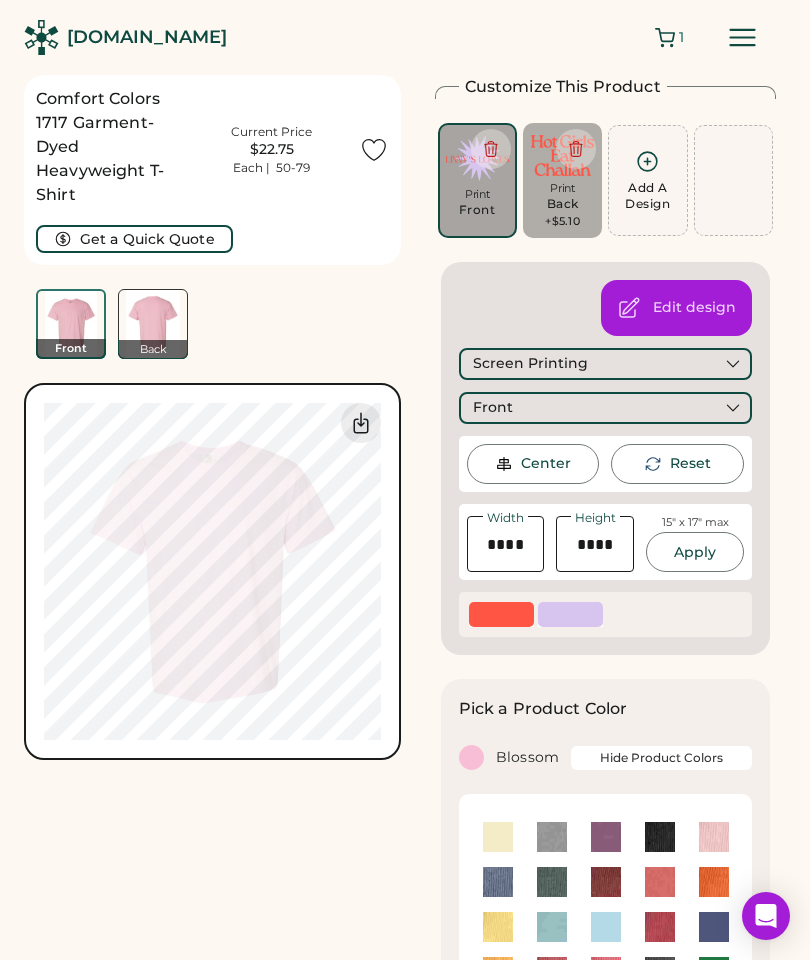 click at bounding box center [153, 324] 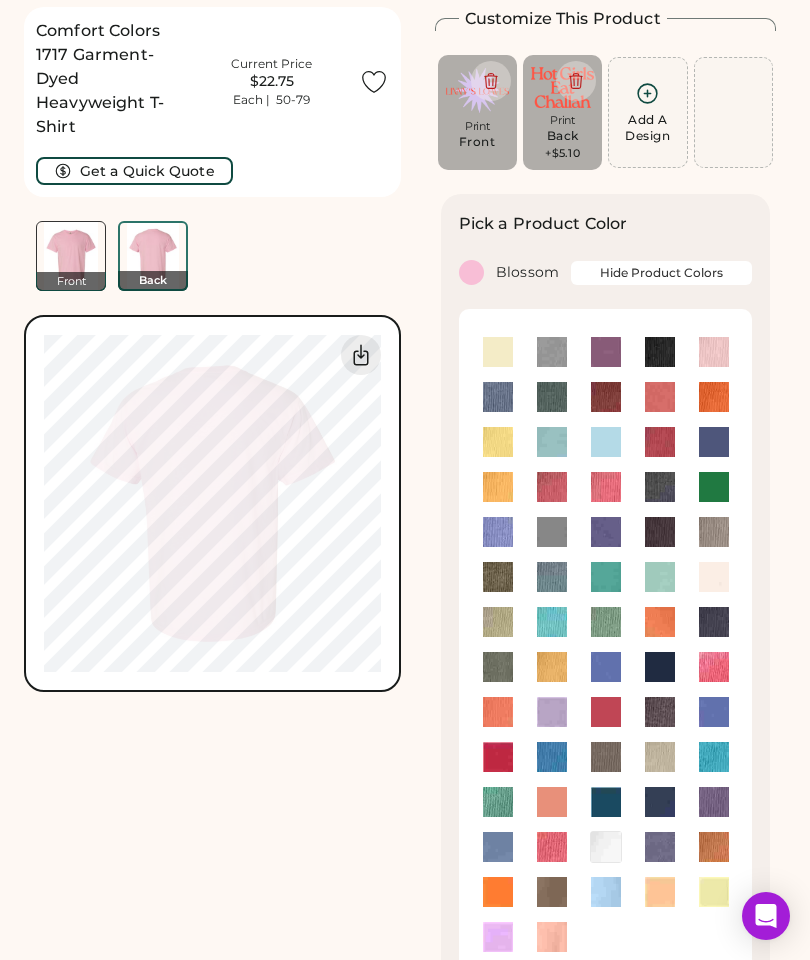 scroll, scrollTop: 75, scrollLeft: 0, axis: vertical 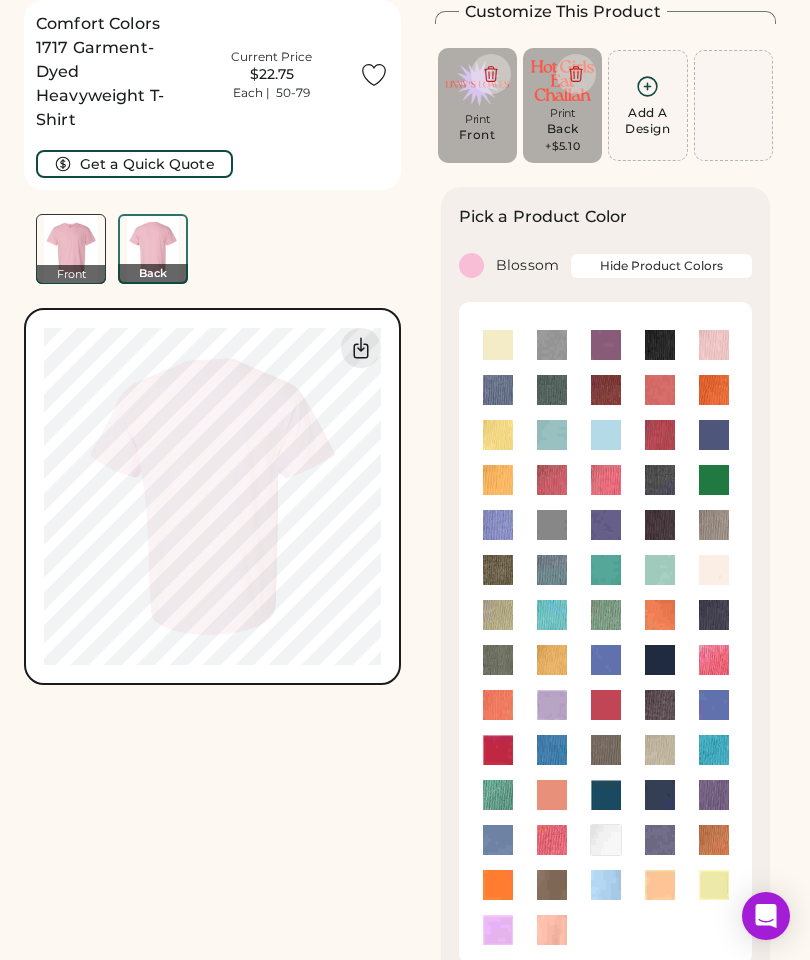click at bounding box center (71, 249) 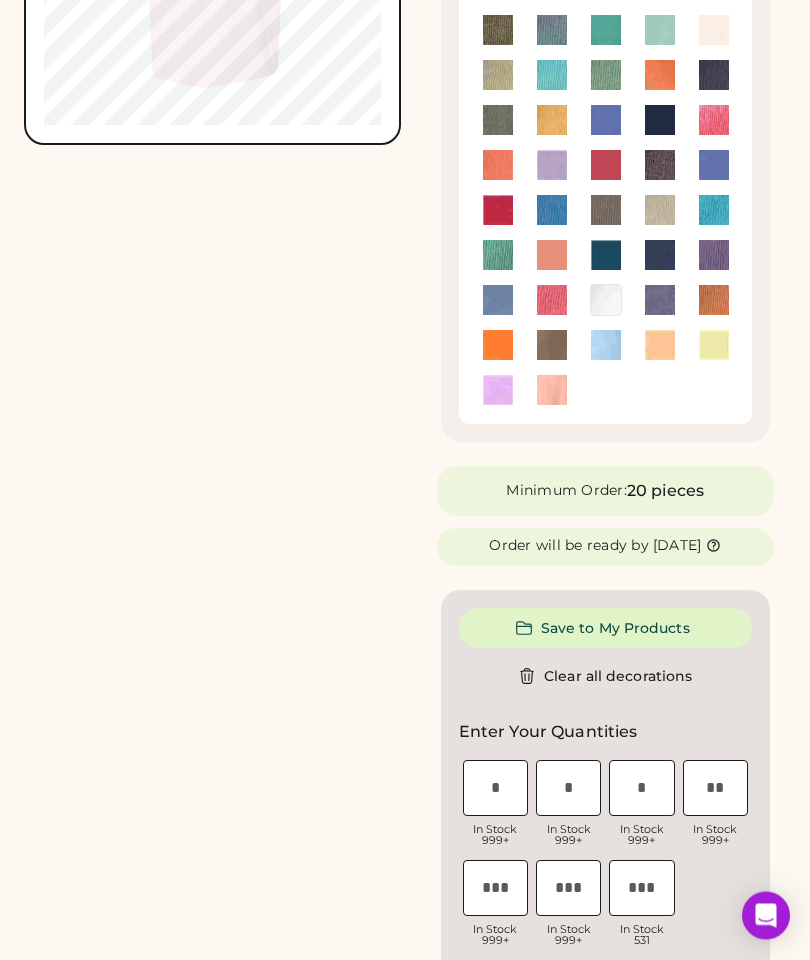 click on "Save to My Products" at bounding box center (606, 629) 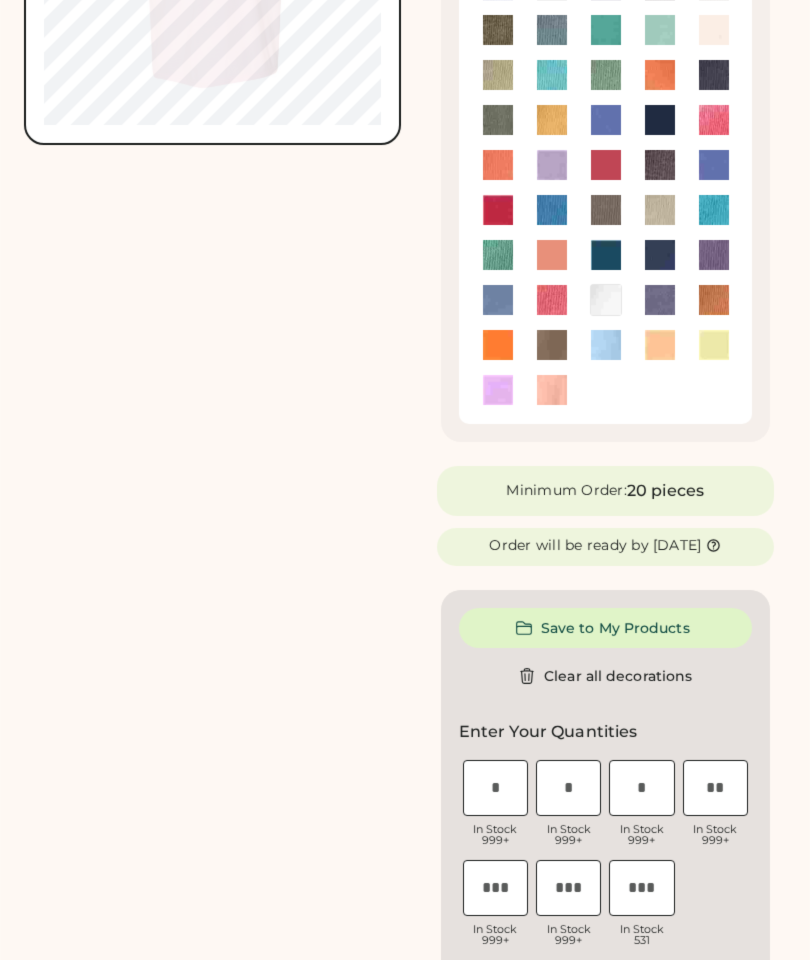 scroll, scrollTop: 615, scrollLeft: 0, axis: vertical 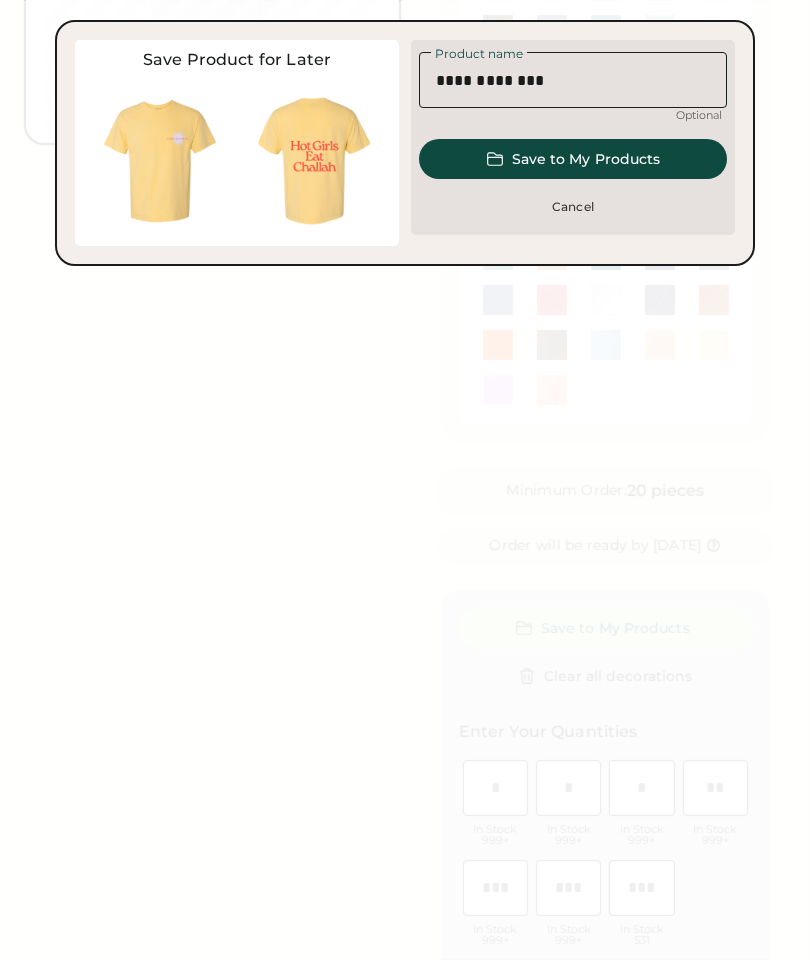 click at bounding box center (573, 80) 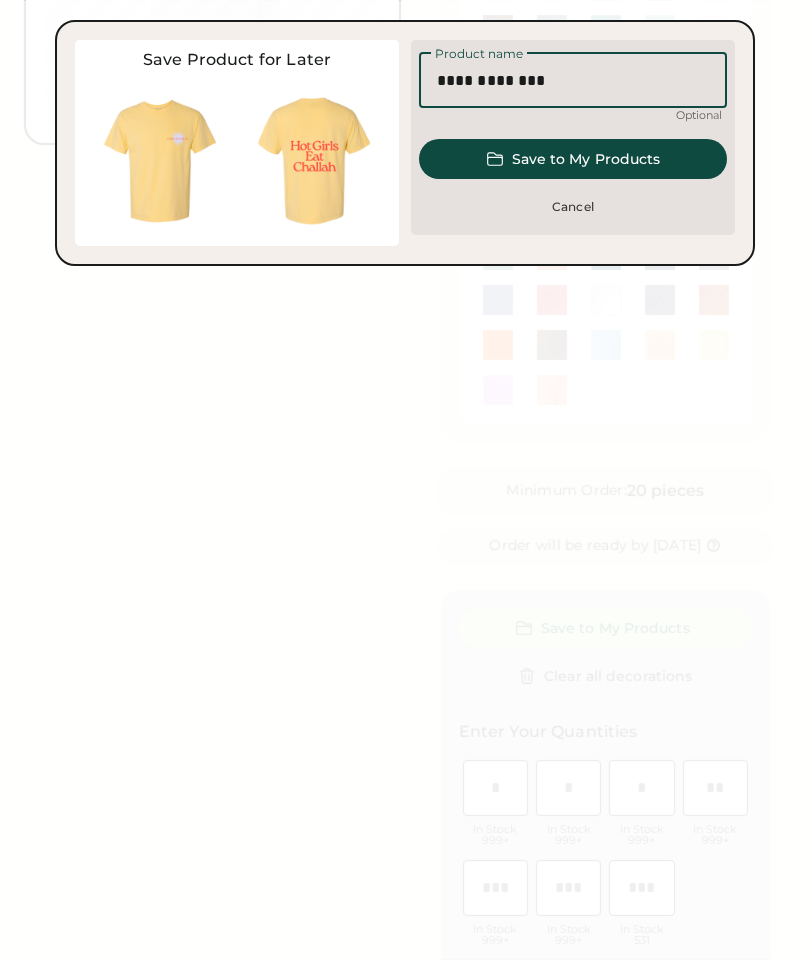 scroll, scrollTop: 614, scrollLeft: 0, axis: vertical 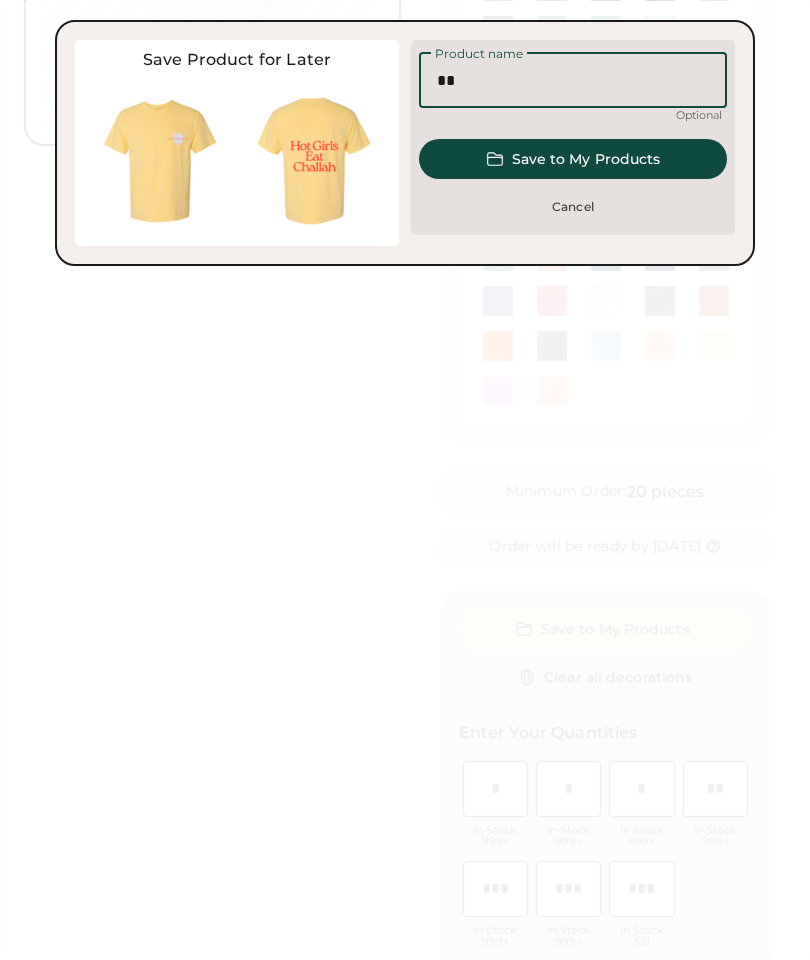 type on "*" 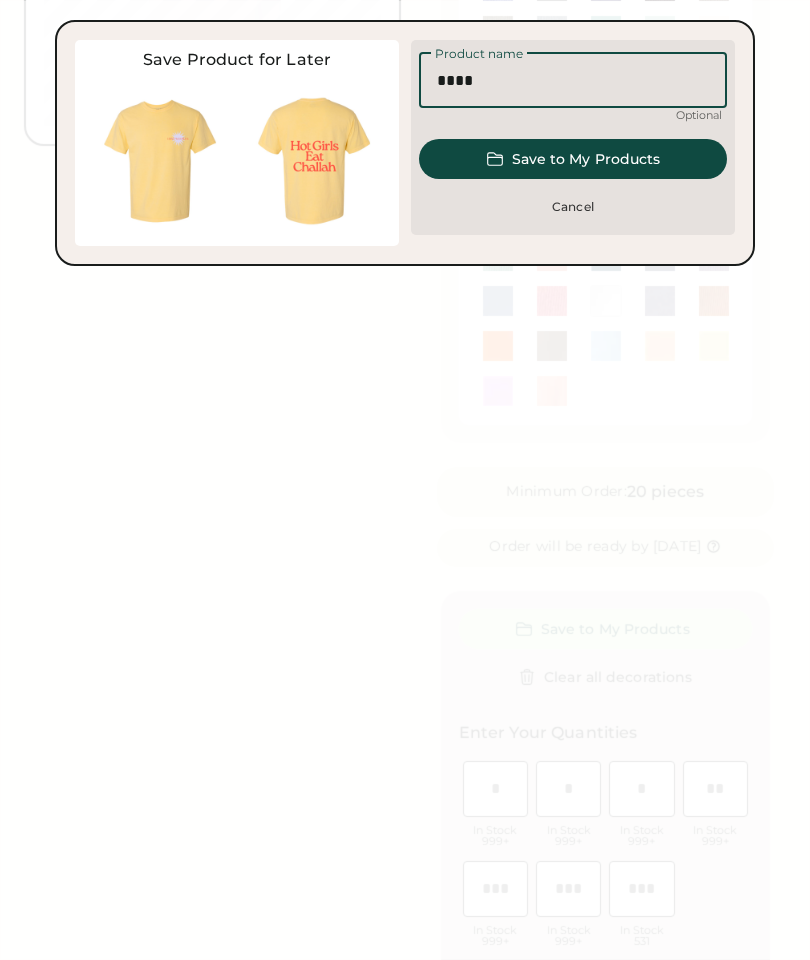 type on "****" 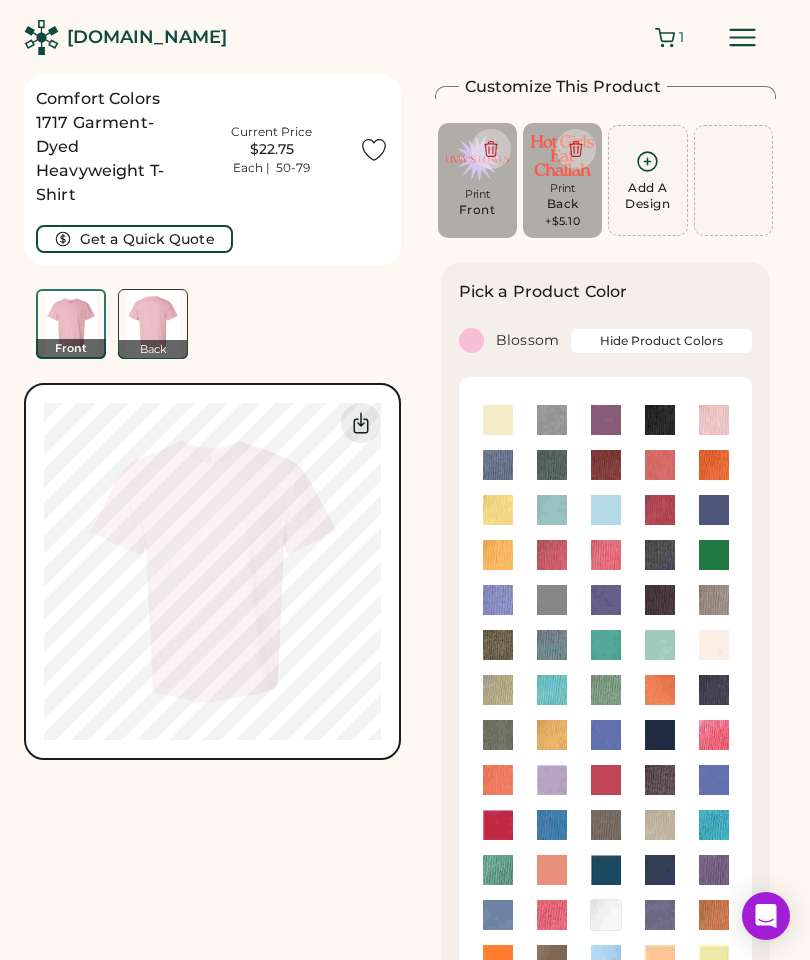 scroll, scrollTop: 11, scrollLeft: 0, axis: vertical 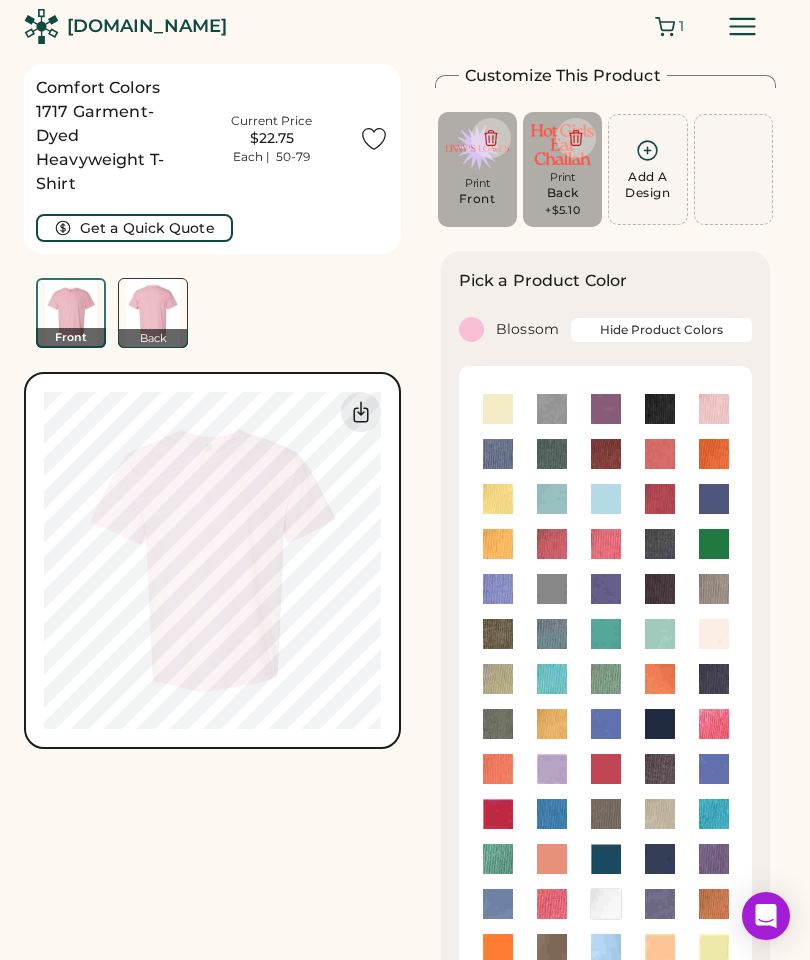 click on "Comfort Colors 1717 Garment-Dyed Heavyweight T-Shirt Current Price $22.75 Each |  50-79       Get a Quick Quote Front Back    0% 0%    Customize This Product    Add A
Design Print Front    Print Back +$5.10        Add A
Design    Edit design       Center    Reset Width Height 15" x 17" max Apply SELECT
A COLOR SELECT
A COLOR SELECT
A COLOR Pick a Product Color Blossom Hide Product Colors Minimum Order:  20 pieces Order will be ready by Monday, Aug. 18     Product Saved Saved Pink    Add-on    Duplicate    Close product    Save to My Products    Clear all decorations Enter Your Quantities S In Stock
999+ M In Stock
999+ L In Stock
999+ XL In Stock
999+ 2XL In Stock
999+ 3XL In Stock
999+ 4XL In Stock
531 Enter Quantities to Finalize Your Order Minimum Order Quantity is 20 Pieces Special instructions Add to cart This price includes: ✓ 2 Color Front Screen Print
✓ 2 Color Back Screen Print    How does pricing work? Quantity Price each 20-29 $30.15 30-49 $26.25 50-79 $22.75 80-99 $21.20 100-149 $19.75 $18.85" at bounding box center [405, 2224] 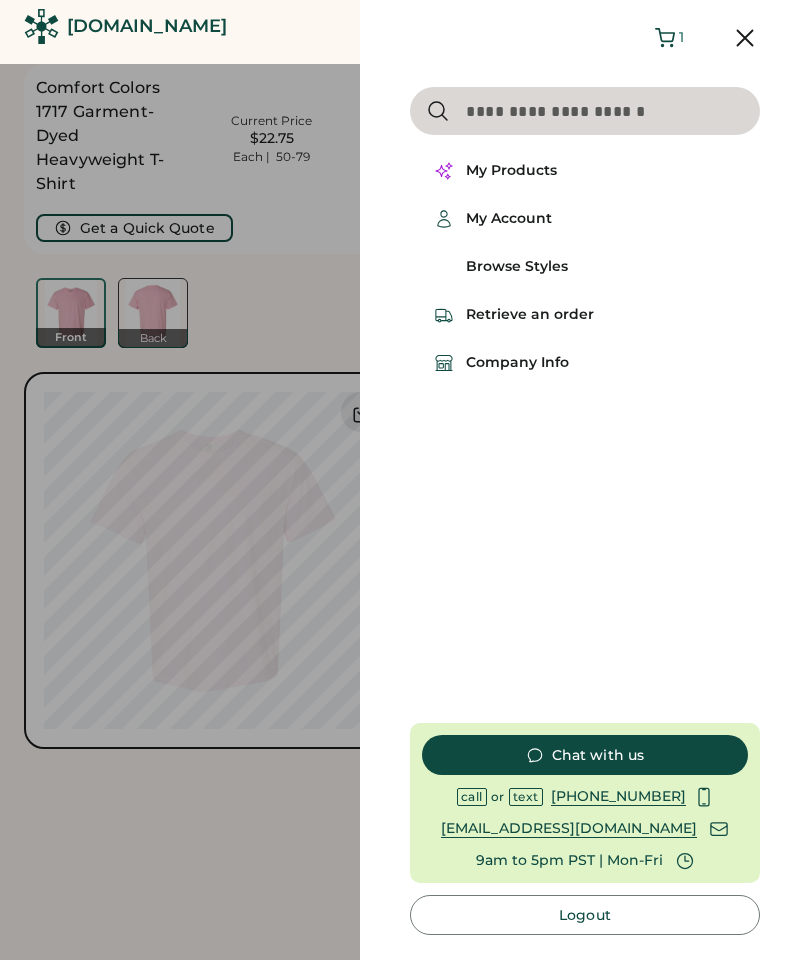 click on "My Products" at bounding box center (585, 171) 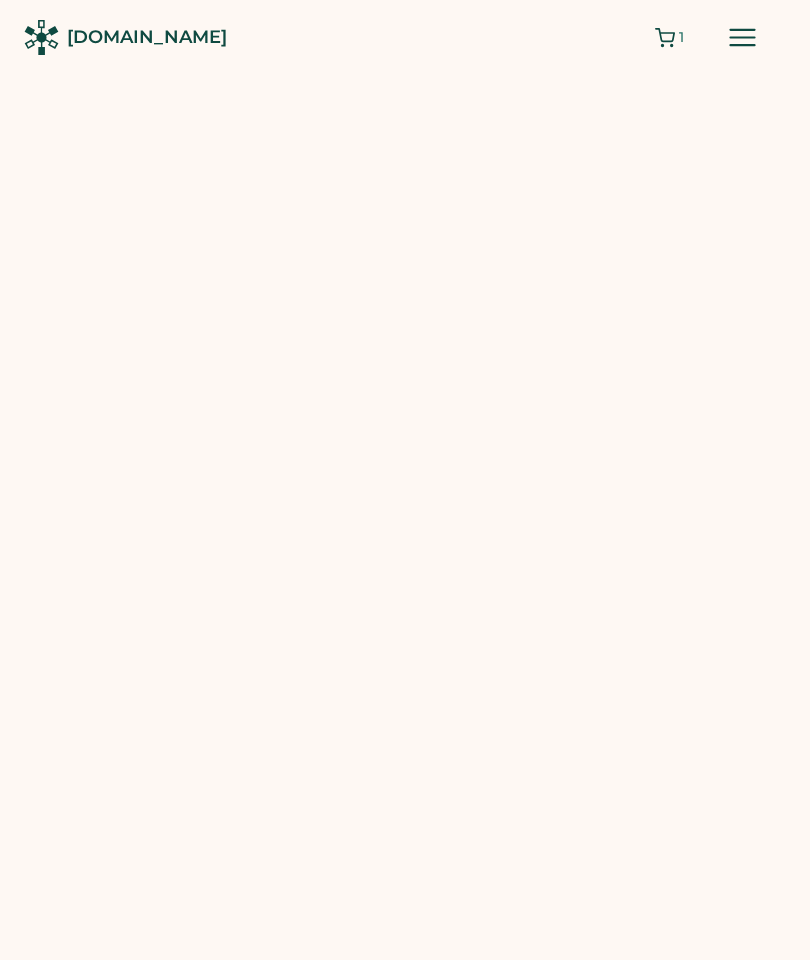 scroll, scrollTop: 0, scrollLeft: 0, axis: both 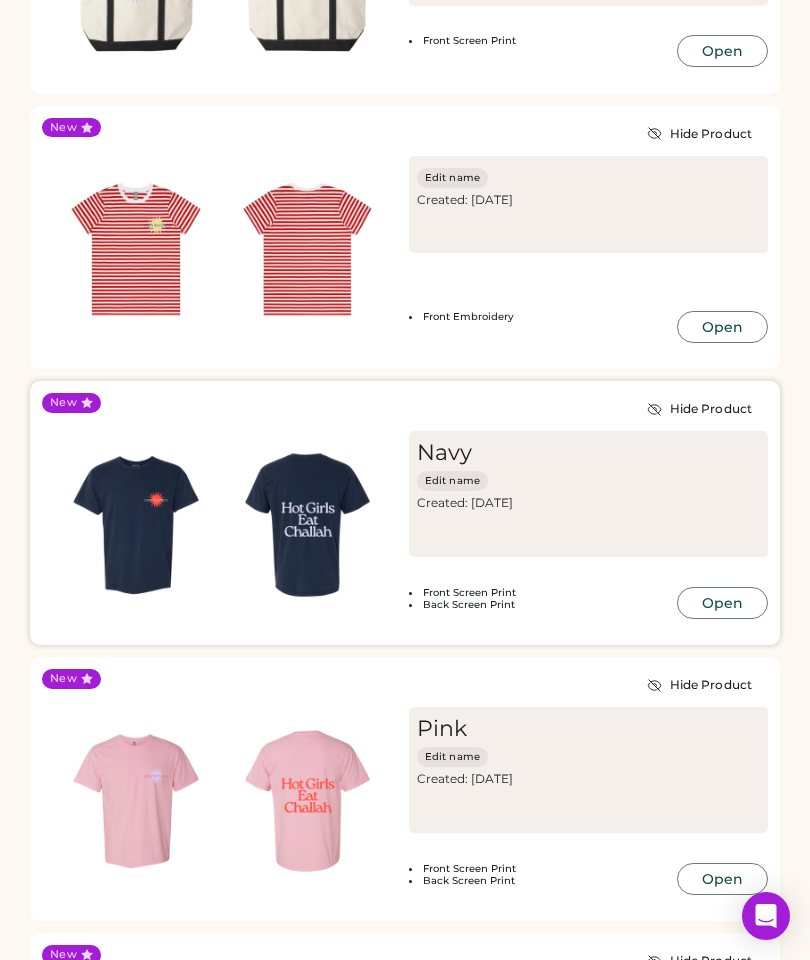 click at bounding box center [136, 525] 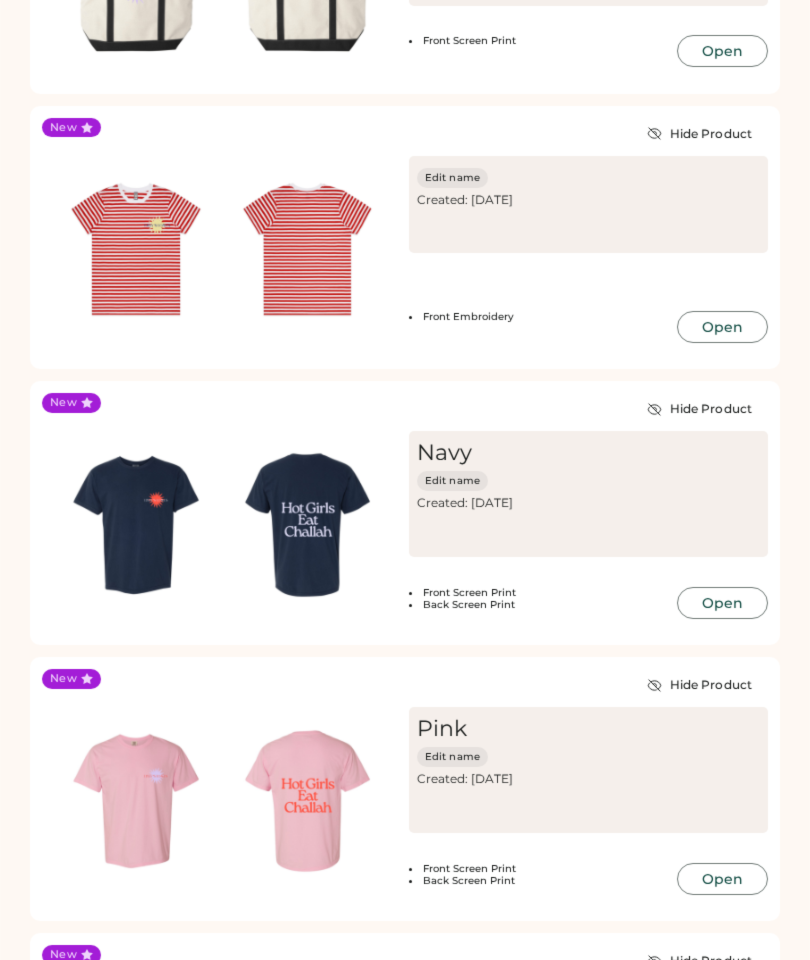 scroll, scrollTop: 980, scrollLeft: 0, axis: vertical 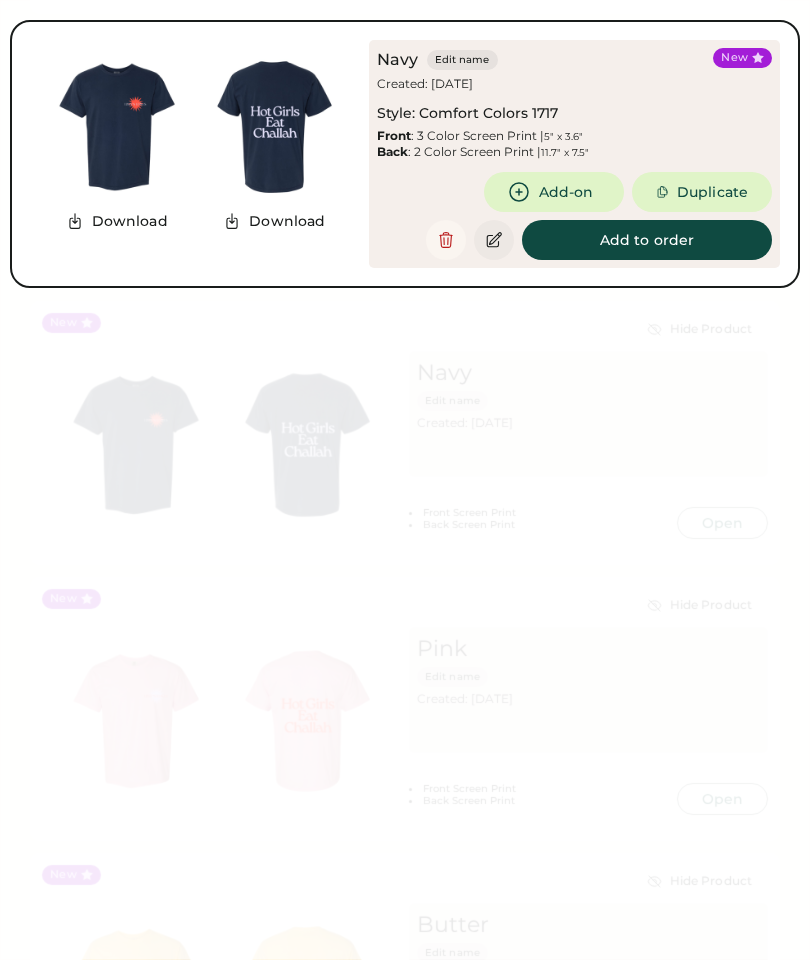 click 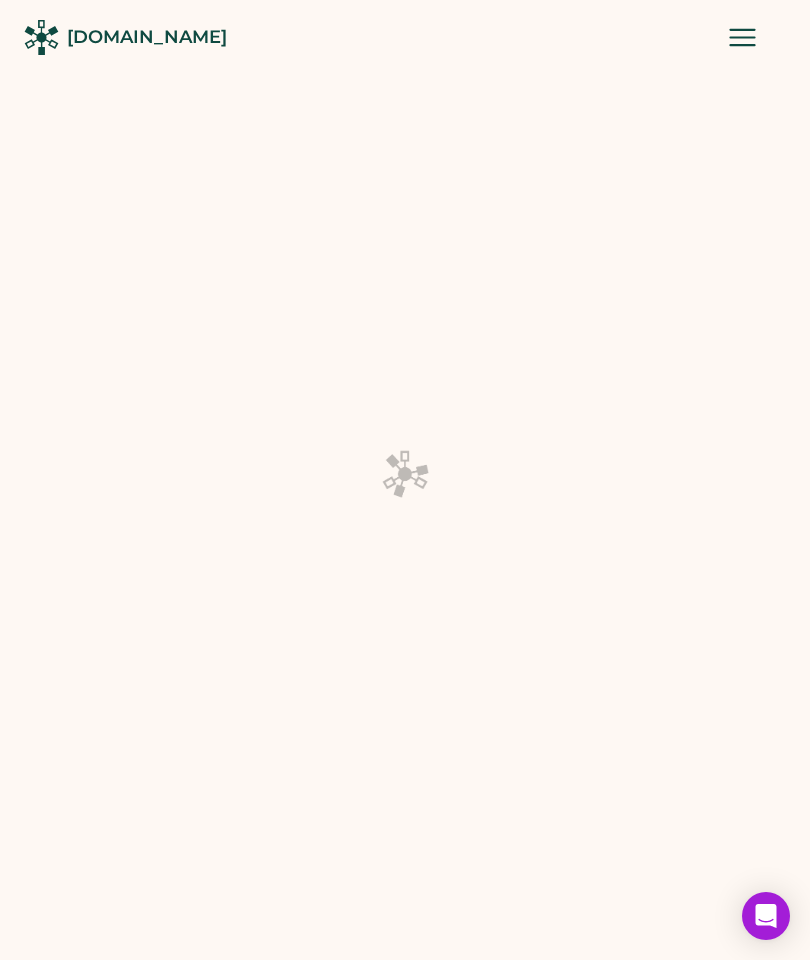 scroll, scrollTop: 0, scrollLeft: 0, axis: both 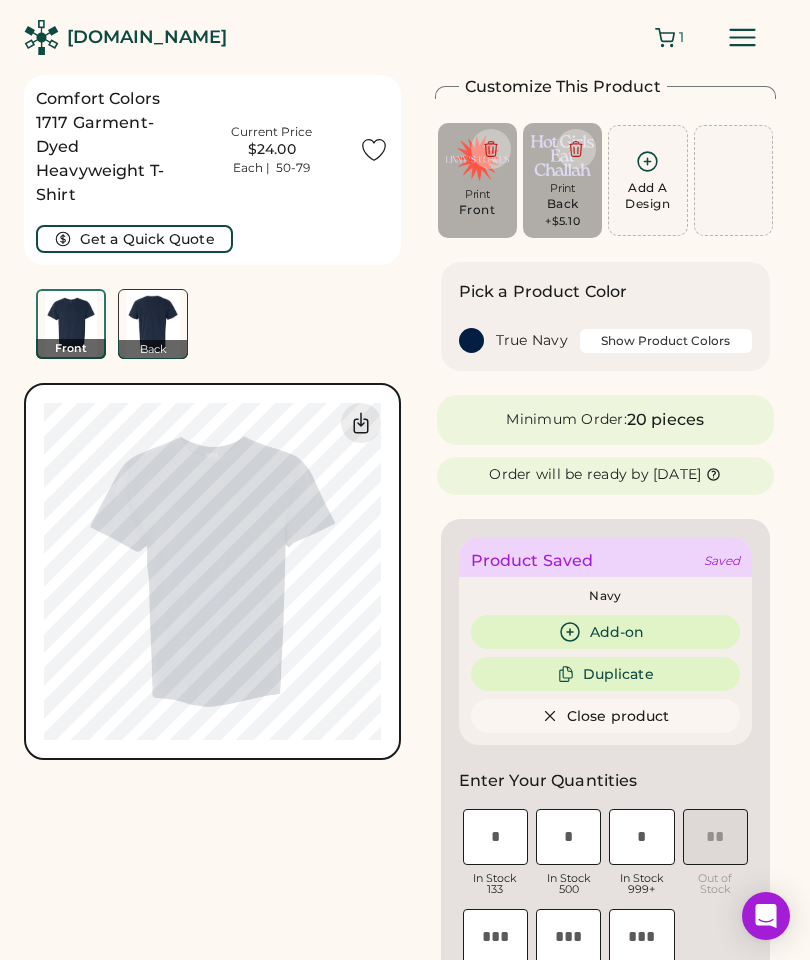 click on "Front" at bounding box center (477, 210) 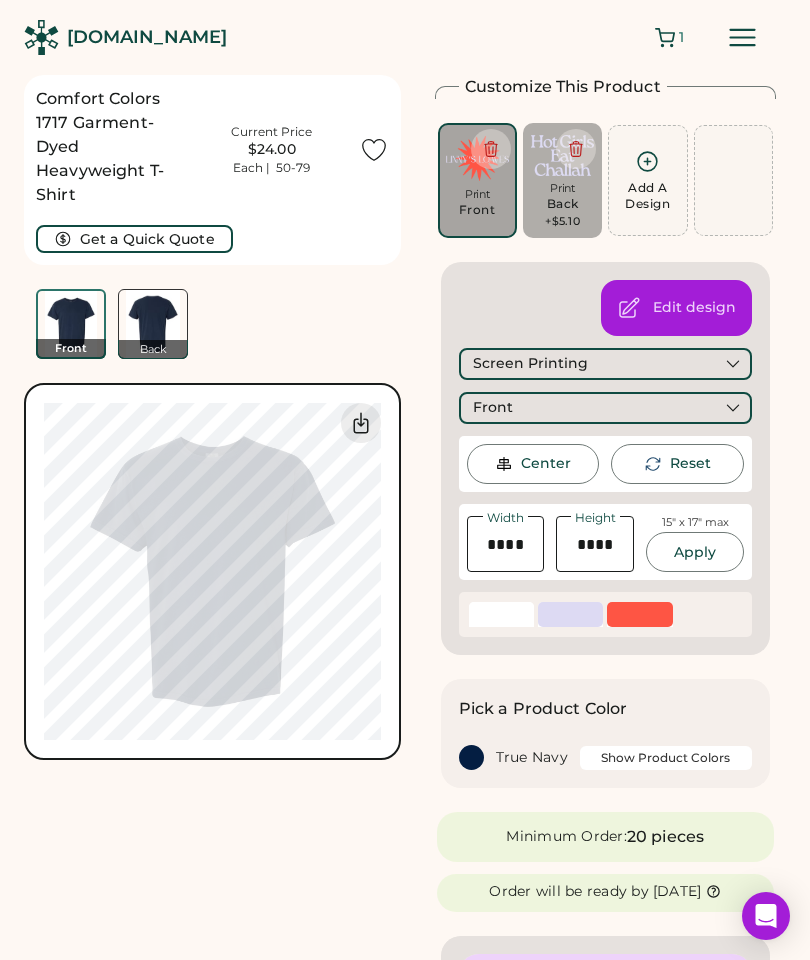click on "Edit design" at bounding box center [676, 308] 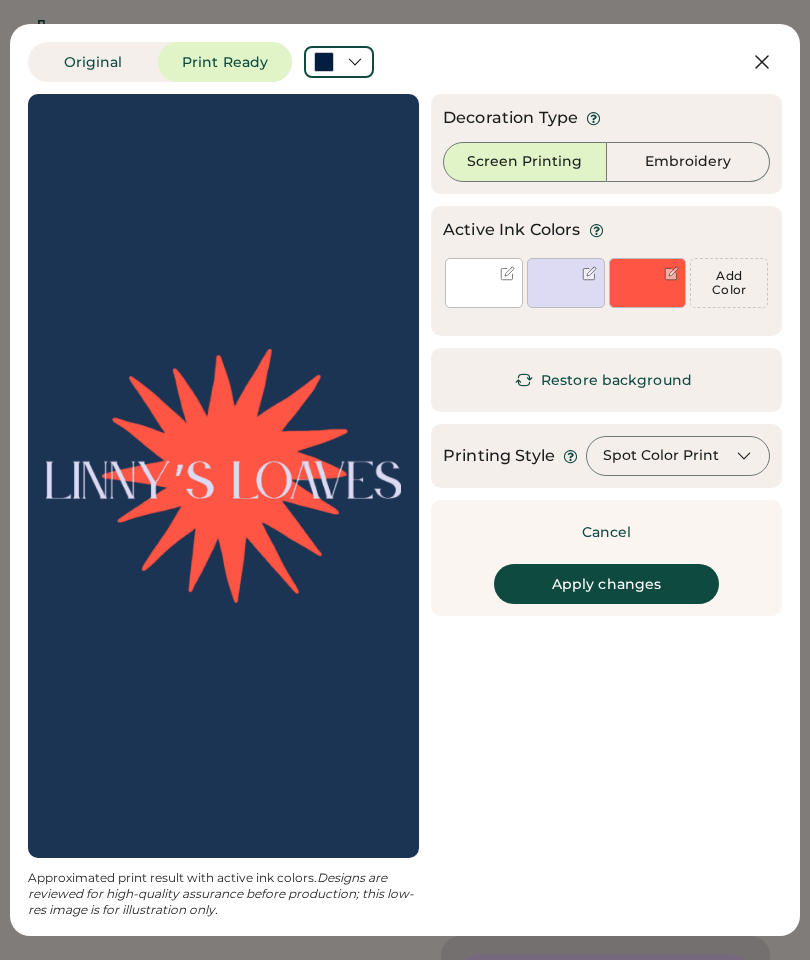 click at bounding box center (507, 273) 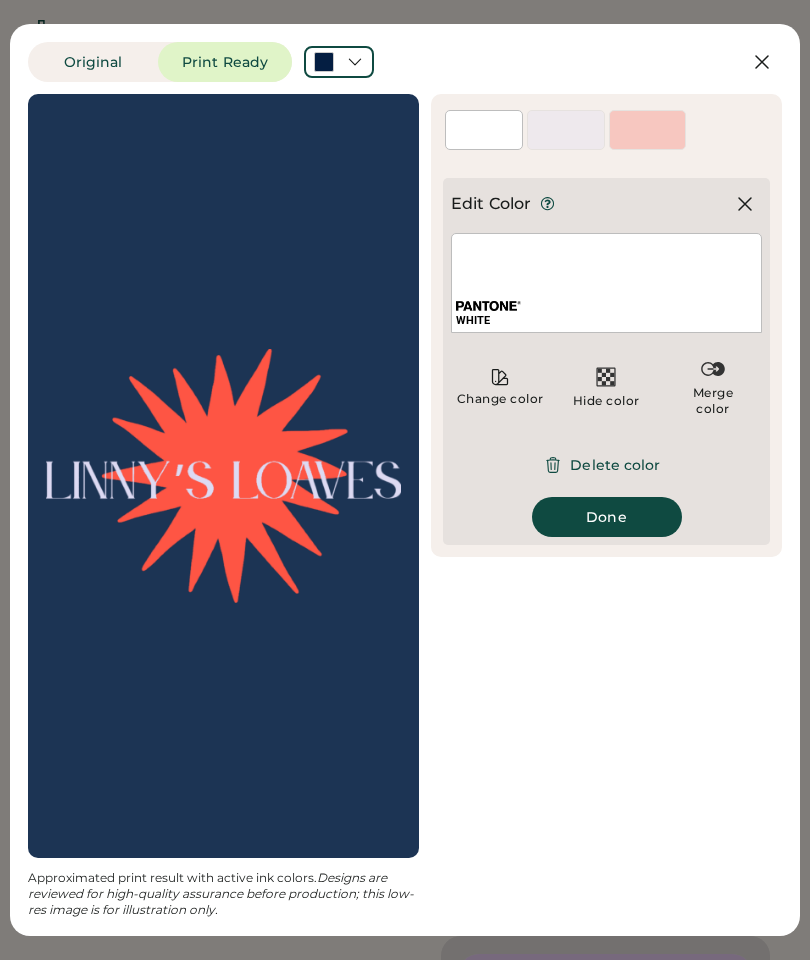 click on "Delete color" at bounding box center (606, 465) 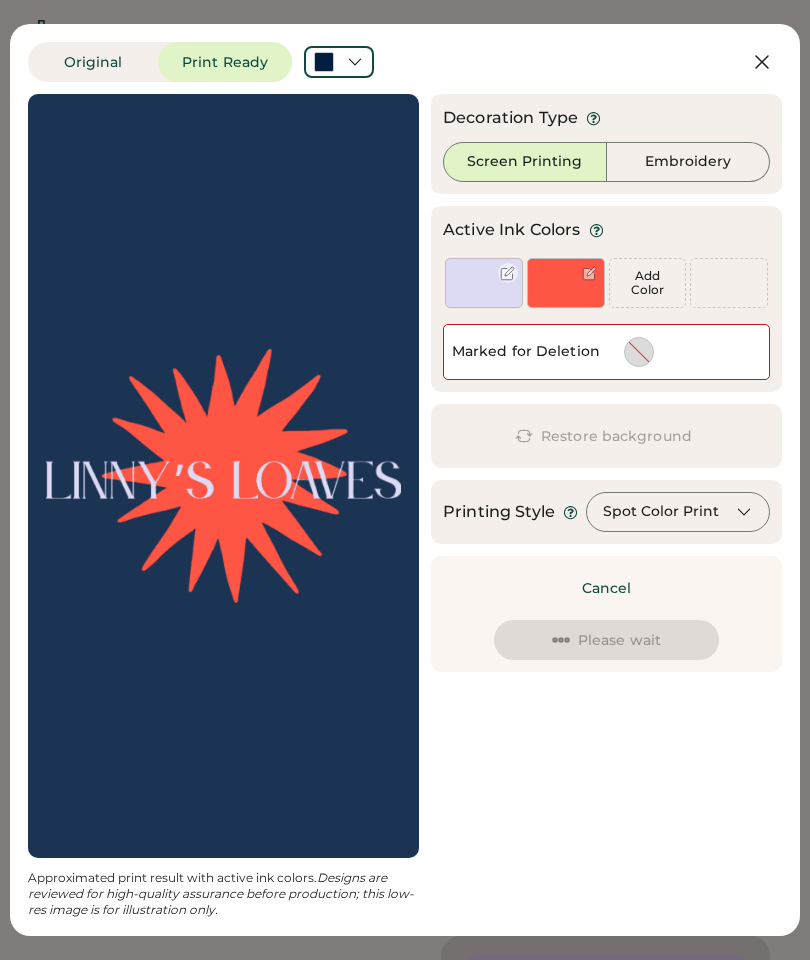 click at bounding box center (484, 298) 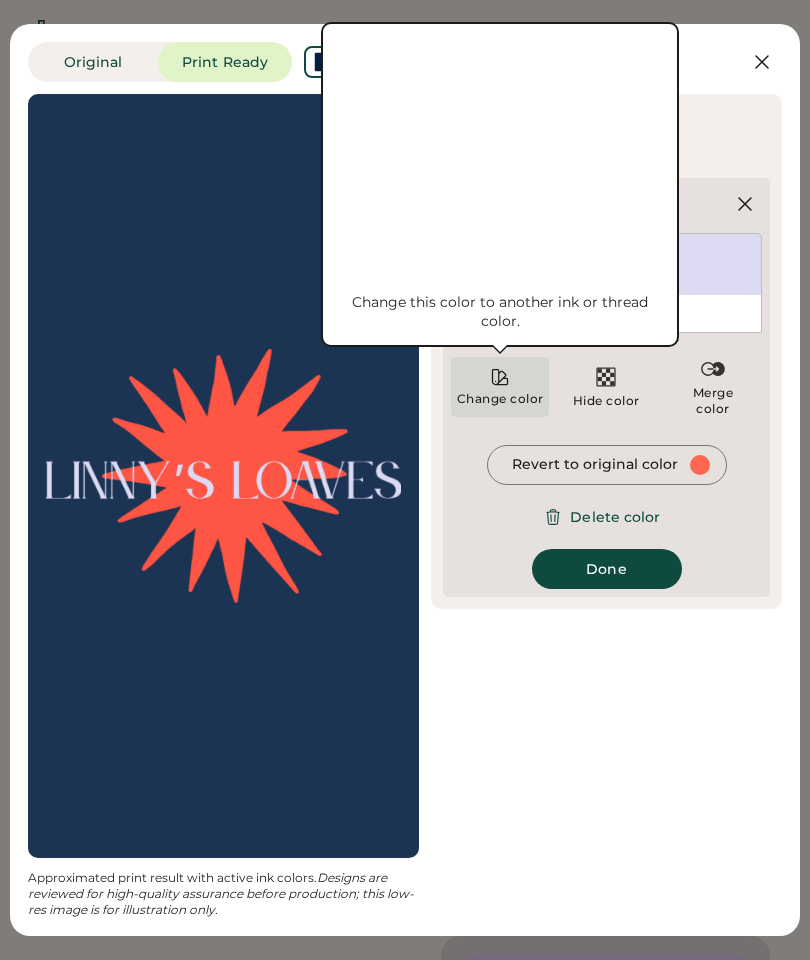 click 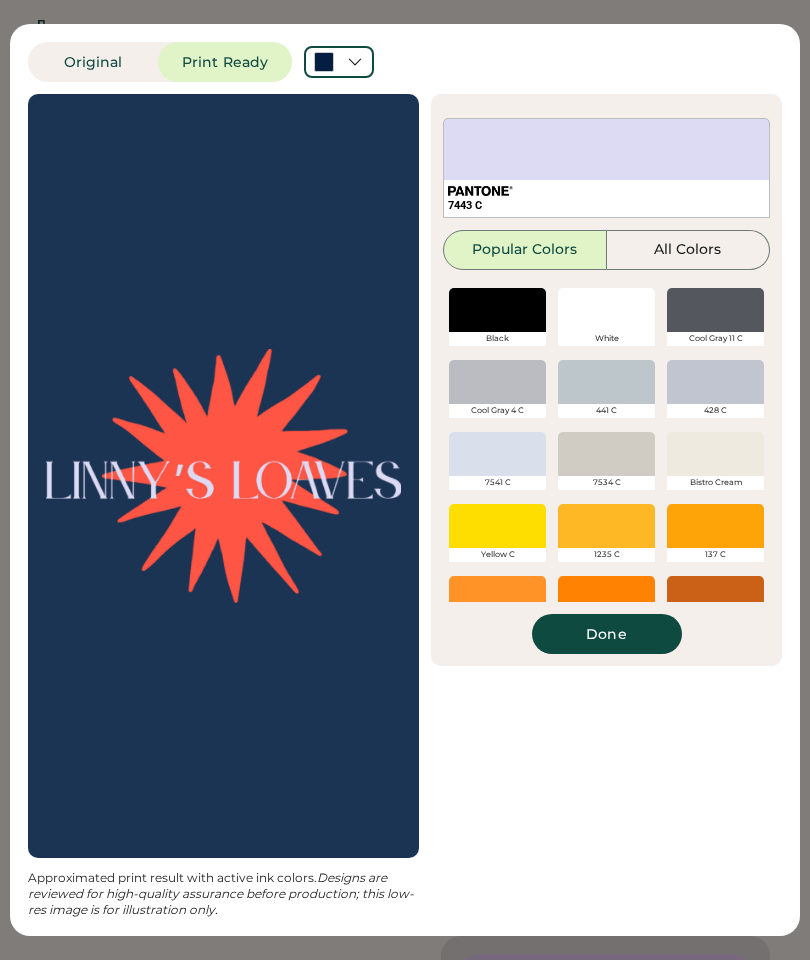 click on "7443 C Popular Colors All Colors Black White Cool Gray 11 C Cool Gray 4 C 441 C 428 C 7541 C 7534 C Bistro Cream Yellow C 1235 C 137 C 3588 C 151 C 159 C 7608 C 7597 C Orange 021 C Bright Red C 485 C 176 C 1777 C 213 C 2035 C 200 C 4079 C Purple C 4083 C 2356 C 3515 C Medium Purple C 2098 C 2119 C 3105 C 2915 C 549 C 660 C 286 C Dark Blue C 534 C 3035 C 3292 C 323 C 3268 C Green C 2252 C 354 C 375 C 7737 C 554 C 2427 C 7505 C 464 C 7610 C 469 C 2322 C Done" at bounding box center (606, 386) 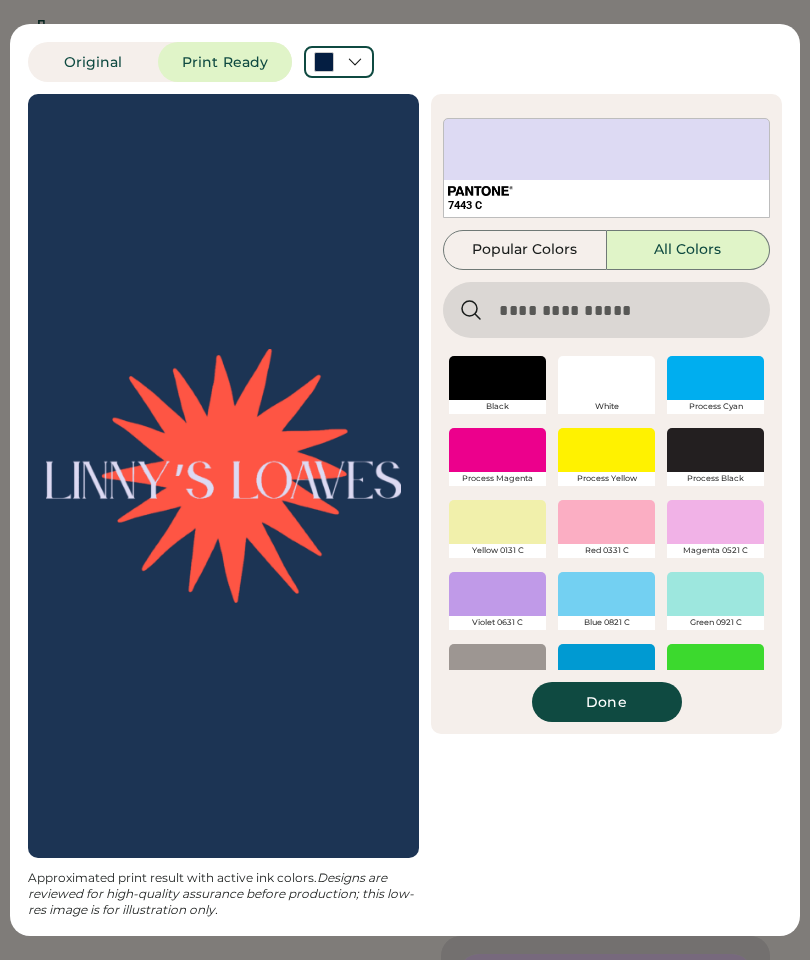 click at bounding box center (606, 310) 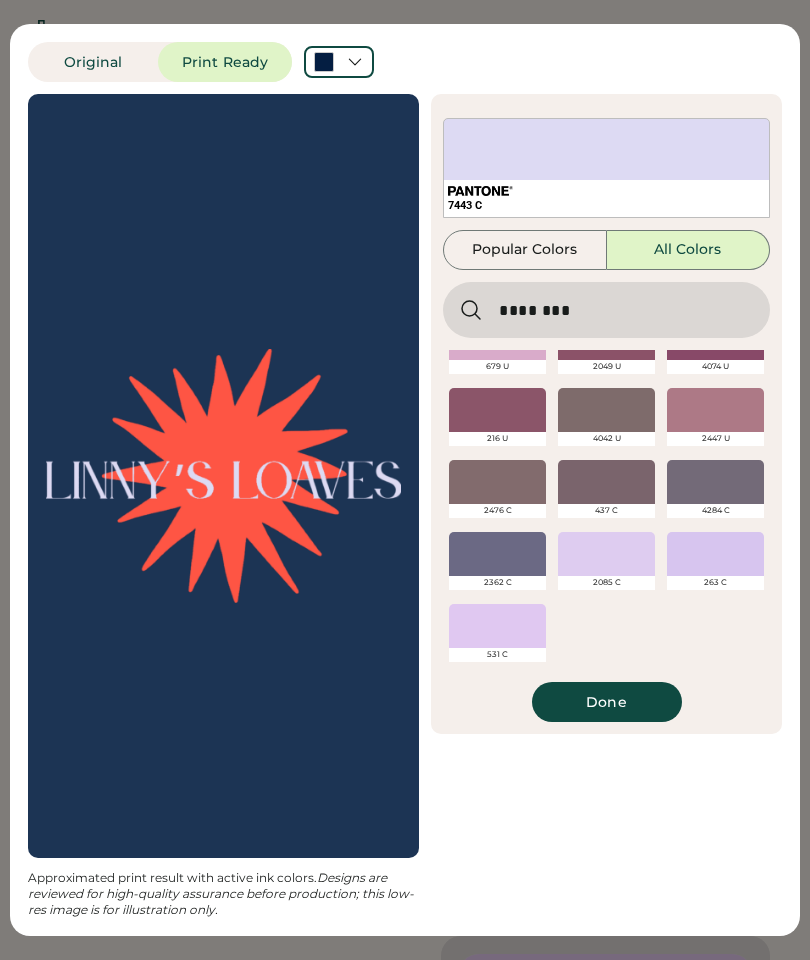 scroll, scrollTop: 2128, scrollLeft: 0, axis: vertical 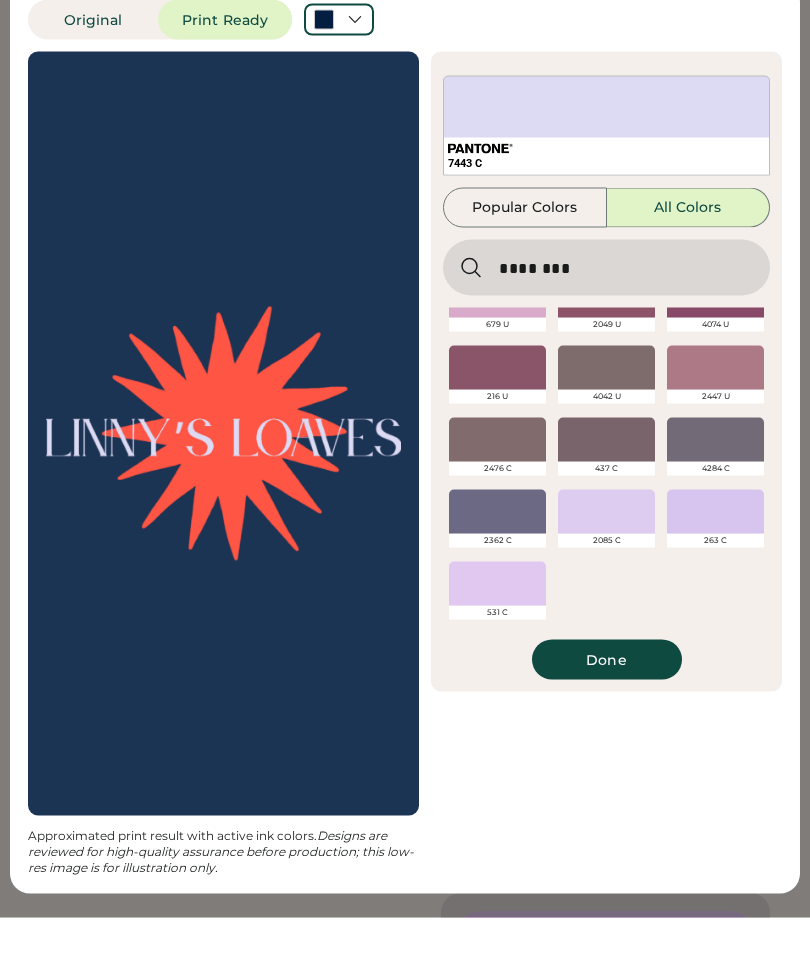 type on "********" 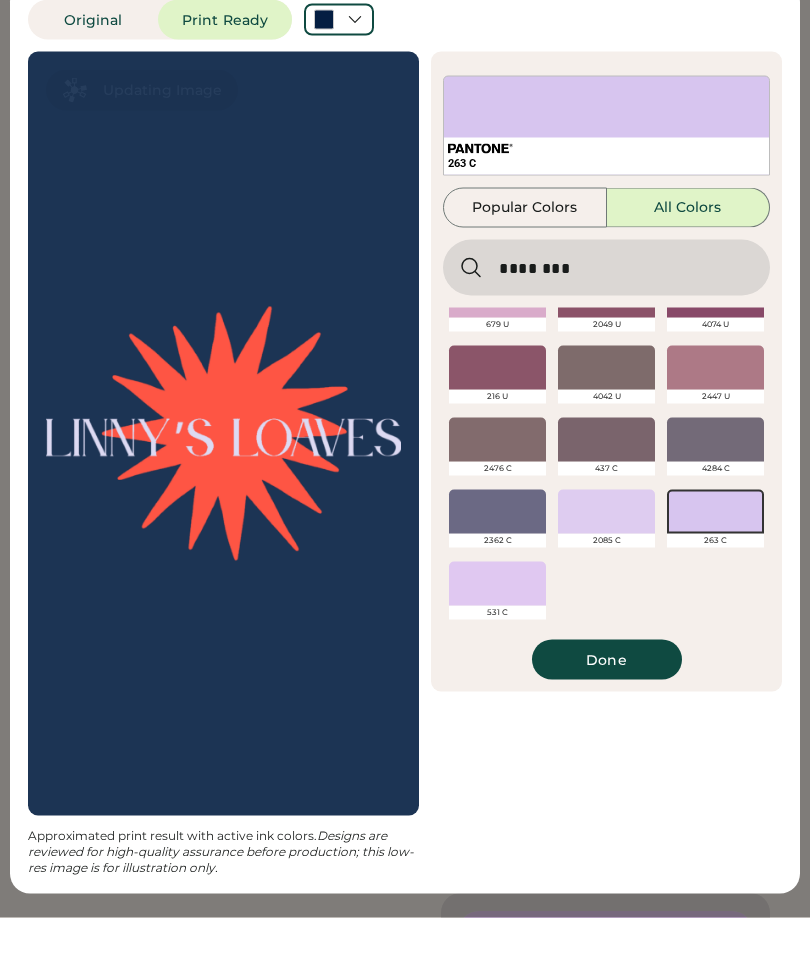 scroll, scrollTop: 43, scrollLeft: 0, axis: vertical 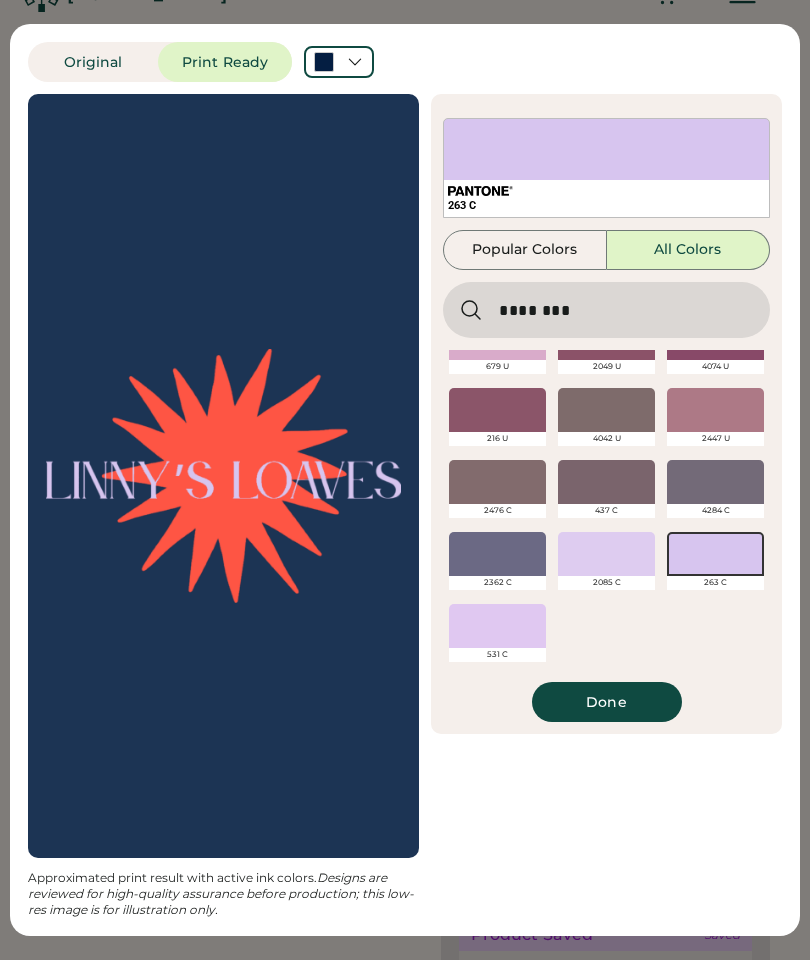 click on "Done" at bounding box center (607, 702) 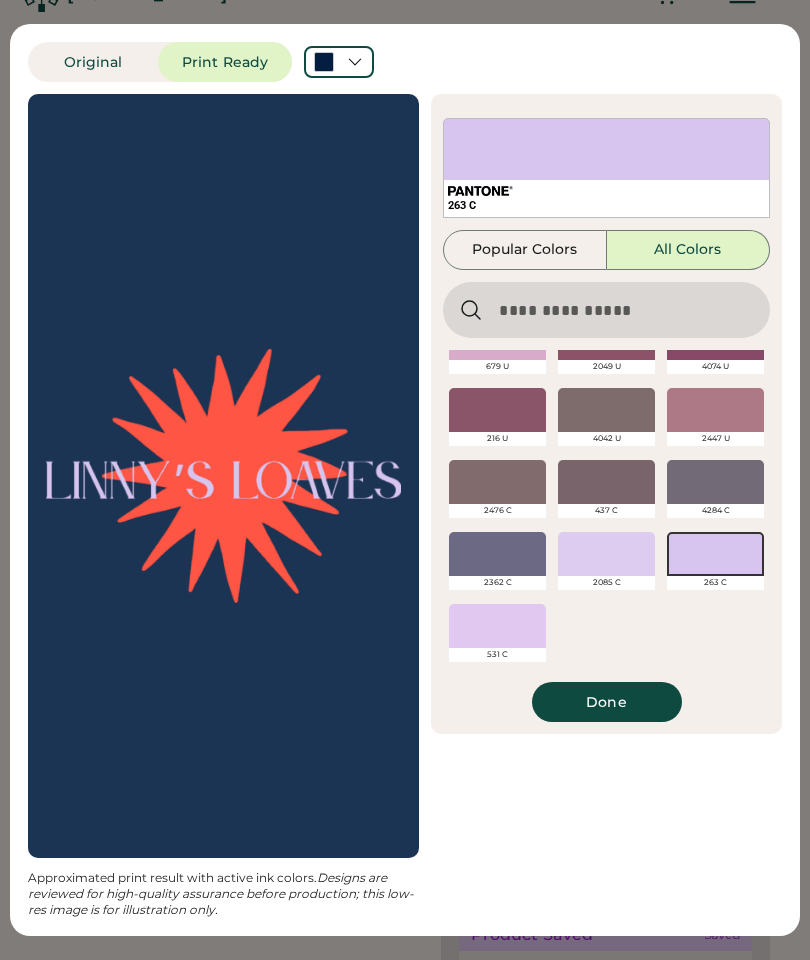 scroll, scrollTop: 0, scrollLeft: 0, axis: both 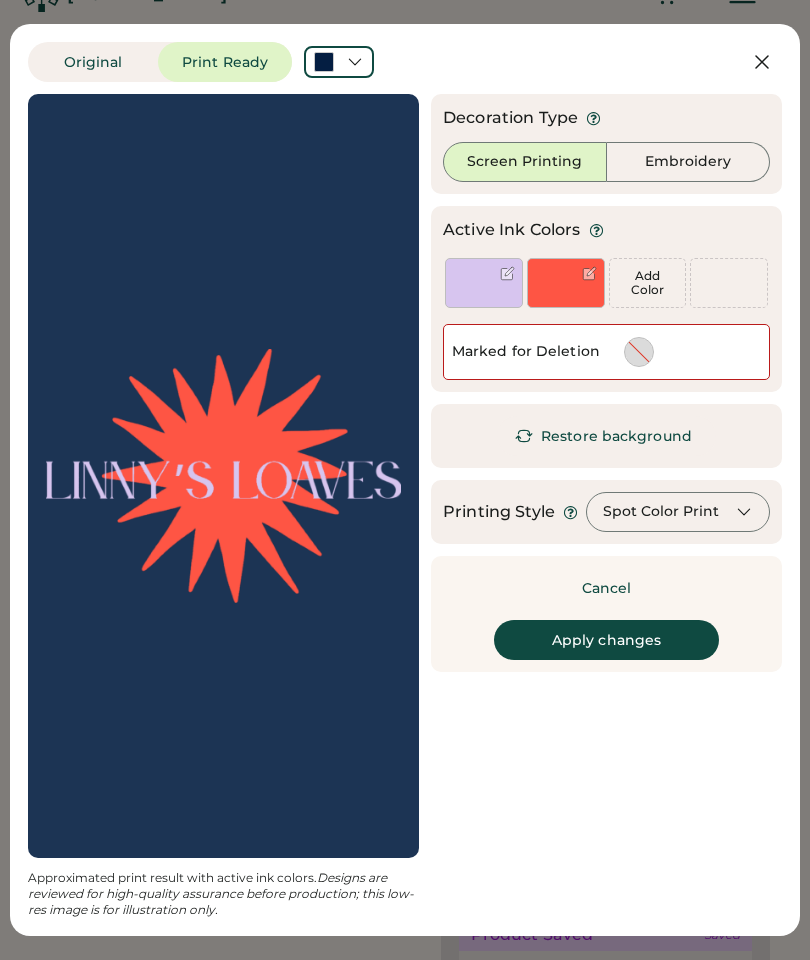 click on "Apply changes" at bounding box center (606, 640) 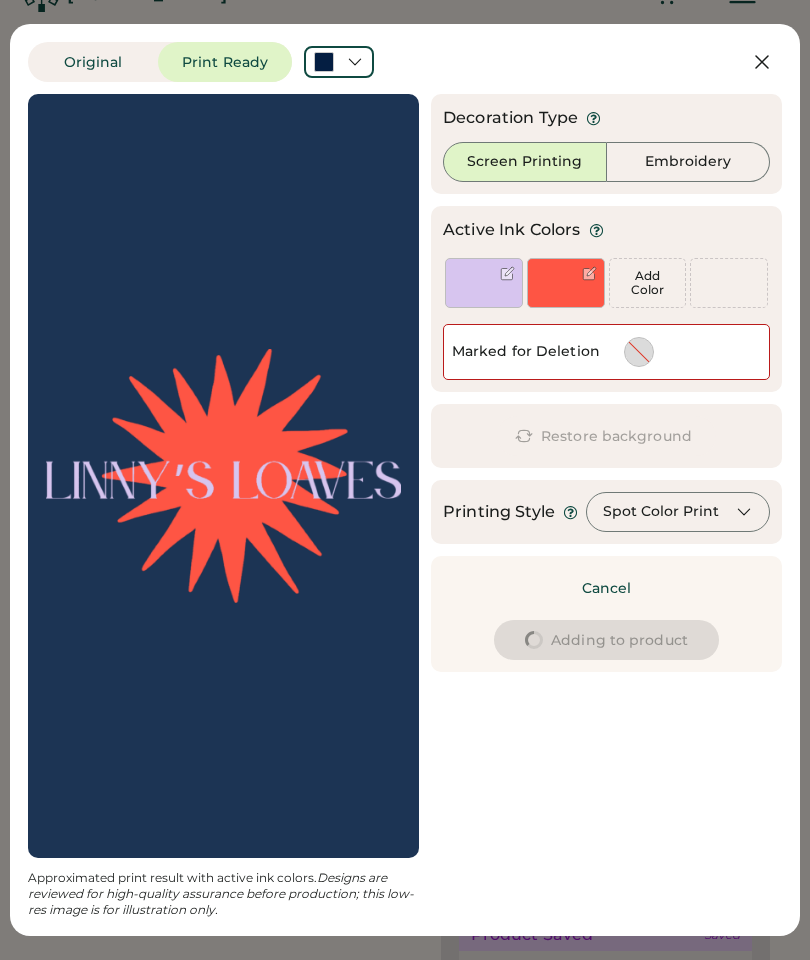 type on "****" 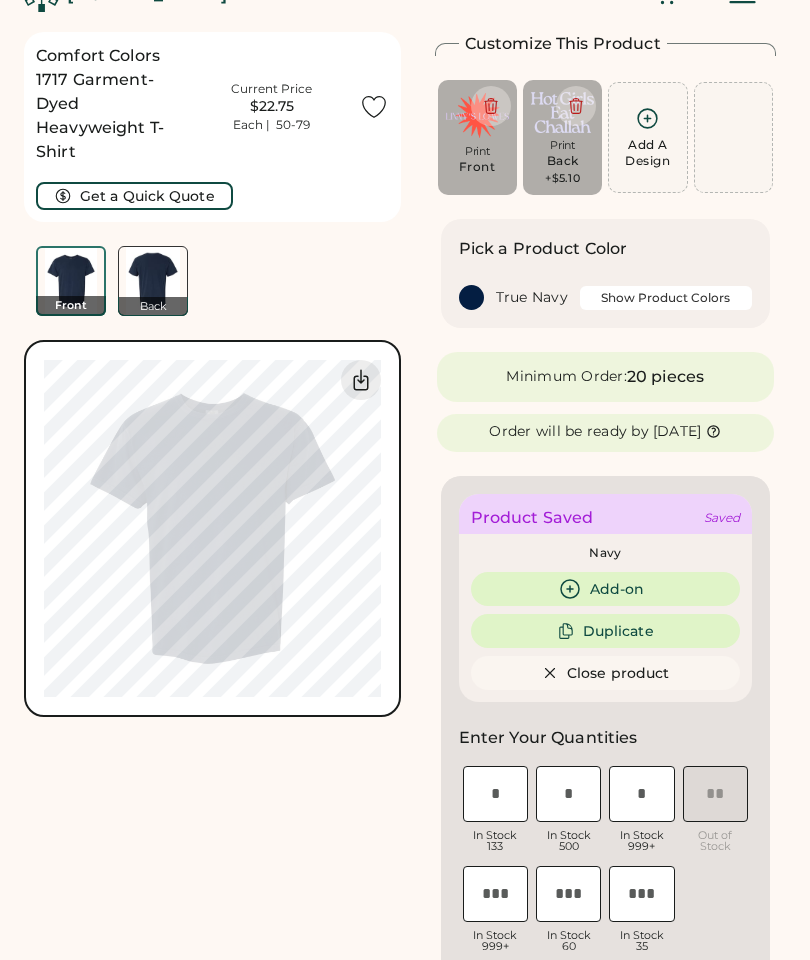 type on "****" 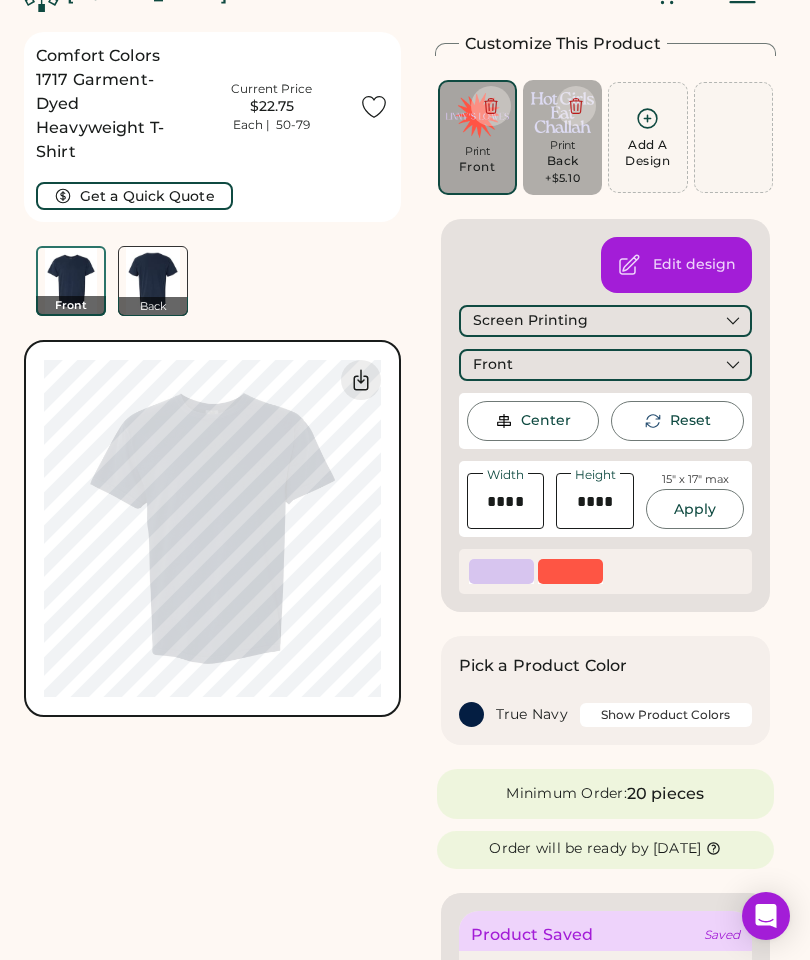 click on "Back" at bounding box center (563, 161) 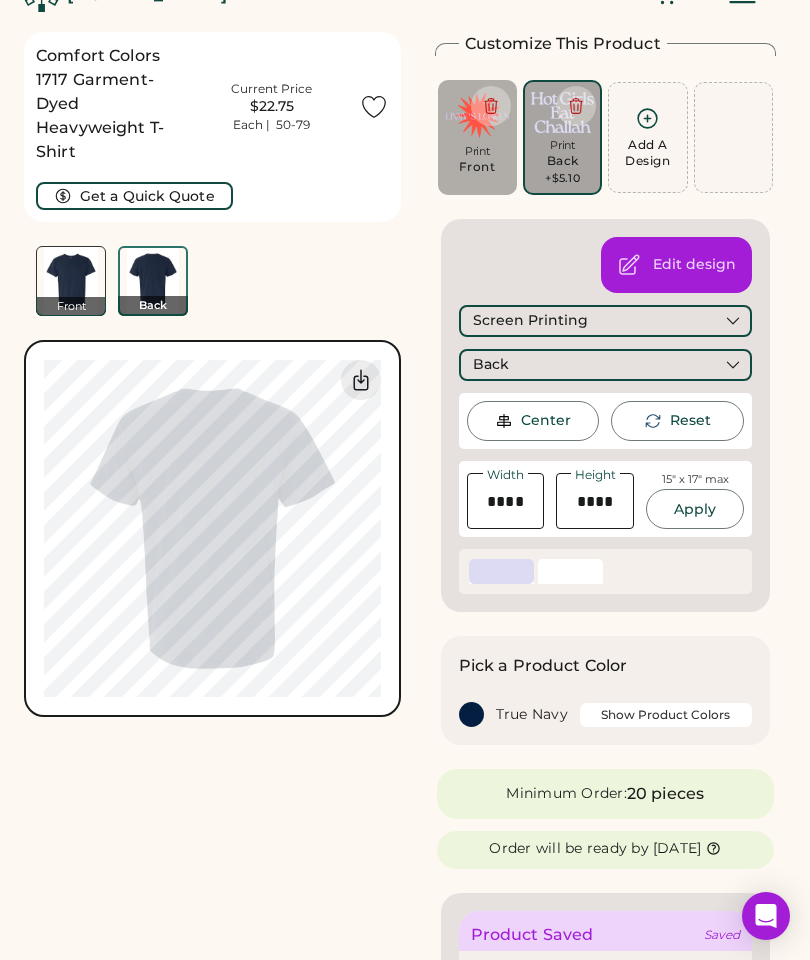 click on "Edit design" at bounding box center (676, 265) 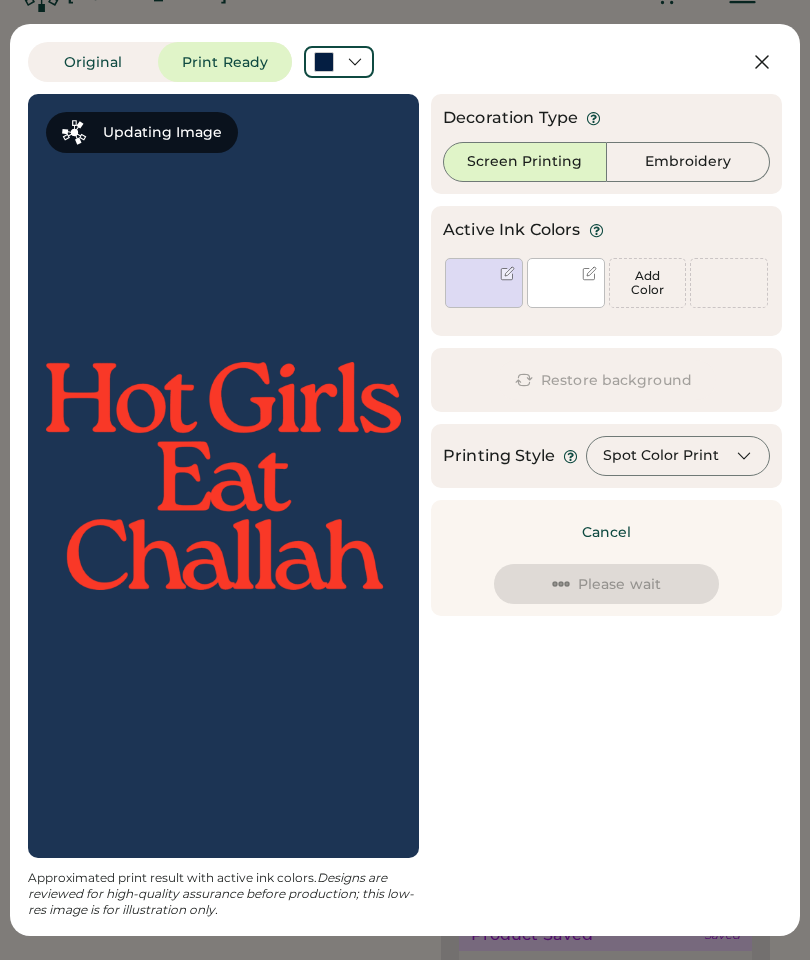 click at bounding box center [566, 283] 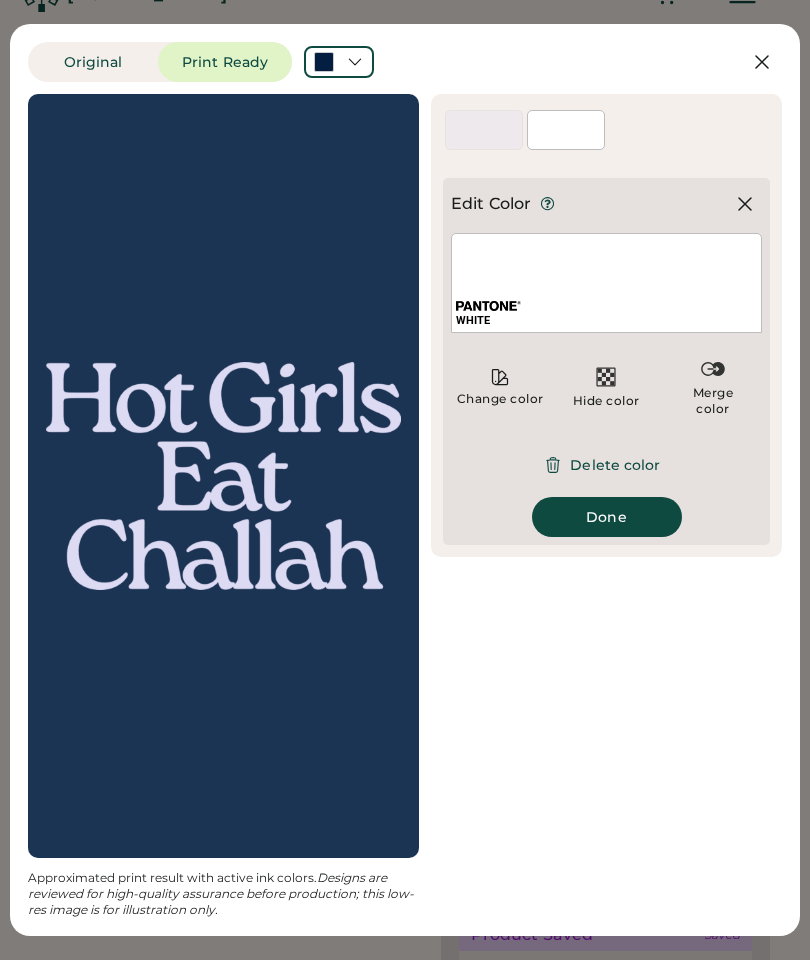 click on "Delete color" at bounding box center (606, 465) 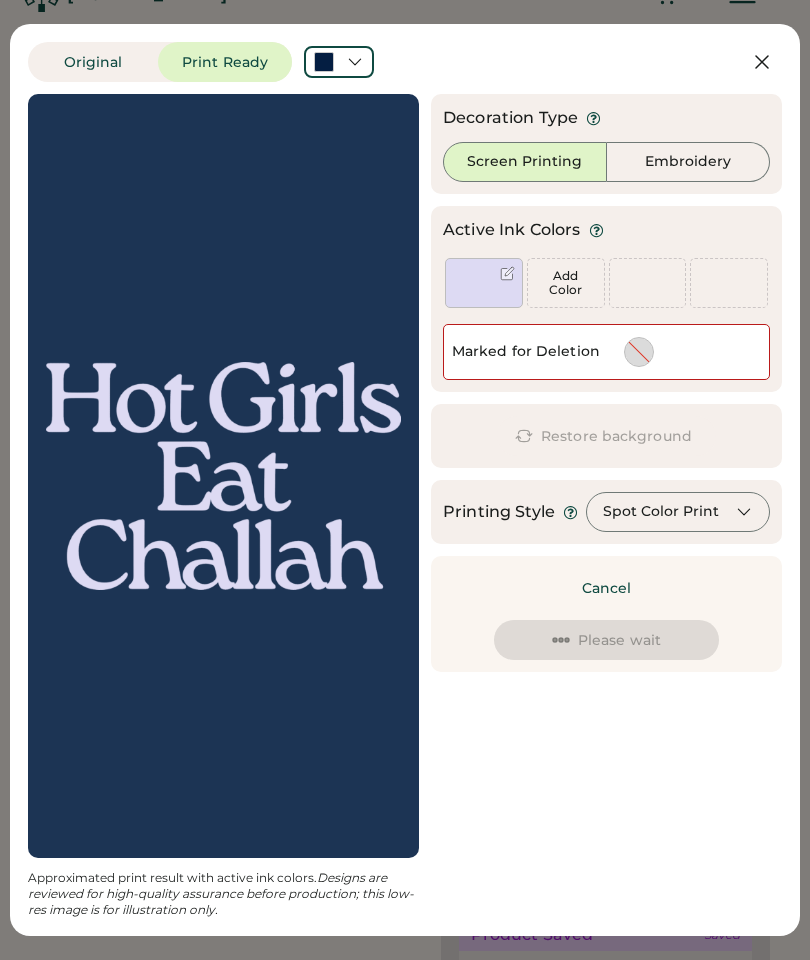 click at bounding box center (507, 273) 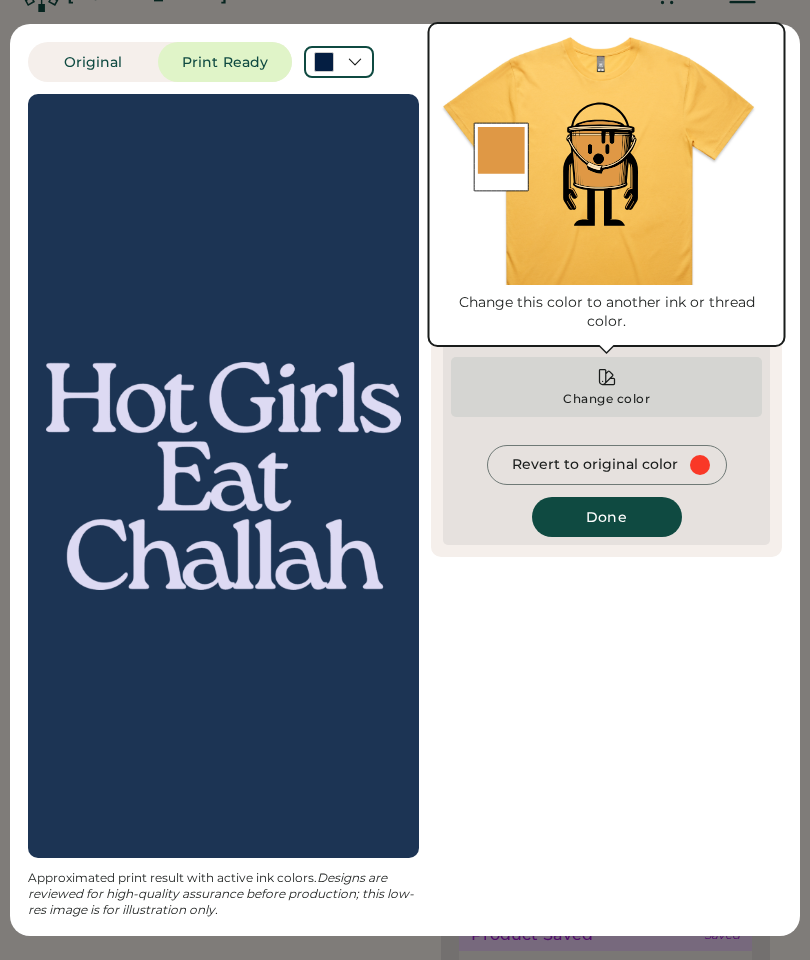 click 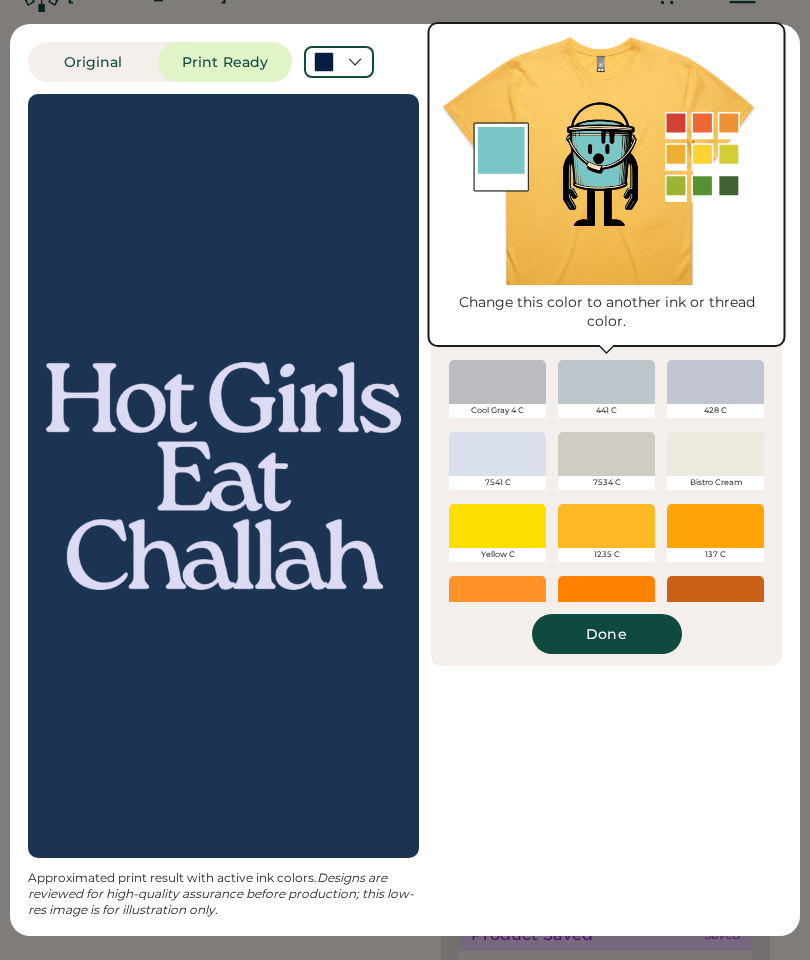 click on "428 C" at bounding box center (715, 411) 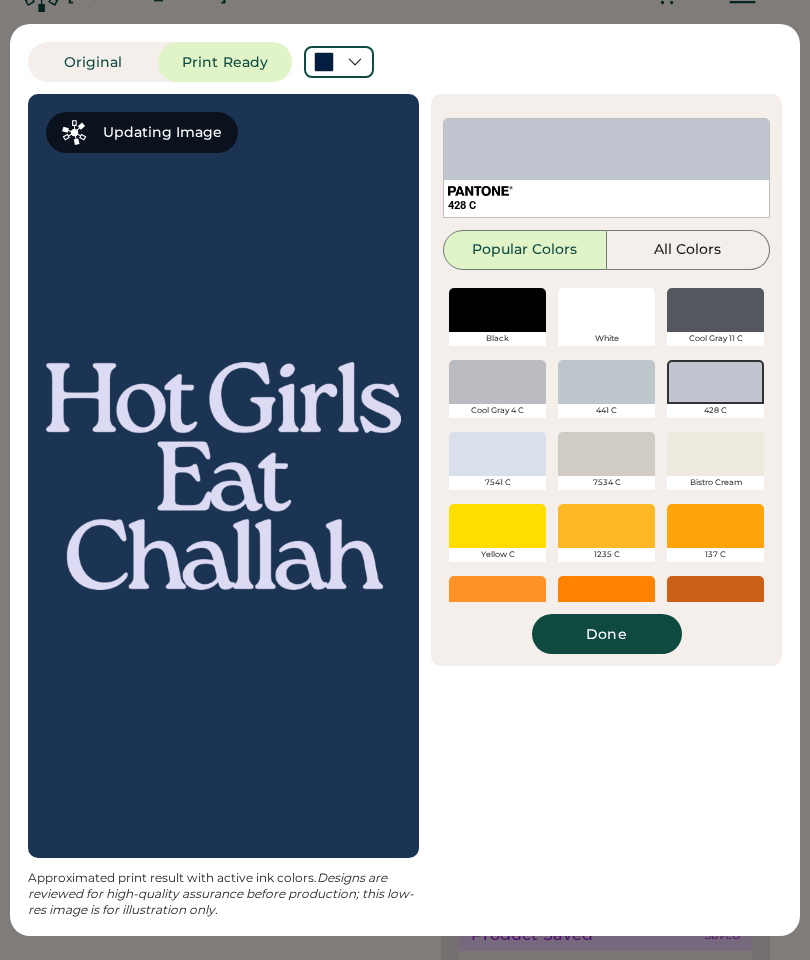 click on "All Colors" at bounding box center (689, 250) 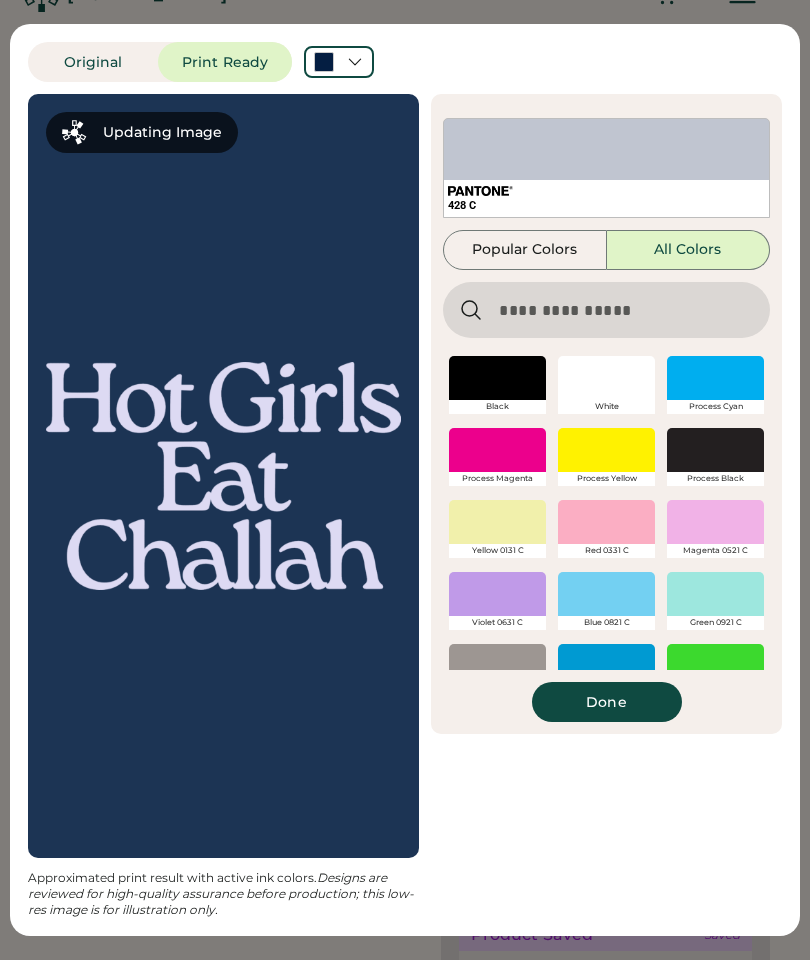 click at bounding box center [606, 310] 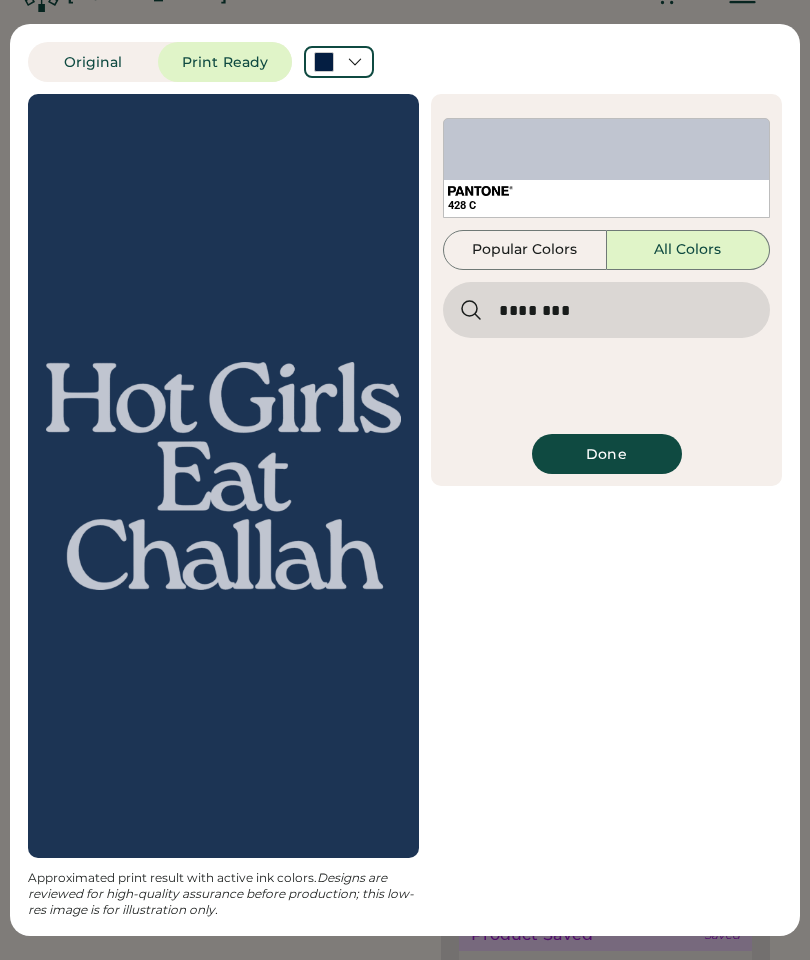 type on "********" 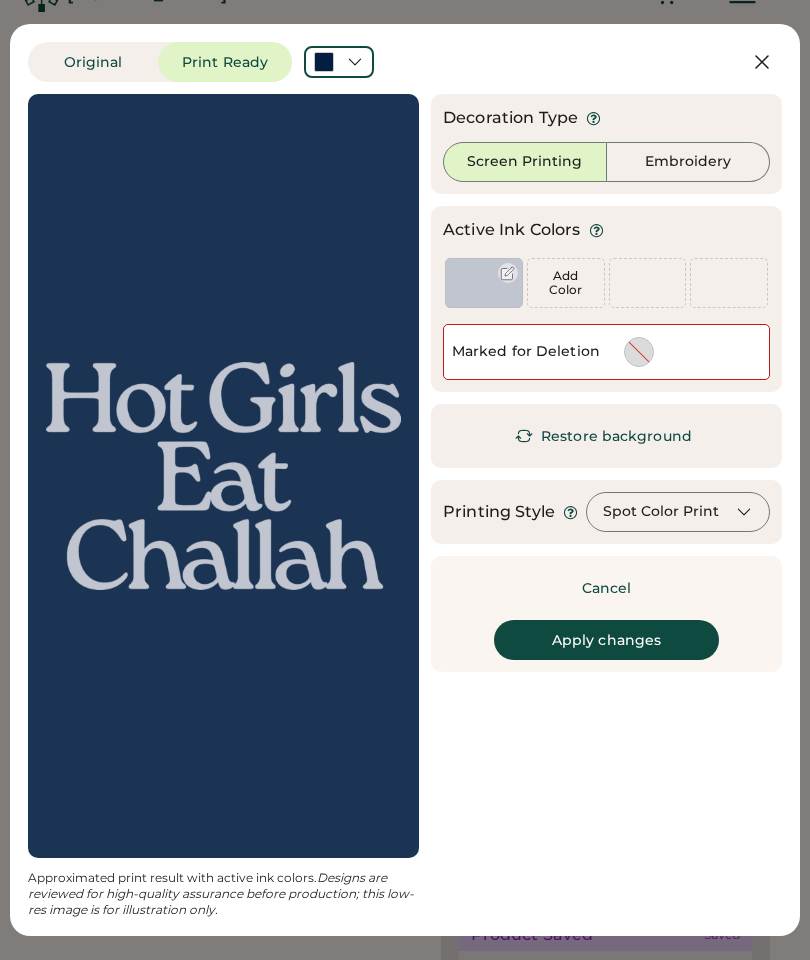 click at bounding box center [484, 283] 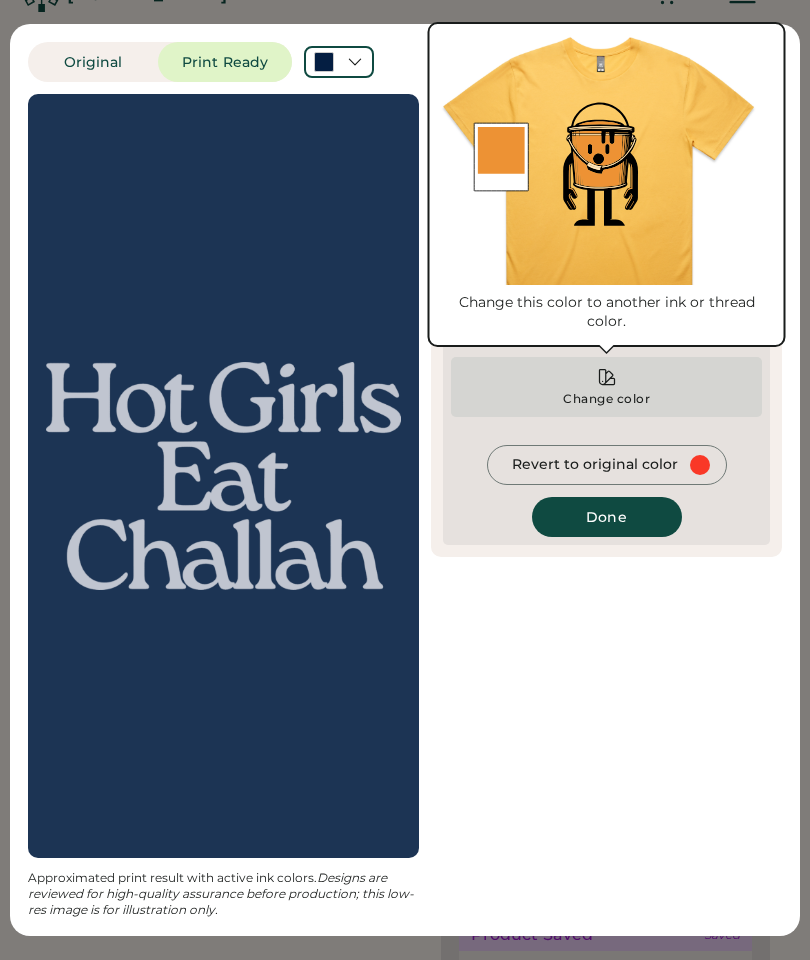 click on "Change color" at bounding box center [606, 399] 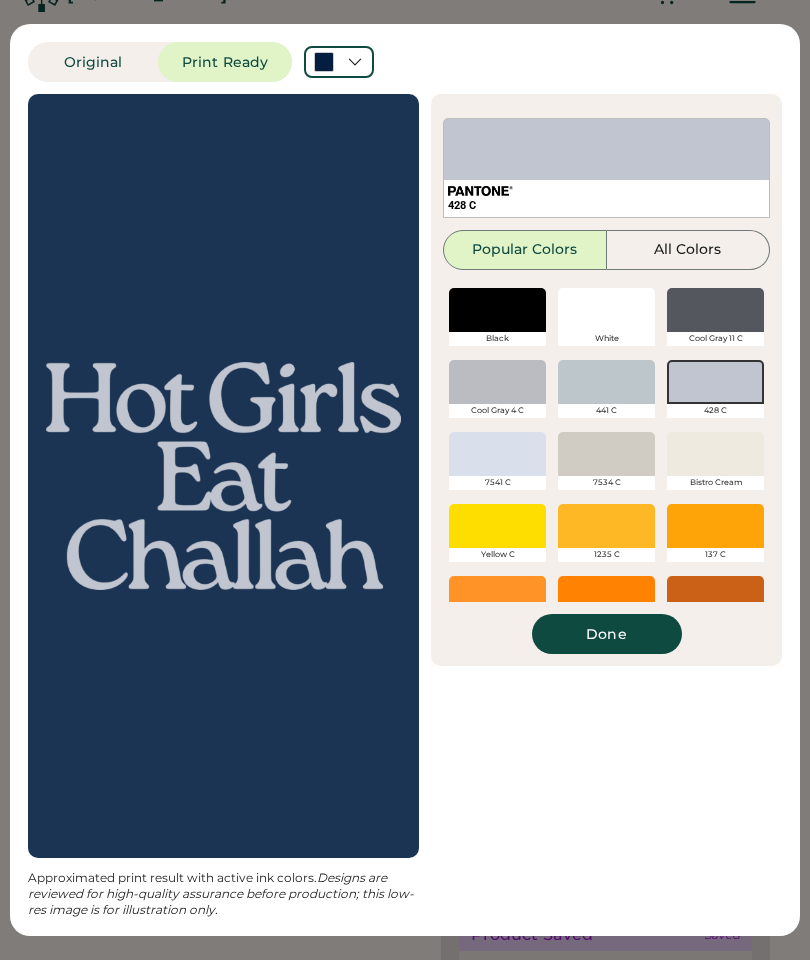 click on "Updating Image Approximated print result with active ink colors.
Designs are reviewed for high-quality assurance before production; this low-res image is for illustration only.
Decoration Type Screen Printing Embroidery Active Ink Colors Add
Color Add
Color Add
Color Marked for Deletion 428 C Popular Colors All Colors Black White Cool Gray 11 C Cool Gray 4 C 441 C 428 C 7541 C 7534 C Bistro Cream Yellow C 1235 C 137 C 3588 C 151 C 159 C 7608 C 7597 C Orange 021 C Bright Red C 485 C 176 C 1777 C 213 C 2035 C 200 C 4079 C Purple C 4083 C 2356 C 3515 C Medium Purple C 2098 C 2119 C 3105 C 2915 C 549 C 660 C 286 C Dark Blue C 534 C 3035 C 3292 C 323 C 3268 C Green C 2252 C 354 C 375 C 7737 C 554 C 2427 C 7505 C 464 C 7610 C 469 C 2322 C    Black White Process Cyan Process Magenta Process Yellow Process Black Yellow 0131 C Red 0331 C Magenta 0521 C Violet 0631 C Blue 0821 C Green 0921 C Black 0961 C 801 C 802 C 803 C 804 C 805 C 806 C 807 C 871 C 872 C 873 C 874 C 875 C 876 C 877 C 100 C 101 C 102 C Yellow C" at bounding box center [405, 506] 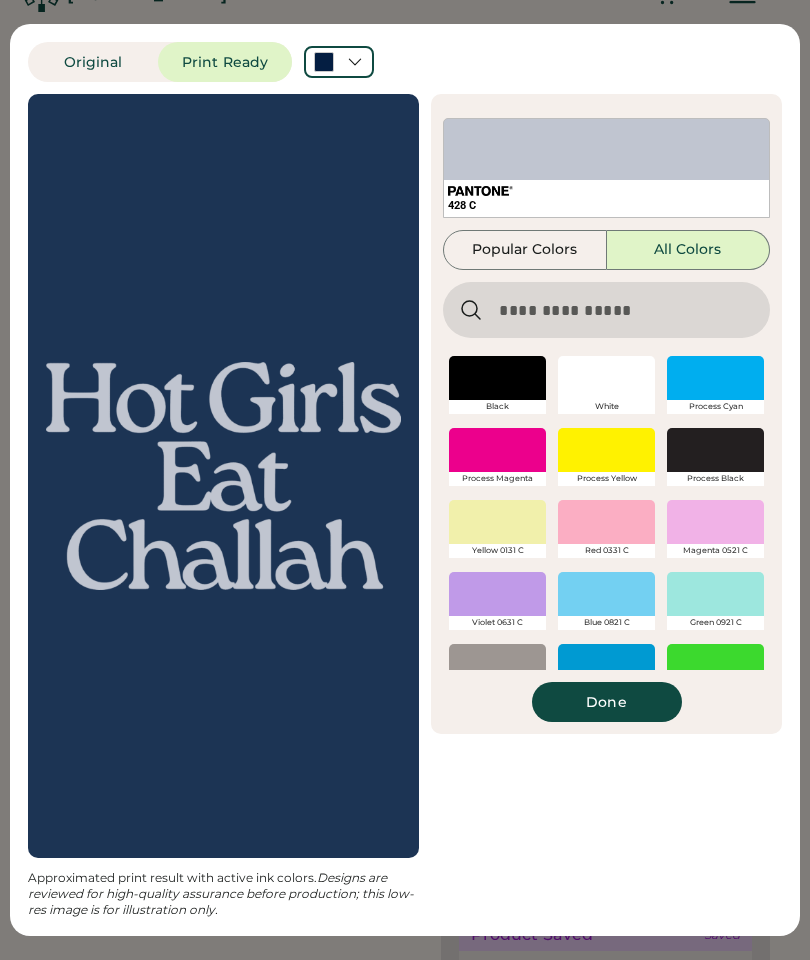 scroll, scrollTop: 44, scrollLeft: 0, axis: vertical 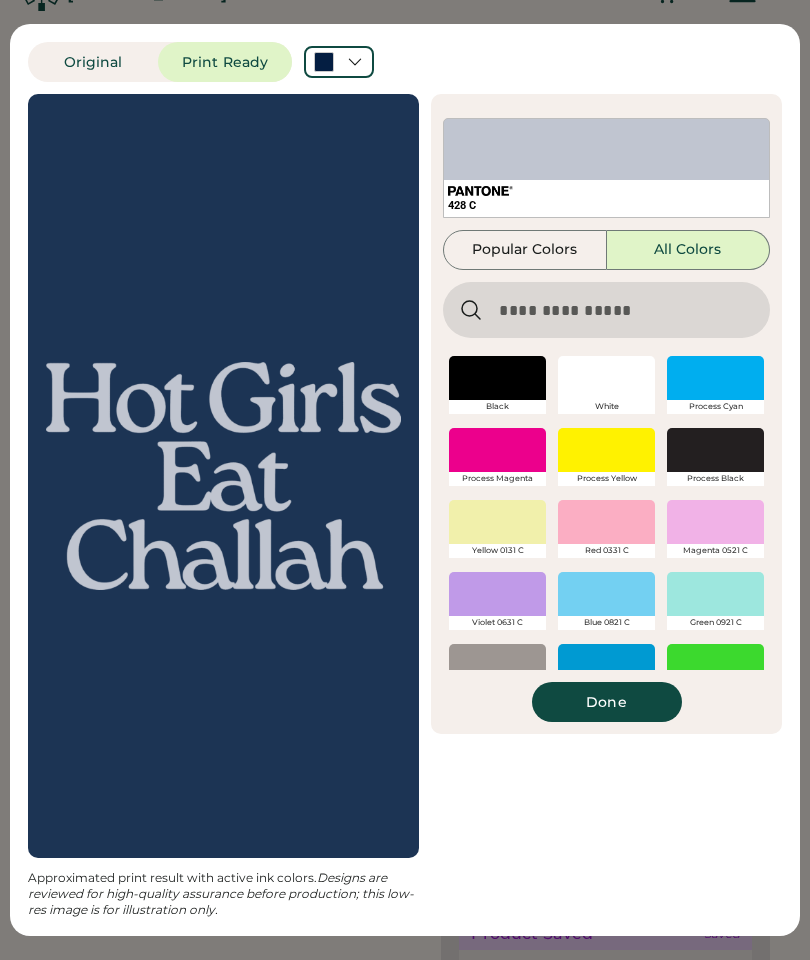 click at bounding box center [606, 310] 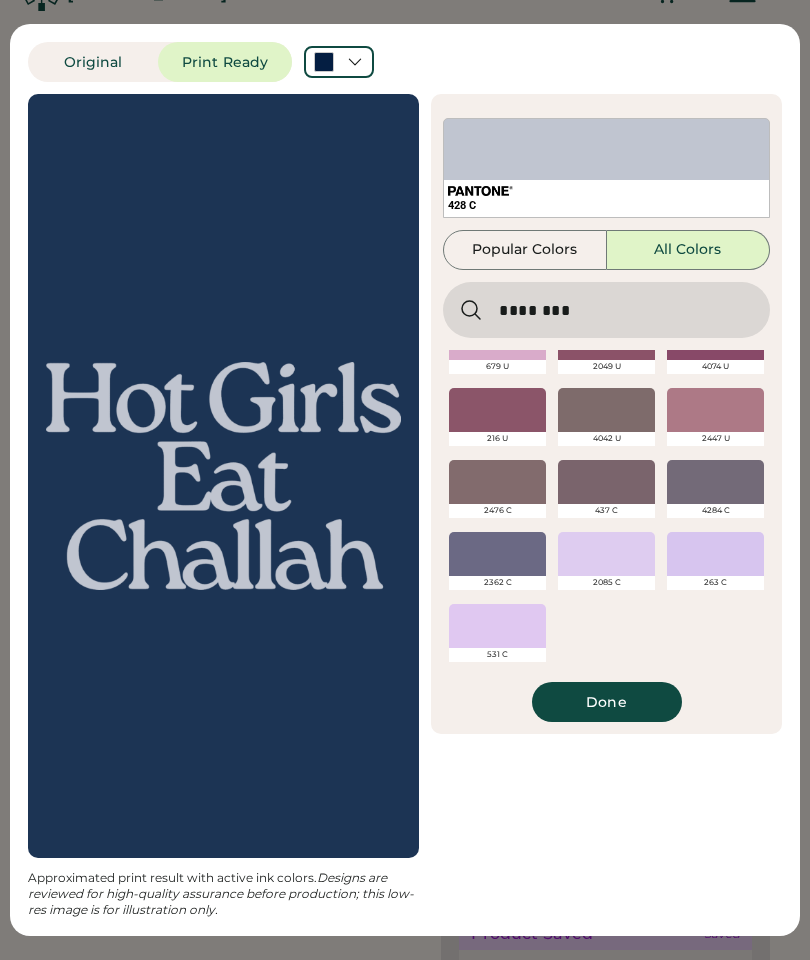 scroll, scrollTop: 2128, scrollLeft: 0, axis: vertical 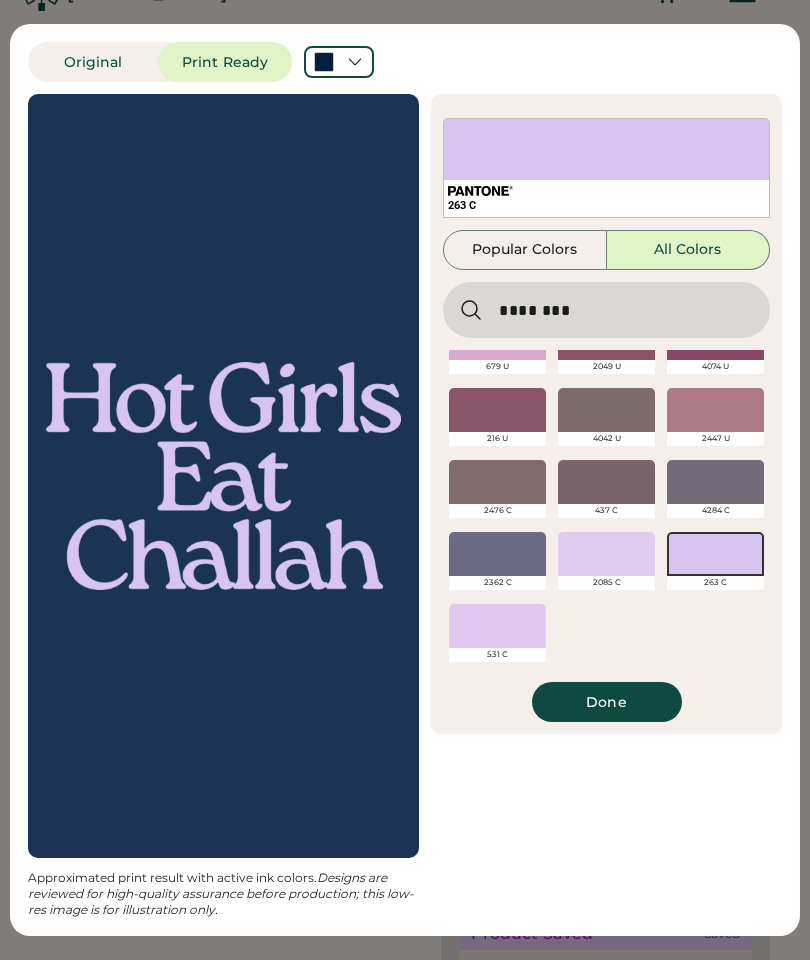 click on "Done" at bounding box center [607, 702] 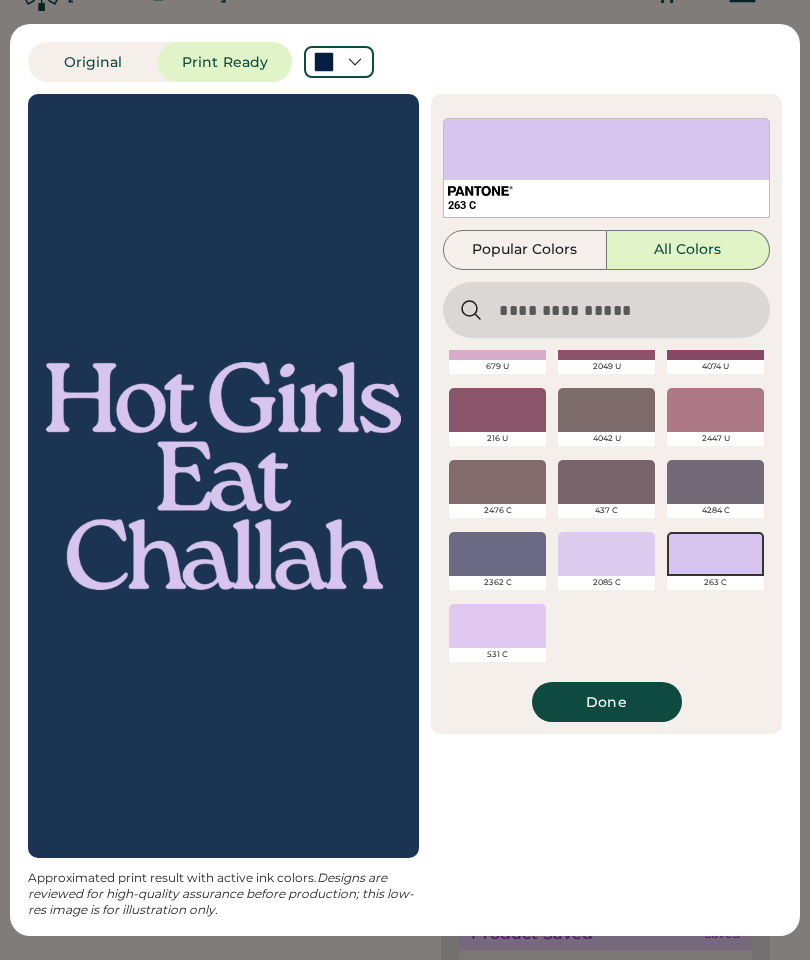 scroll, scrollTop: 0, scrollLeft: 0, axis: both 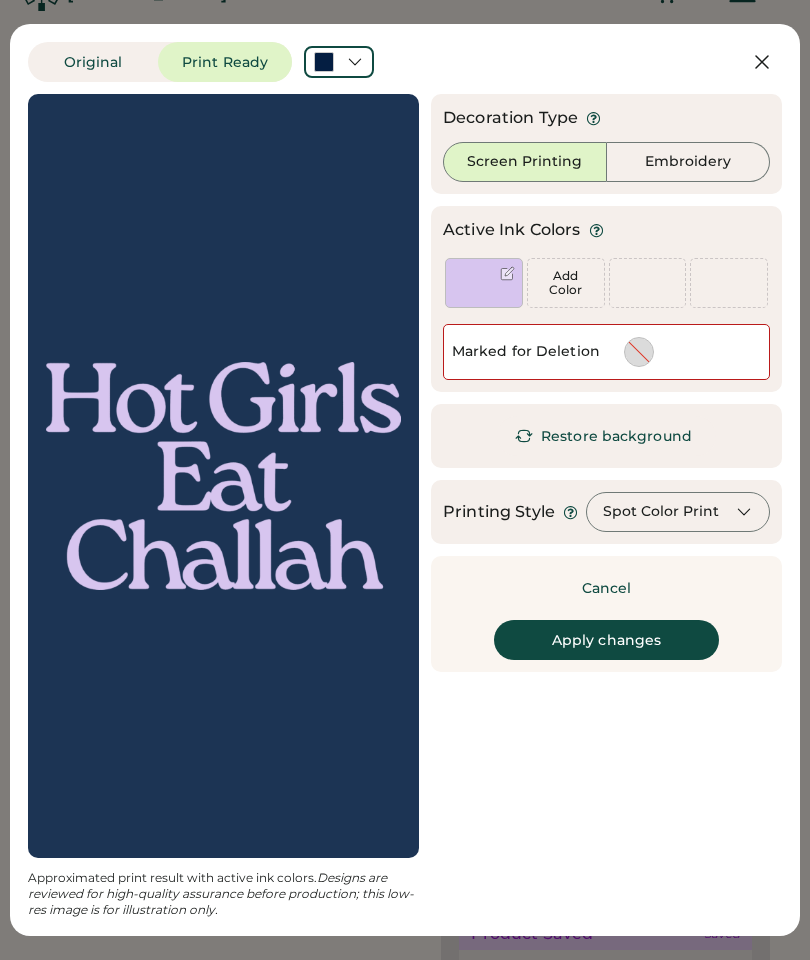 click on "Apply changes" at bounding box center (606, 640) 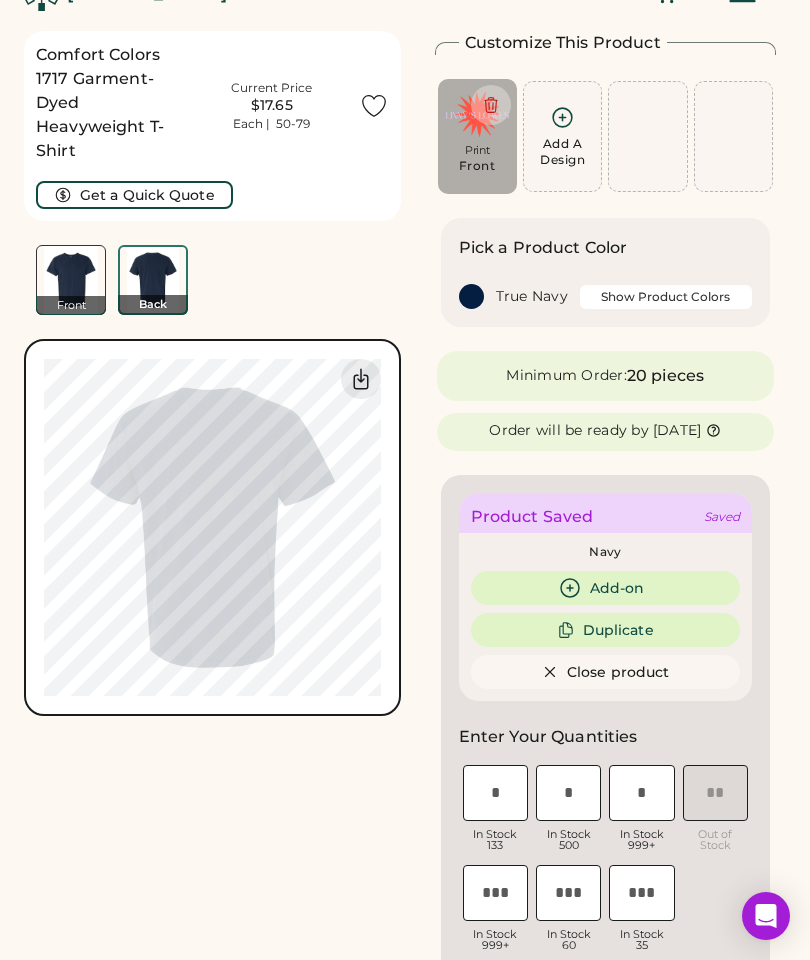 click at bounding box center (71, 280) 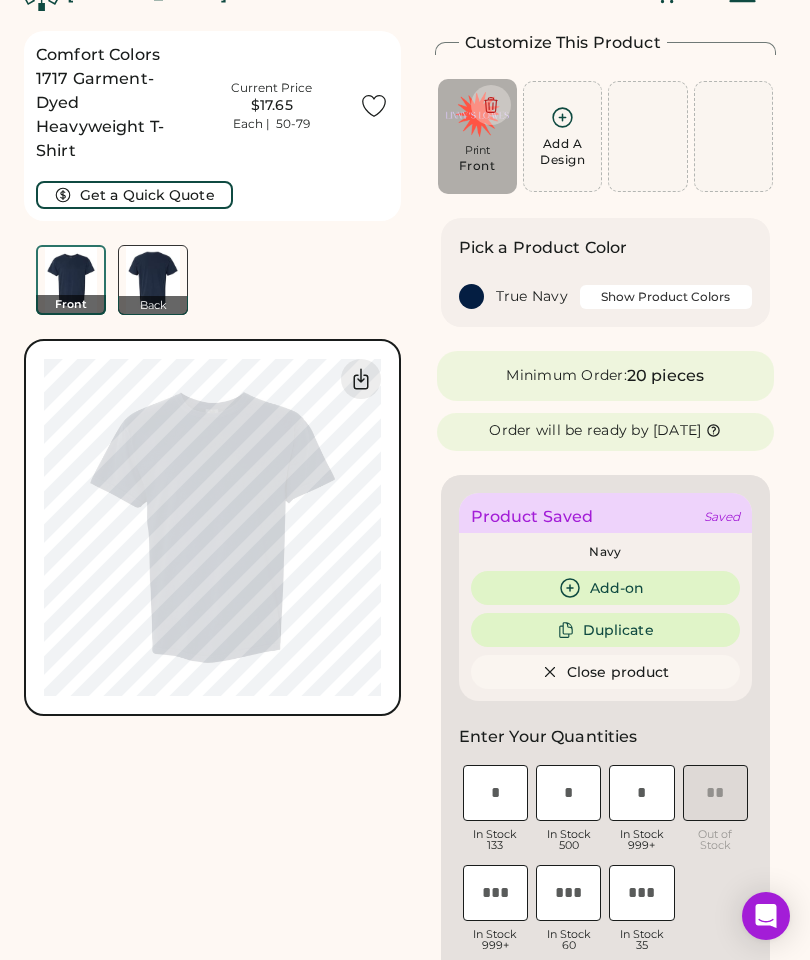 scroll, scrollTop: 75, scrollLeft: 0, axis: vertical 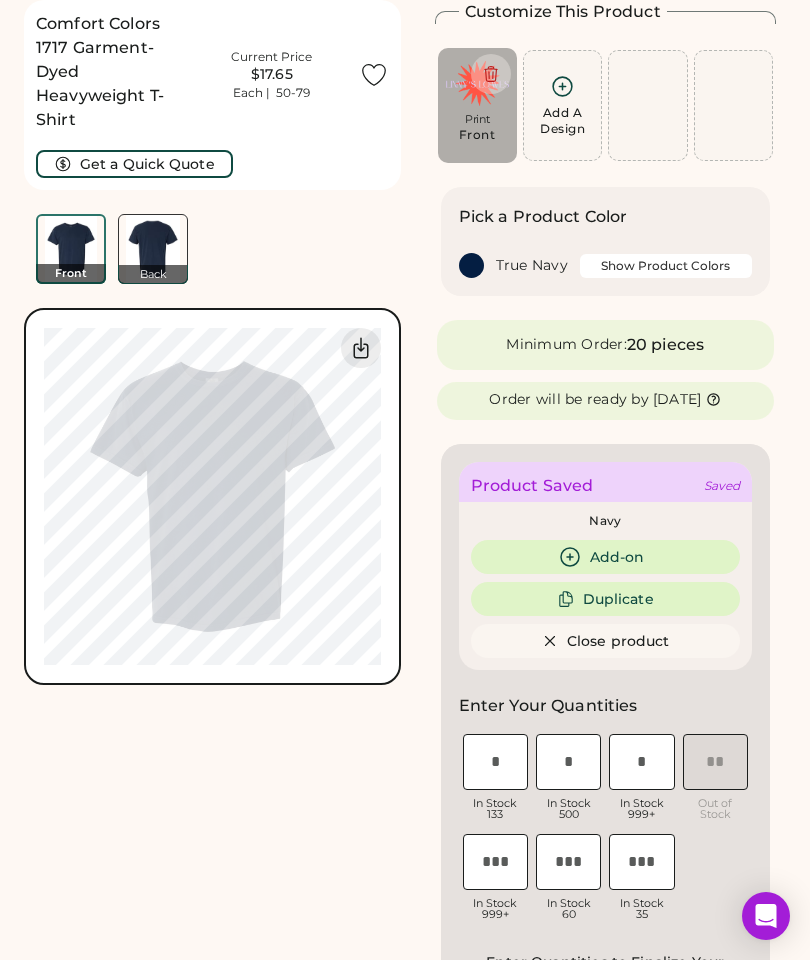click at bounding box center (153, 249) 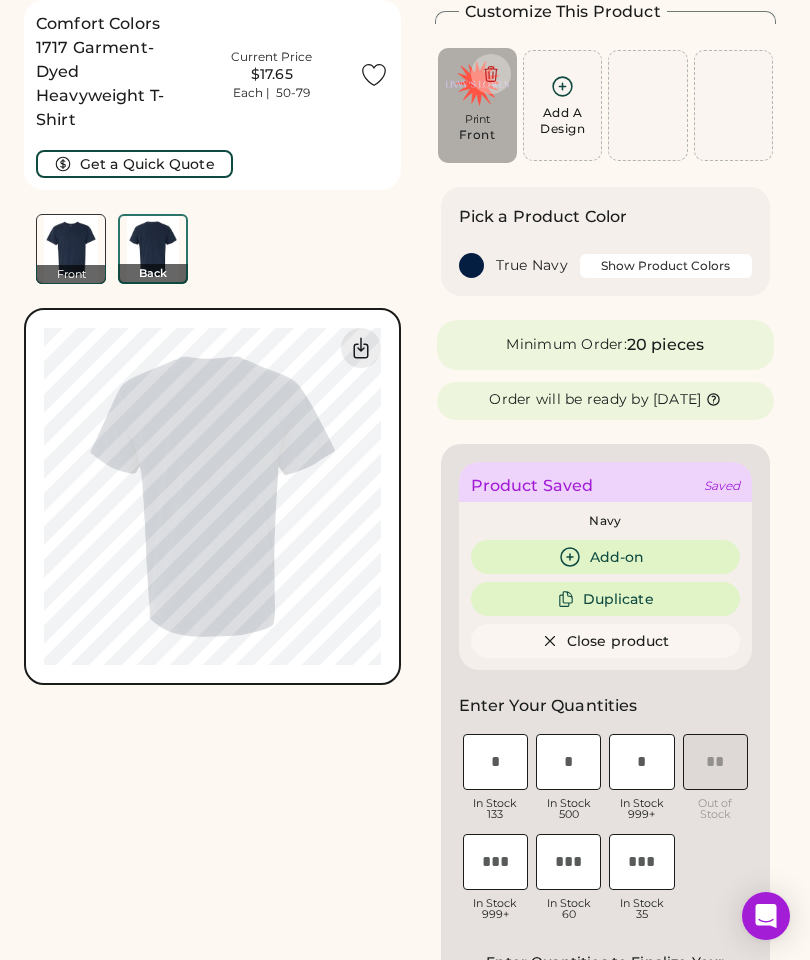 click at bounding box center [71, 249] 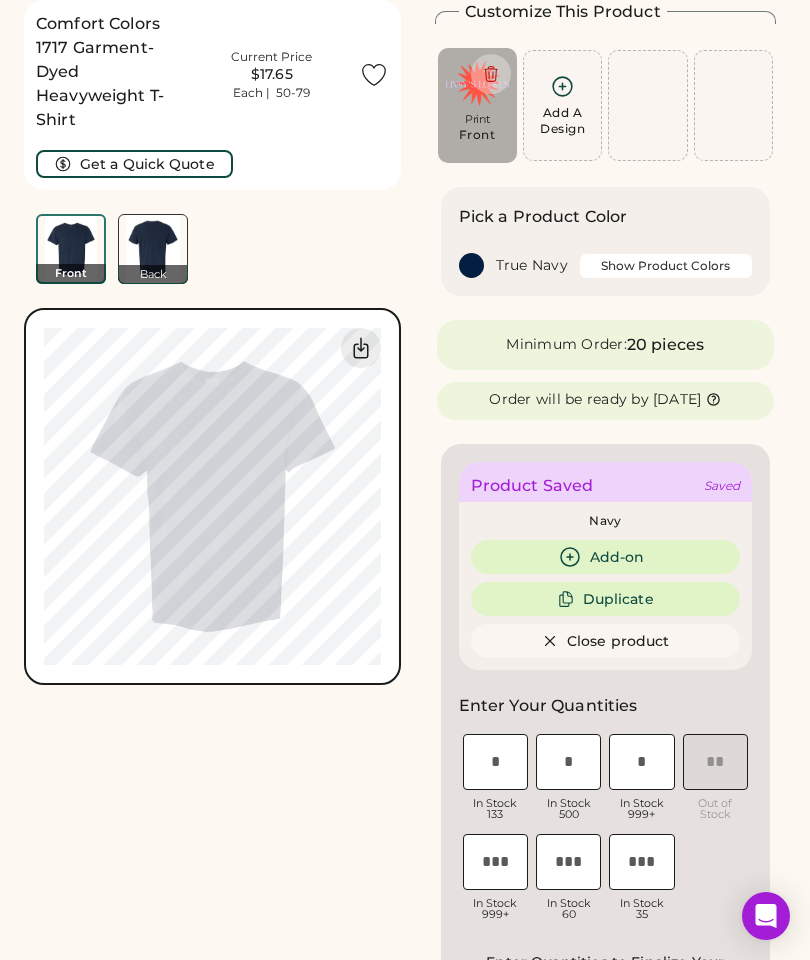 click at bounding box center (153, 249) 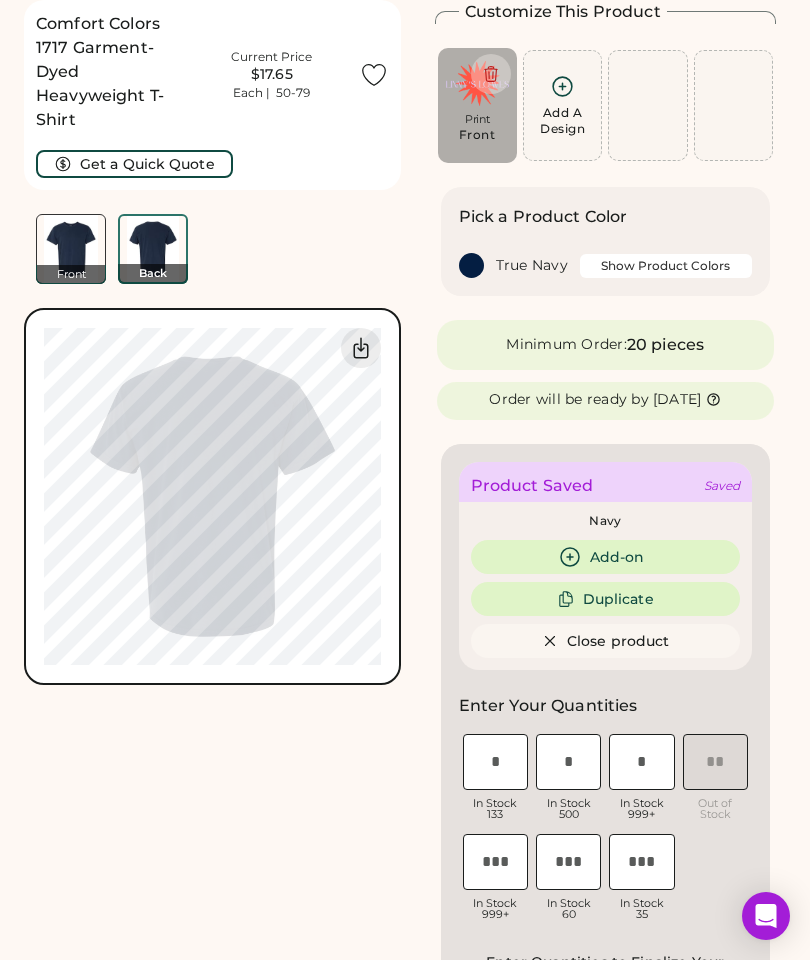 click on "Pick a Product Color" at bounding box center [543, 217] 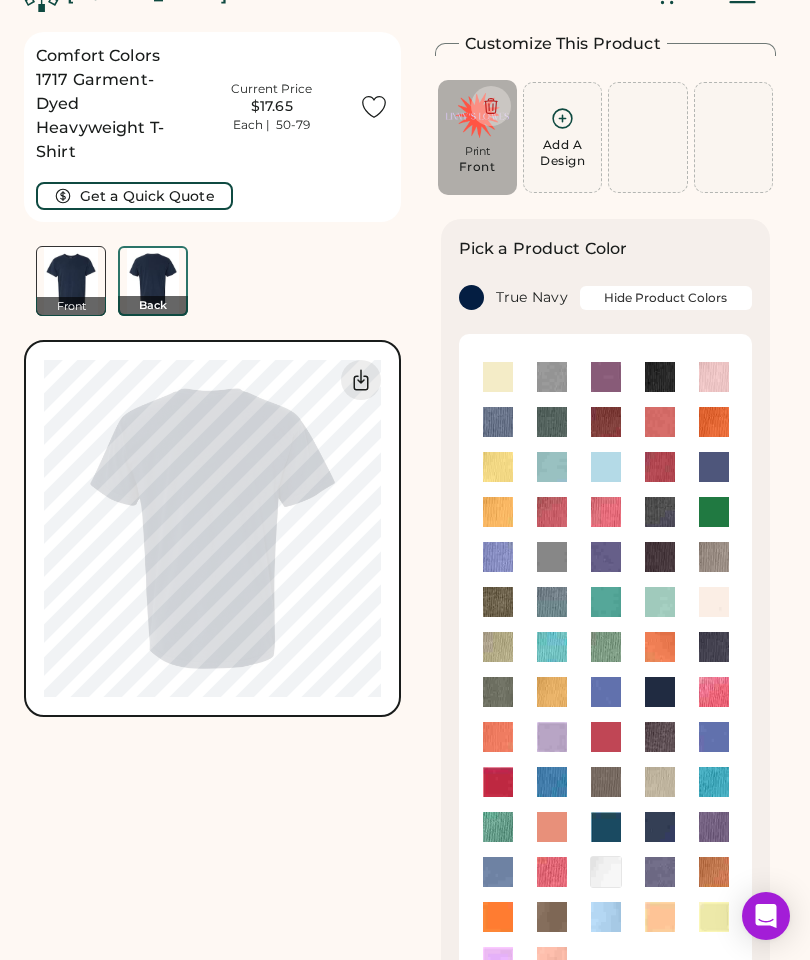 click on "Add A
Design" at bounding box center [562, 137] 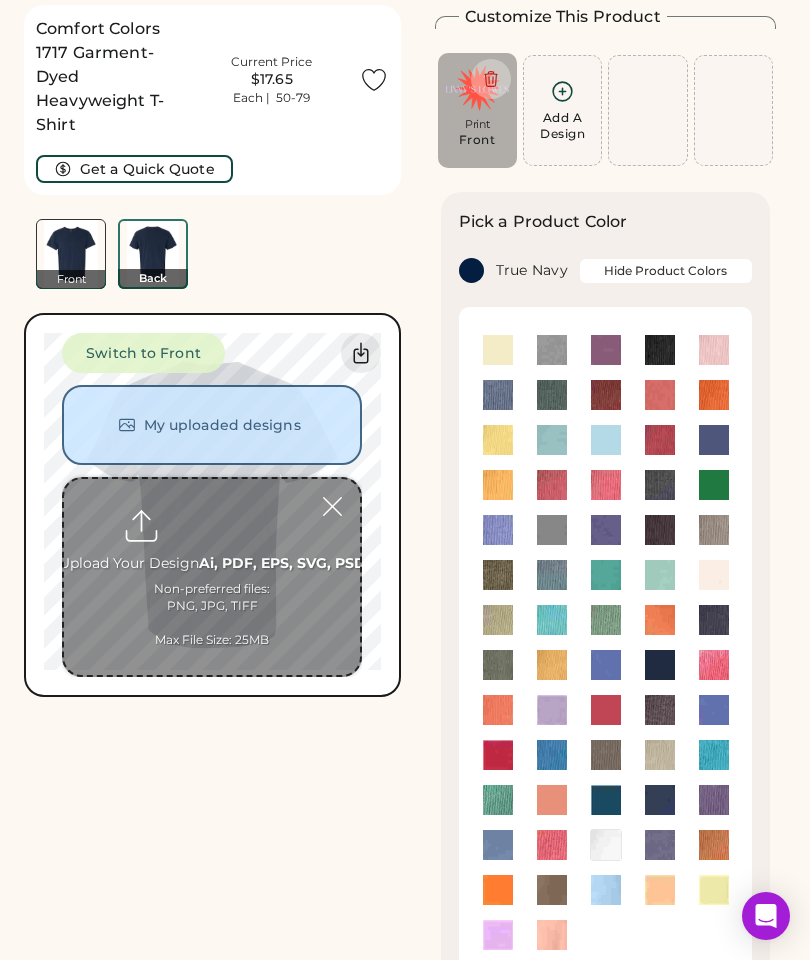 scroll, scrollTop: 75, scrollLeft: 0, axis: vertical 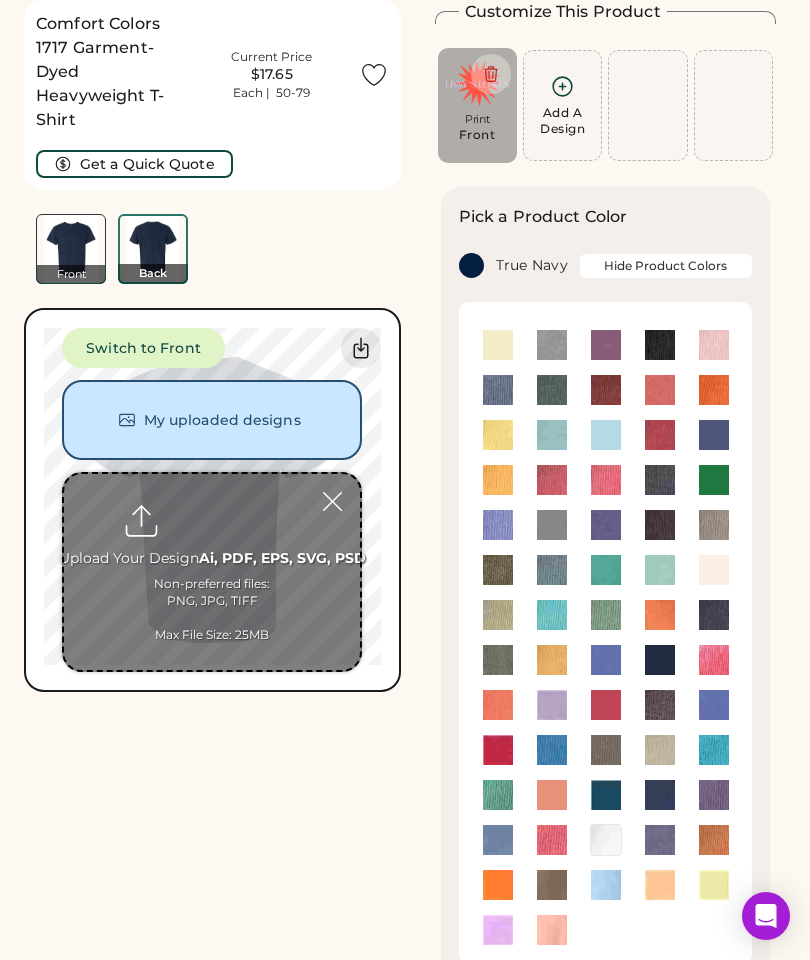 click on "Switch to Front" at bounding box center (143, 348) 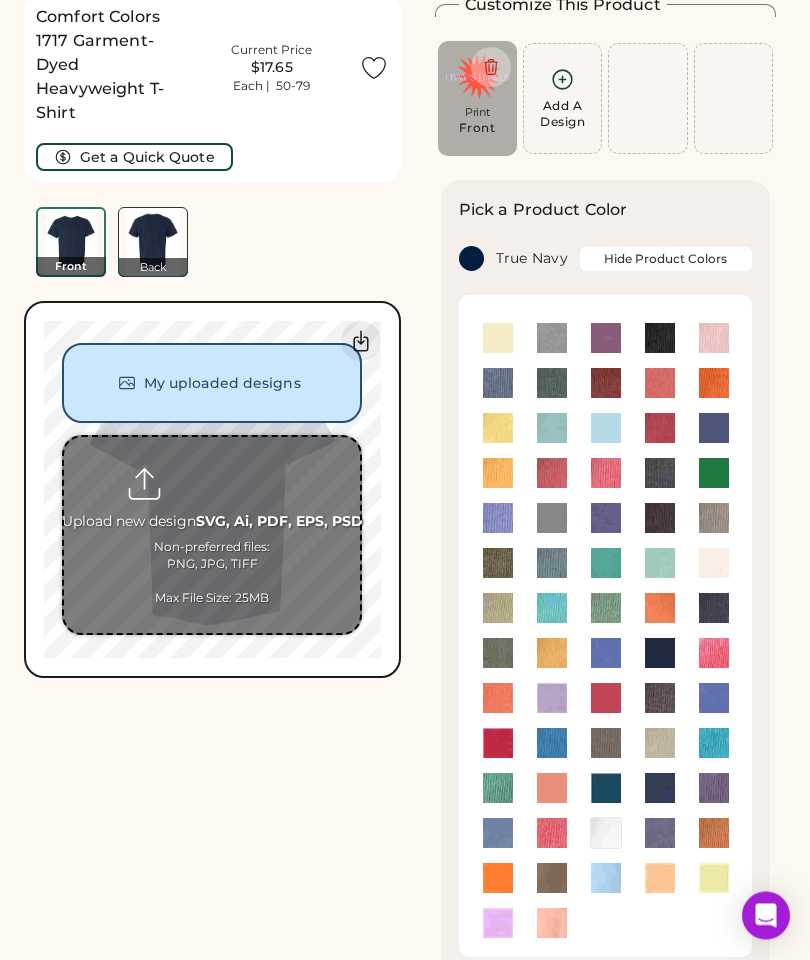 scroll, scrollTop: 0, scrollLeft: 0, axis: both 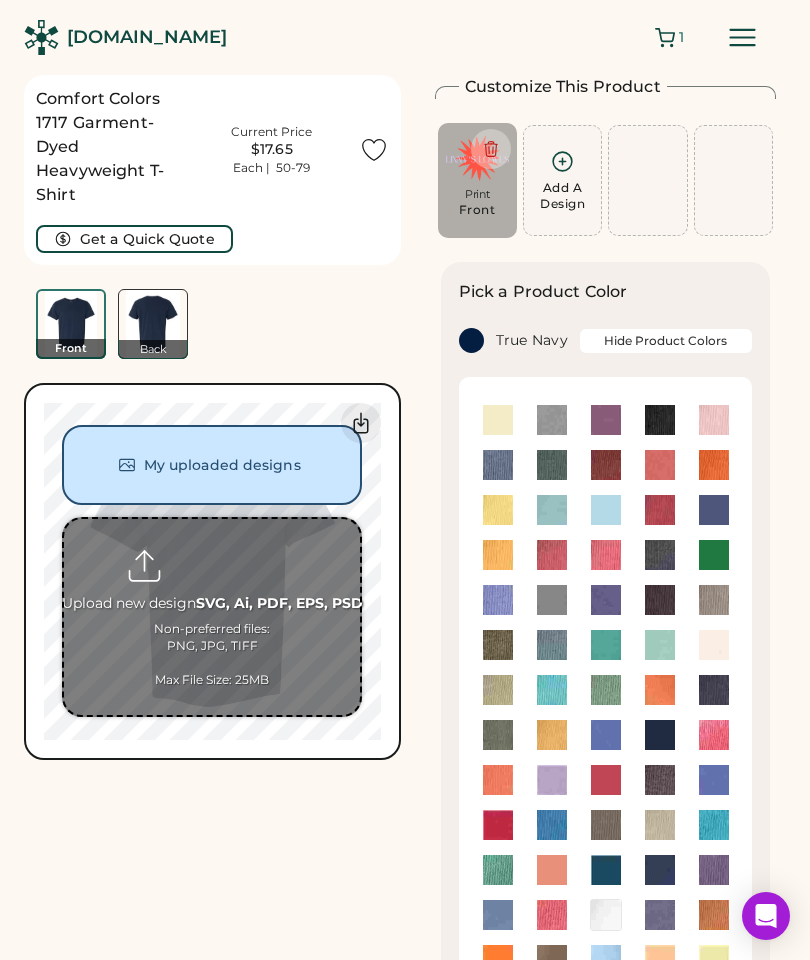 click 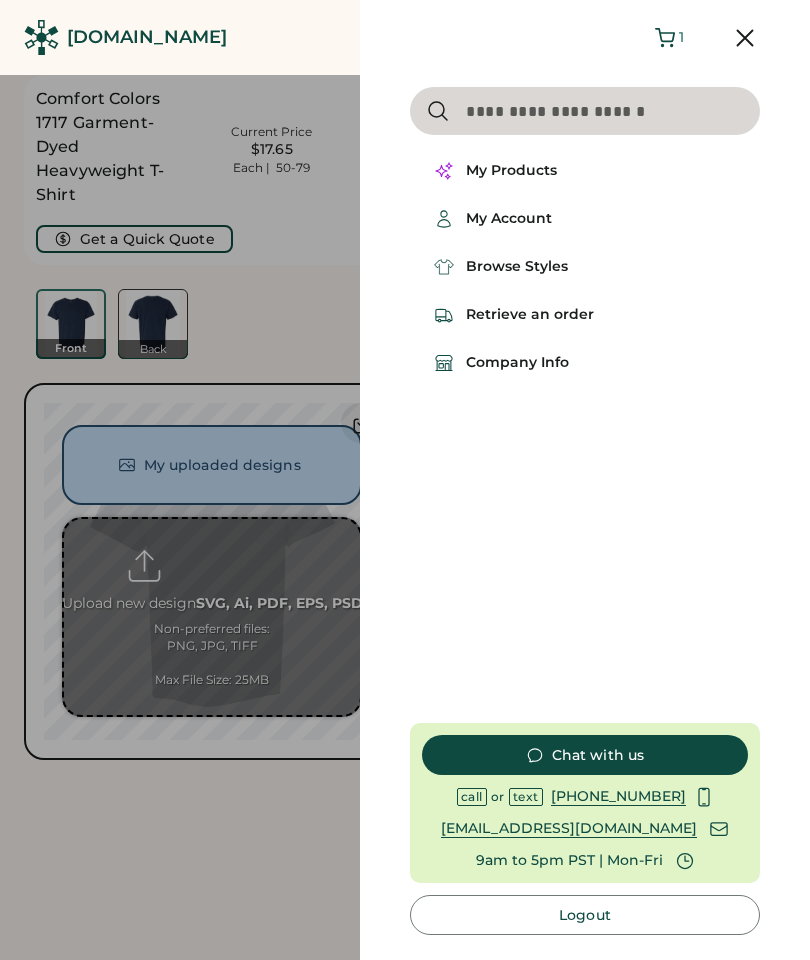 click on "My Products" at bounding box center (585, 171) 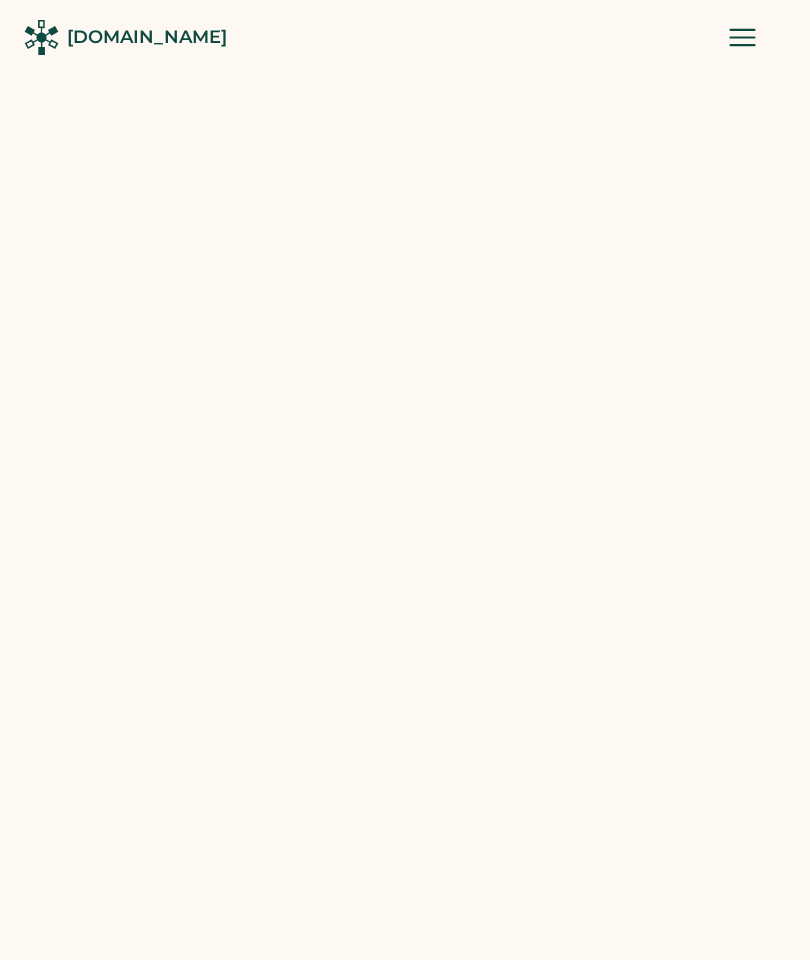 scroll, scrollTop: 0, scrollLeft: 0, axis: both 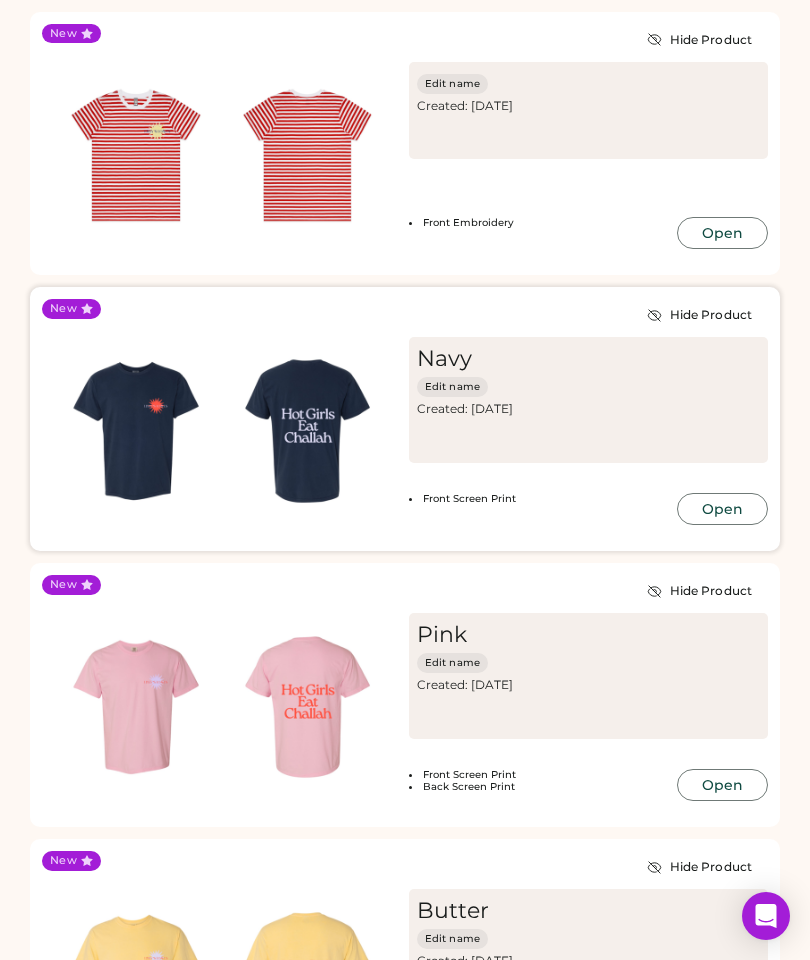 click at bounding box center [136, 431] 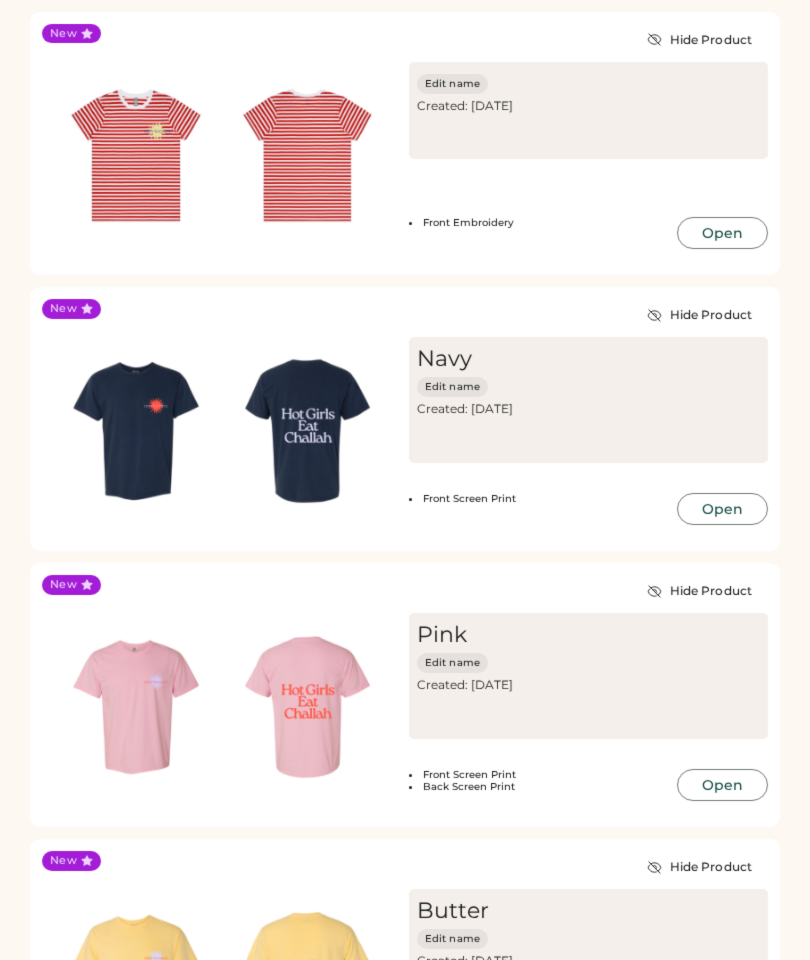 scroll, scrollTop: 1074, scrollLeft: 0, axis: vertical 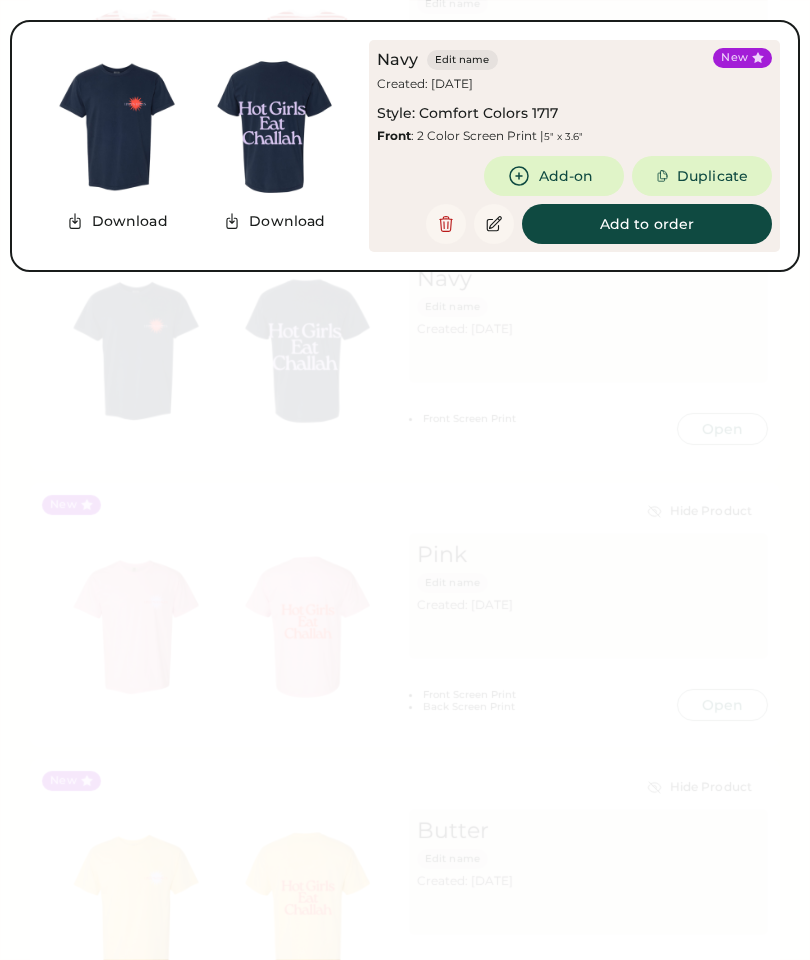 click at bounding box center (494, 224) 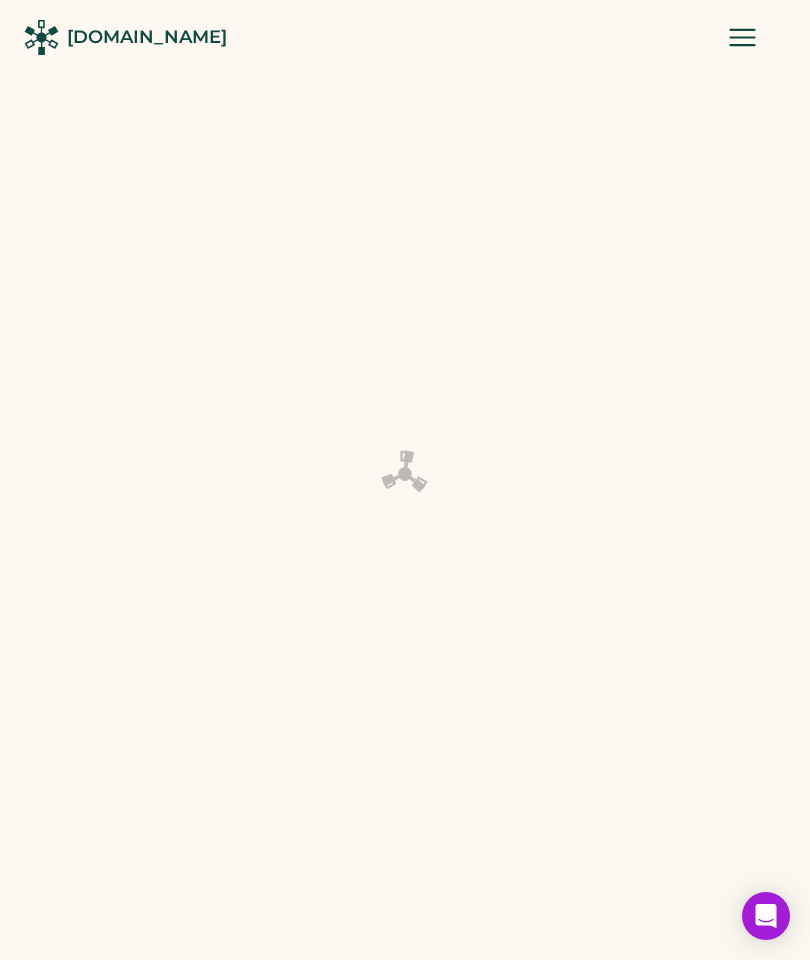 scroll, scrollTop: 0, scrollLeft: 0, axis: both 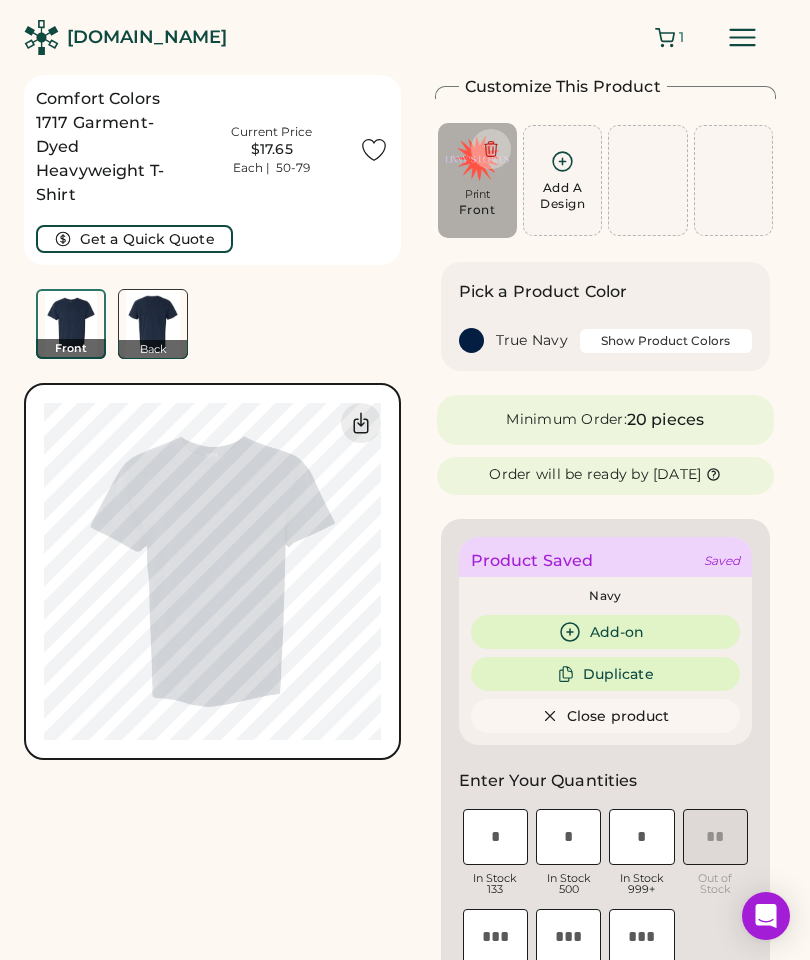 click at bounding box center (153, 324) 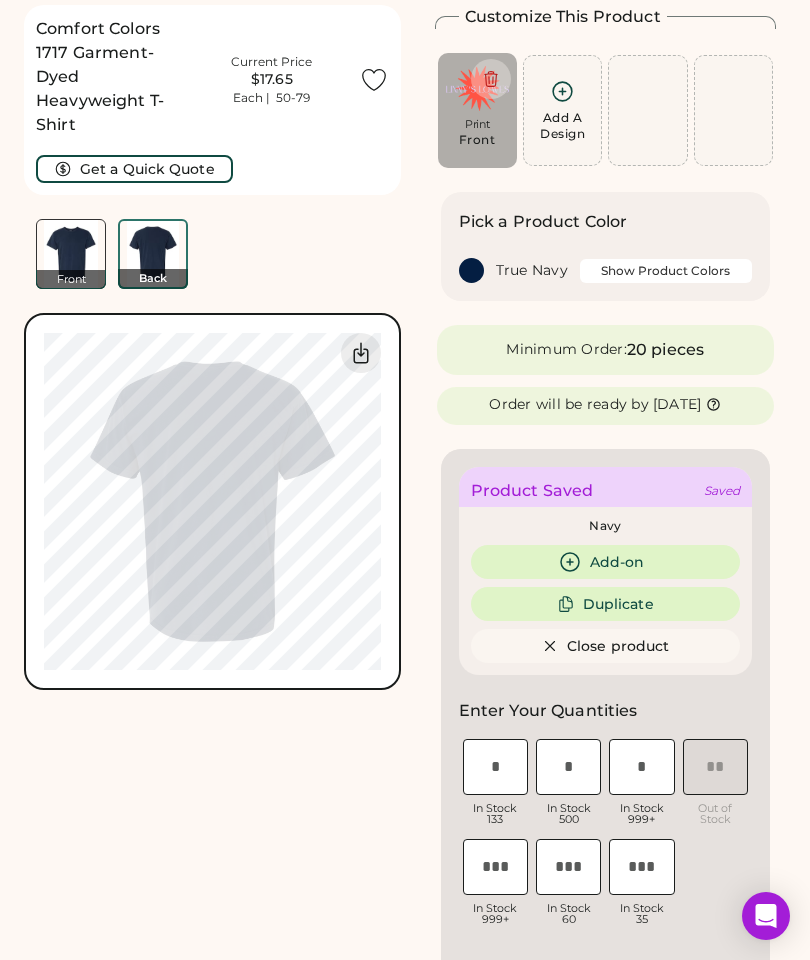 scroll, scrollTop: 75, scrollLeft: 0, axis: vertical 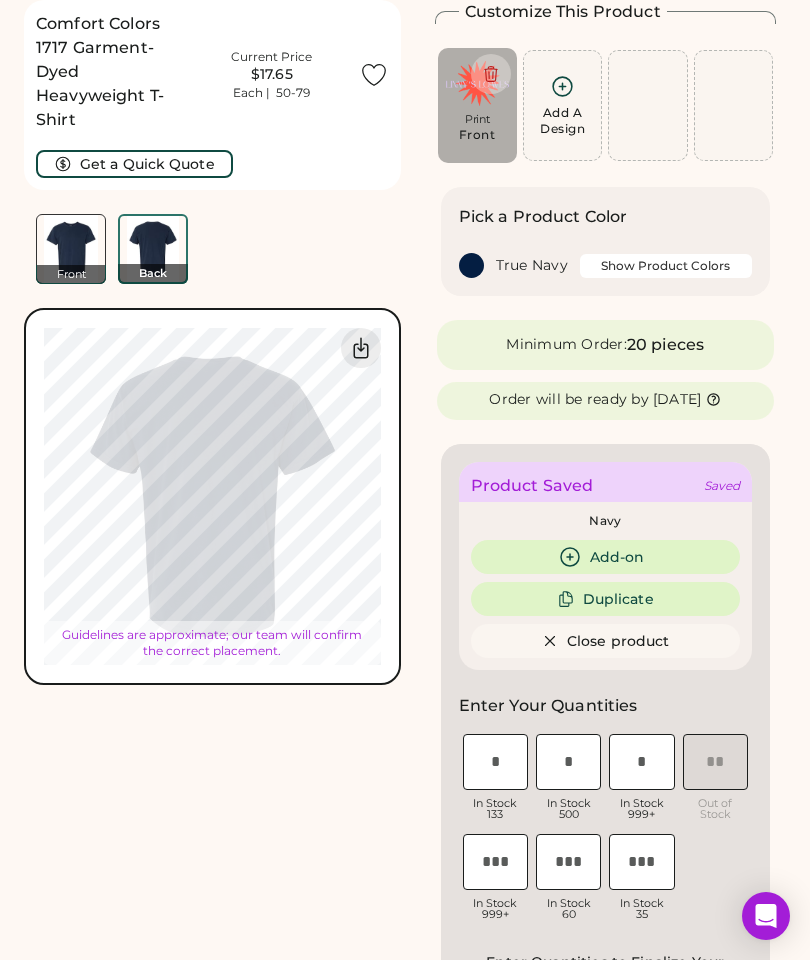 click on "Comfort Colors 1717 Garment-Dyed Heavyweight T-Shirt Current Price $17.65 Each |  50-79       Get a Quick Quote Front Back" at bounding box center [212, 142] 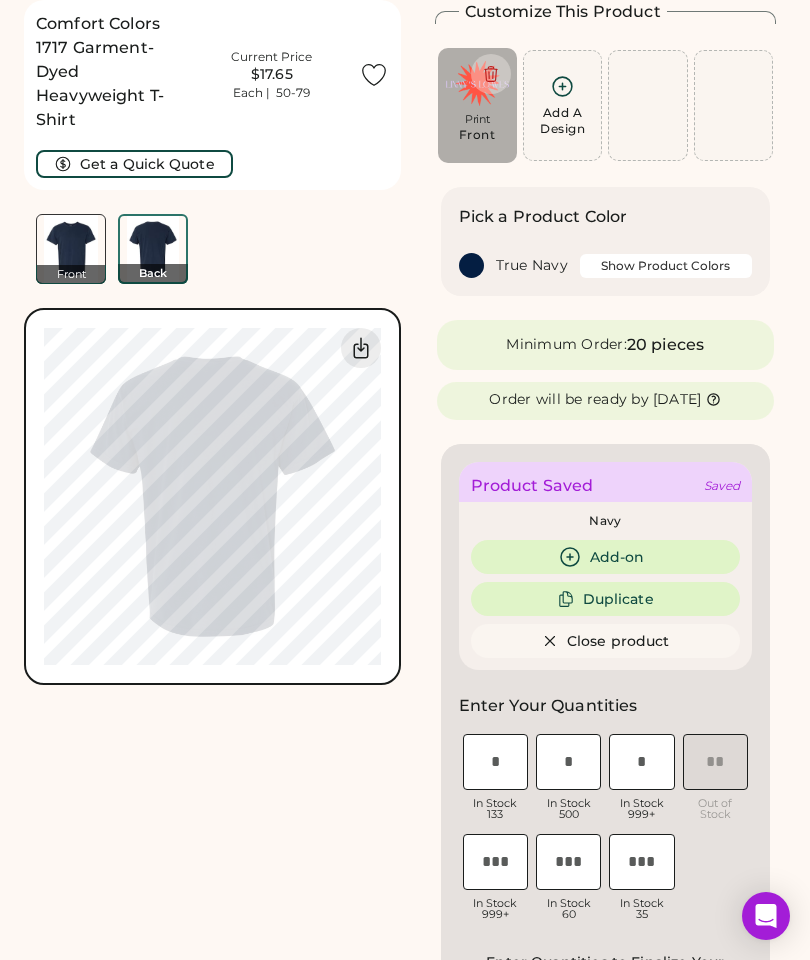 click on "Comfort Colors 1717 Garment-Dyed Heavyweight T-Shirt Current Price $17.65 Each |  50-79       Get a Quick Quote Front Back" at bounding box center [212, 142] 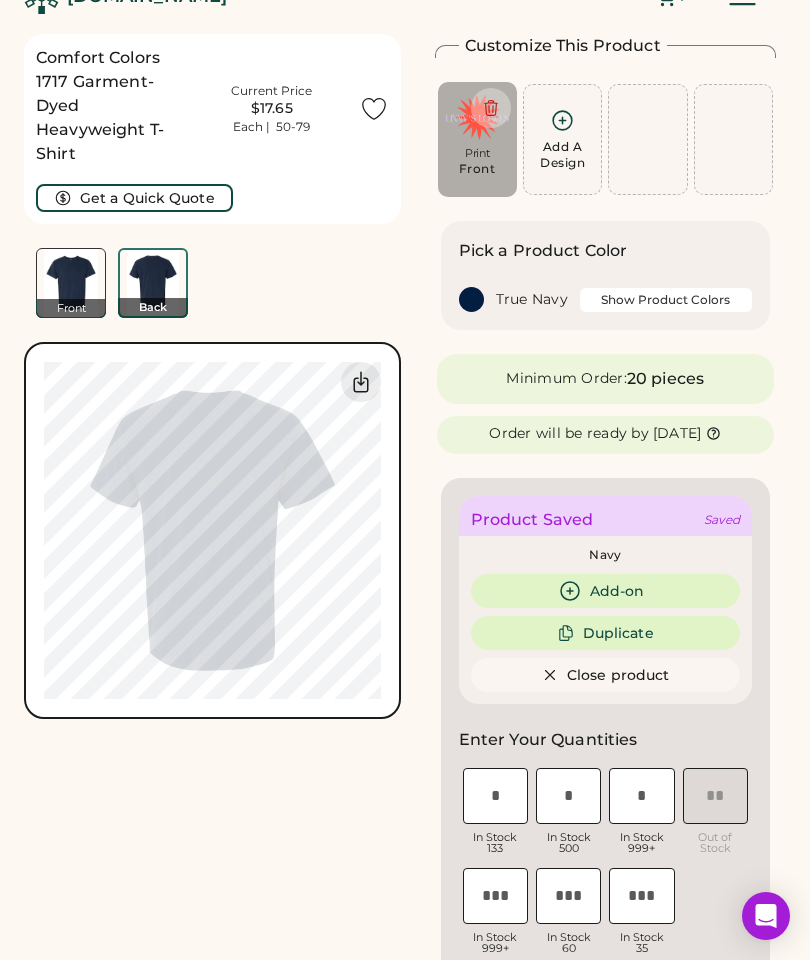 scroll, scrollTop: 0, scrollLeft: 0, axis: both 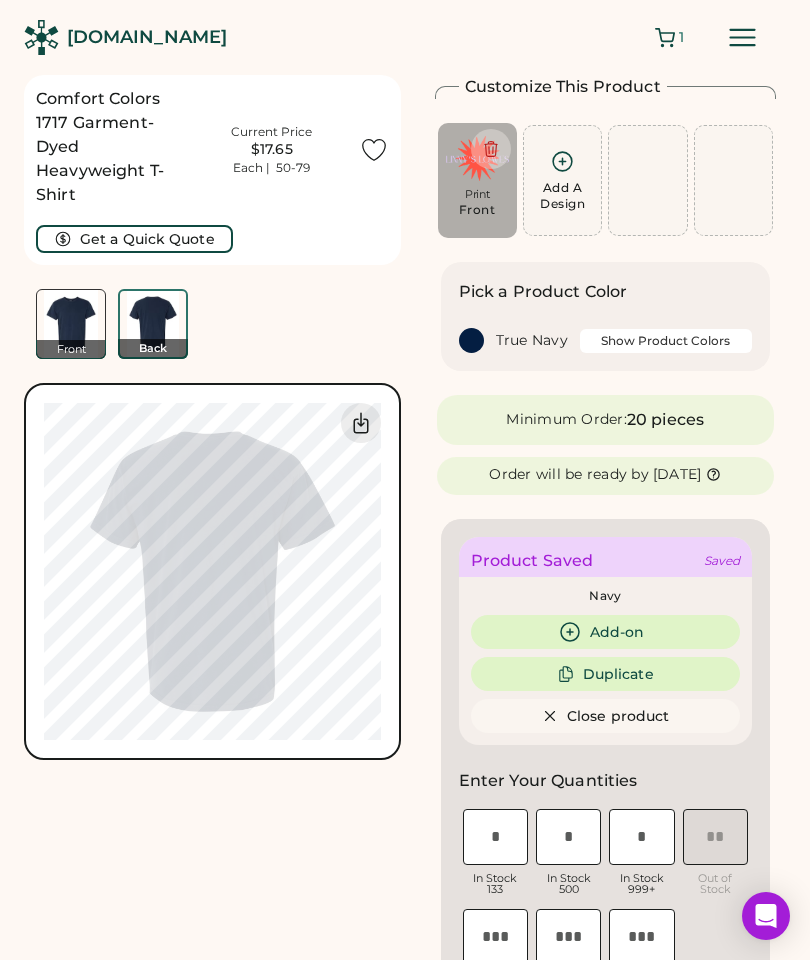 click 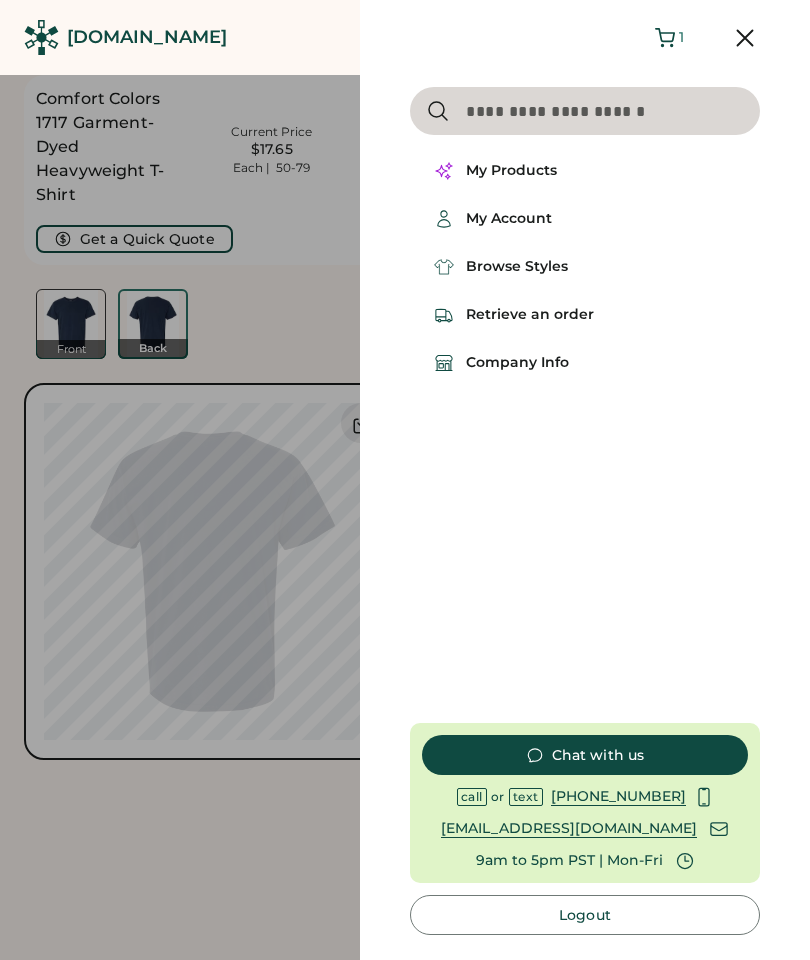 click on "My Products" at bounding box center [585, 171] 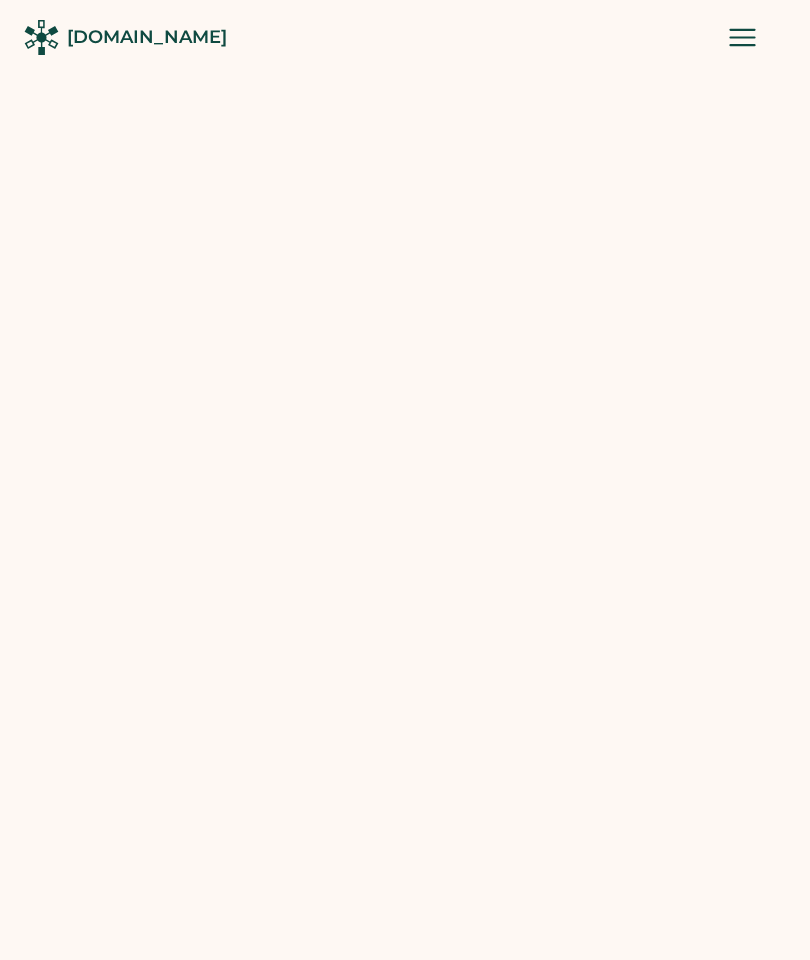 scroll, scrollTop: 0, scrollLeft: 0, axis: both 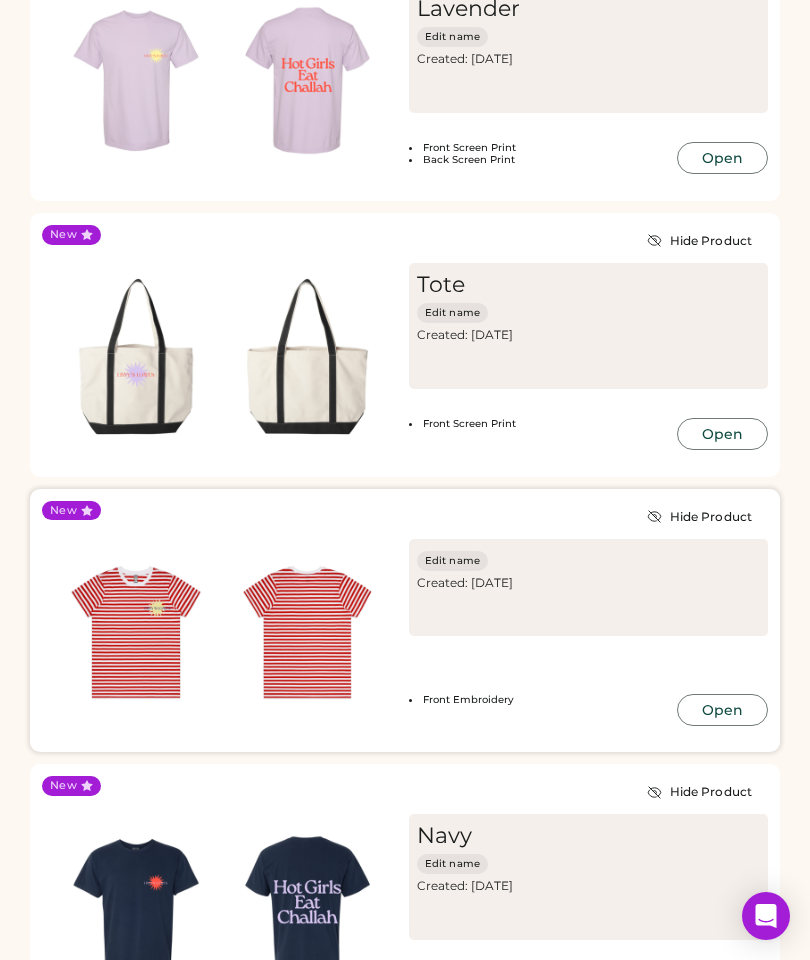 click at bounding box center (308, 633) 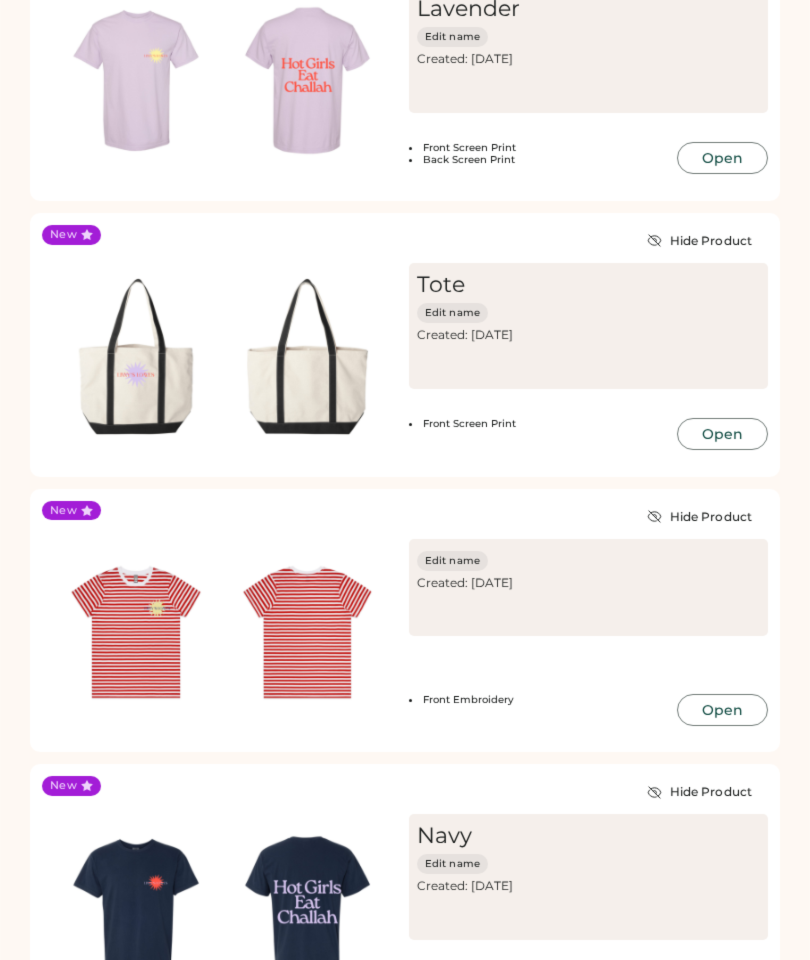 scroll, scrollTop: 597, scrollLeft: 0, axis: vertical 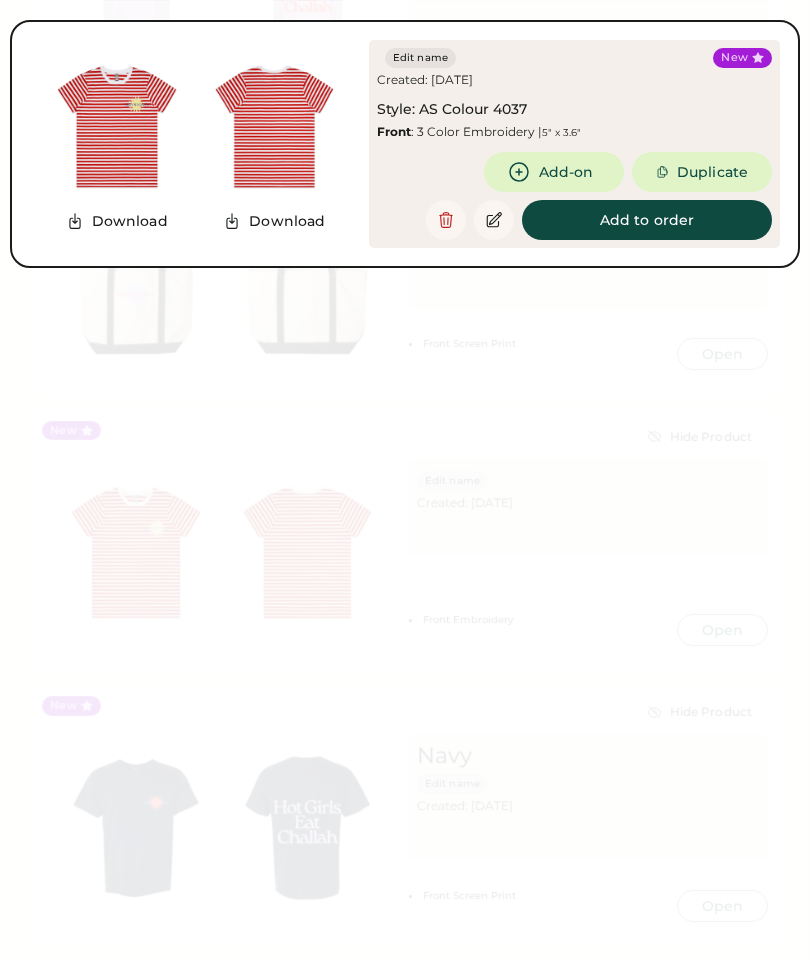 click 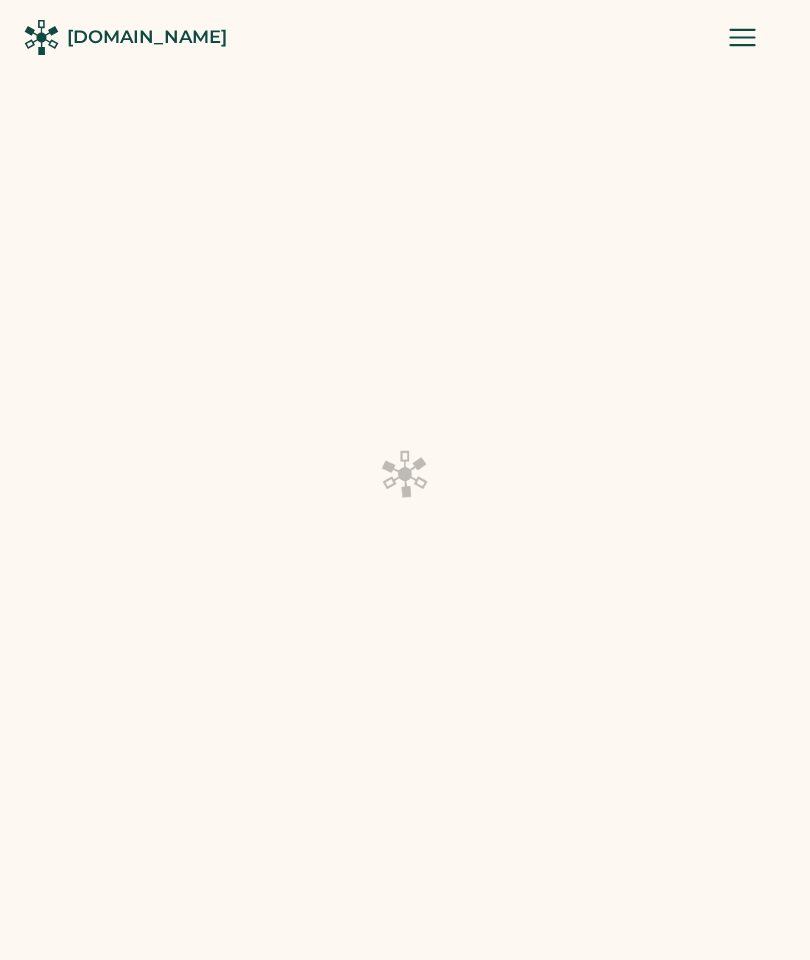 scroll, scrollTop: 0, scrollLeft: 0, axis: both 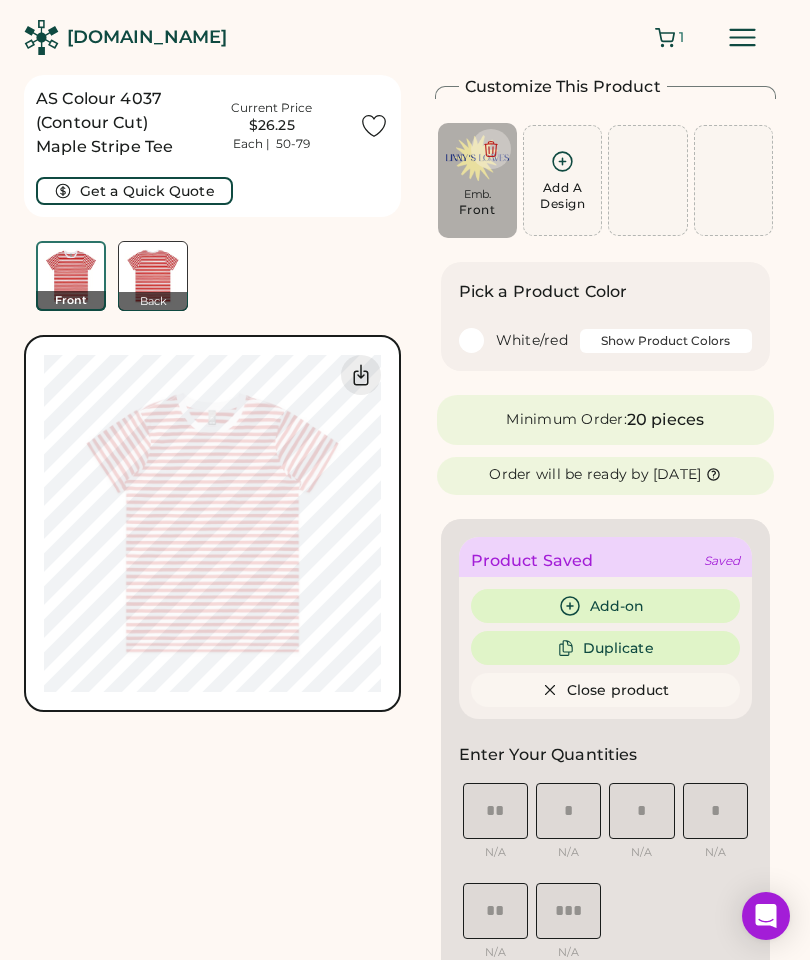click on "Front" at bounding box center (477, 210) 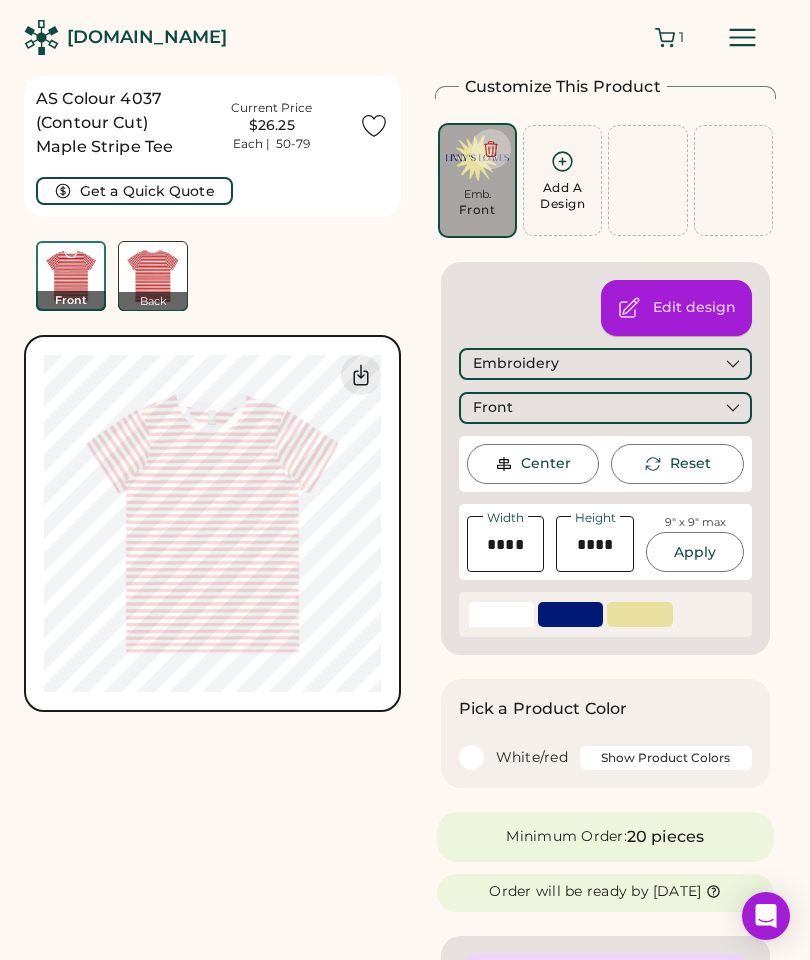 click on "Edit design" at bounding box center (694, 308) 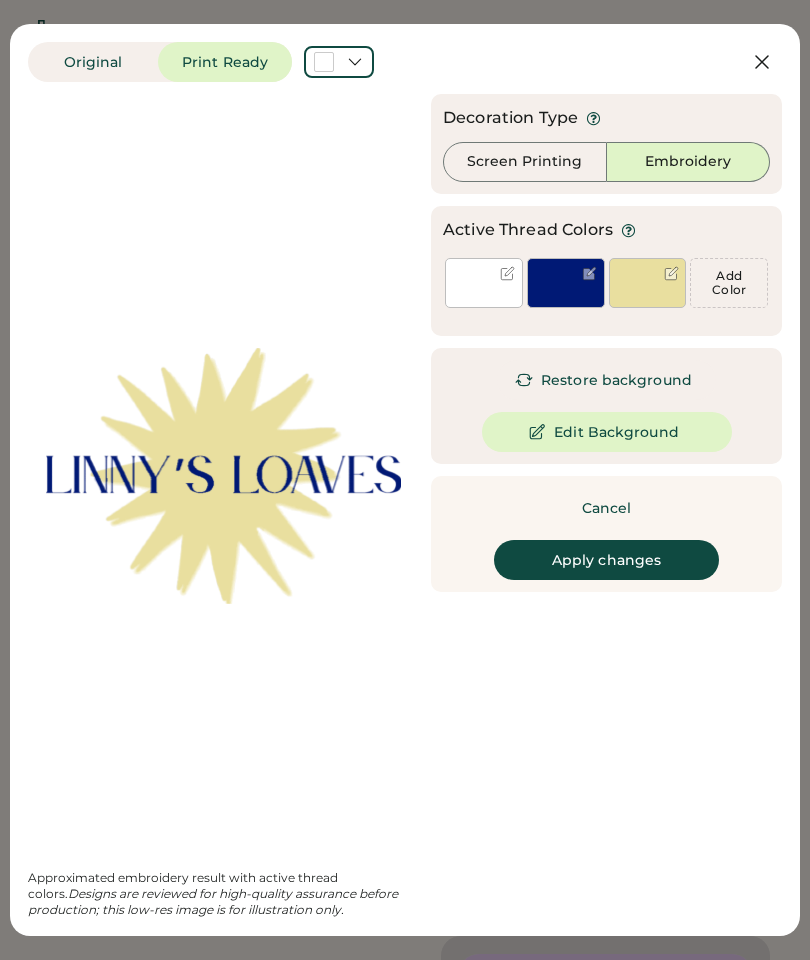 click at bounding box center [507, 273] 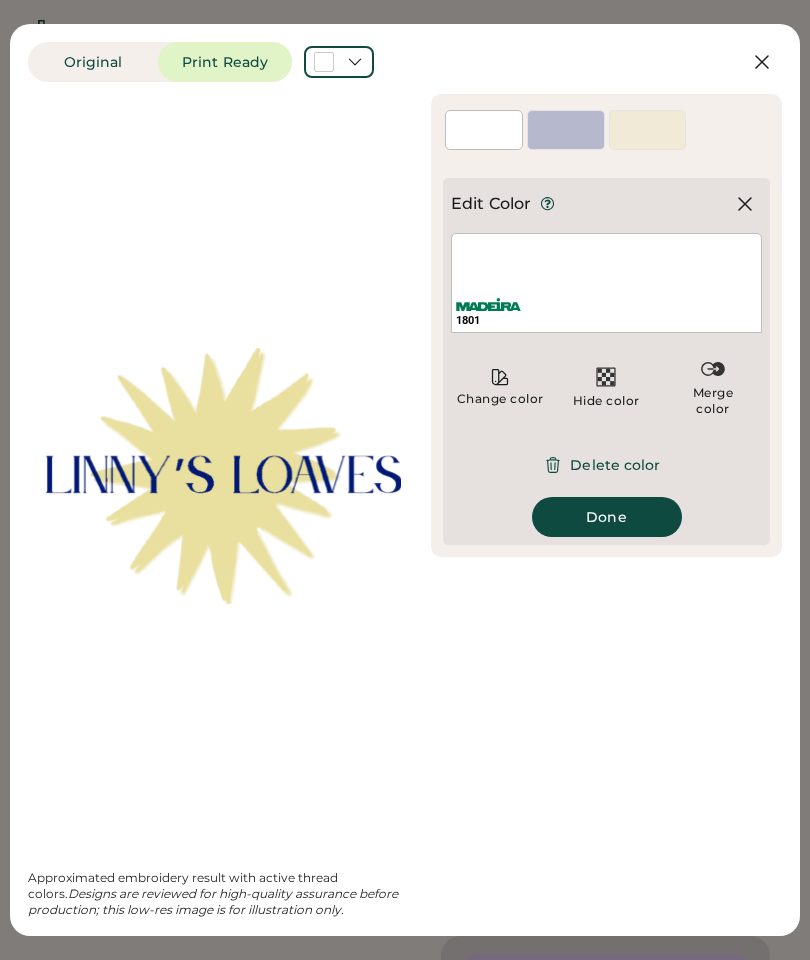 click on "Delete color" at bounding box center [606, 465] 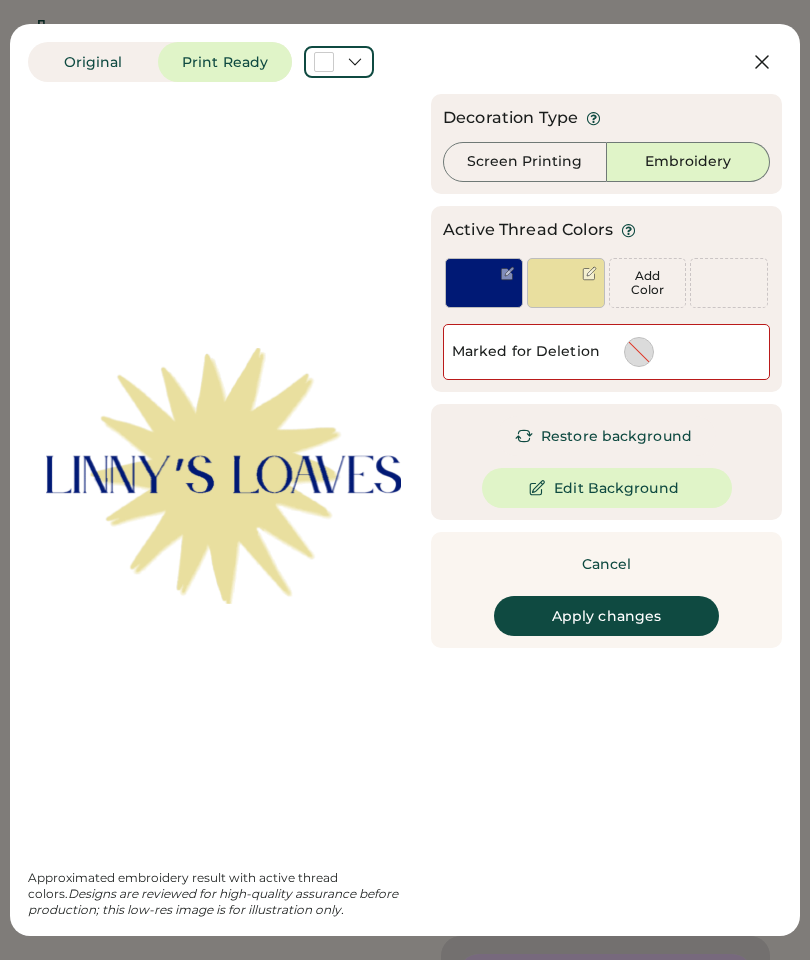 click at bounding box center [507, 273] 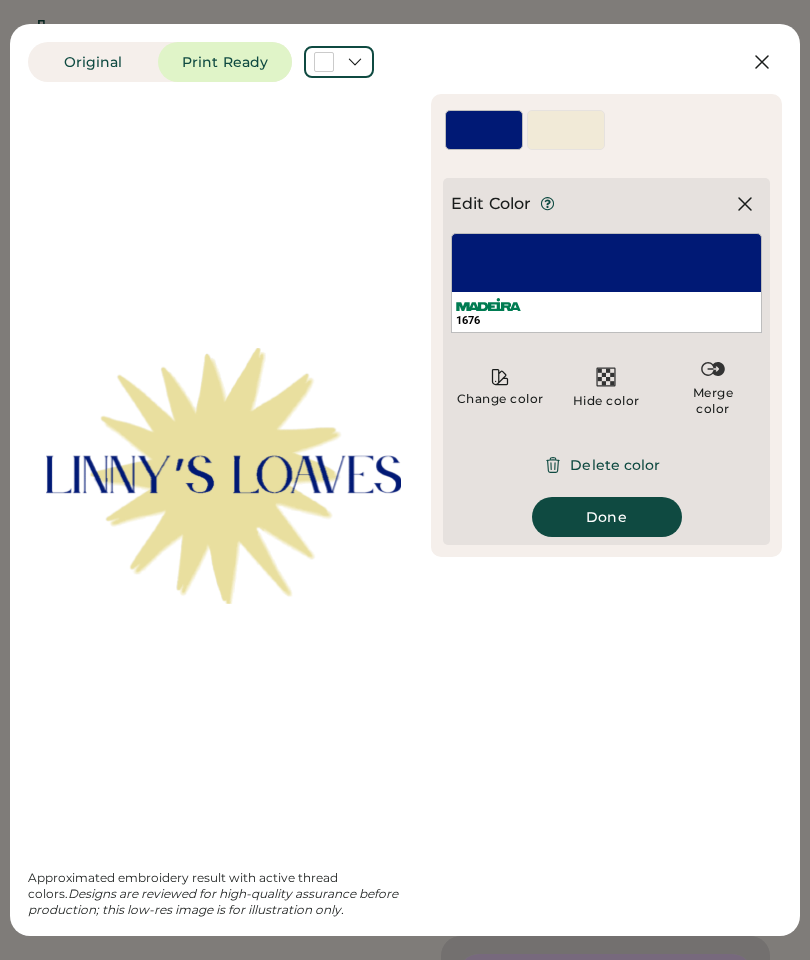 click on "Done" at bounding box center (607, 517) 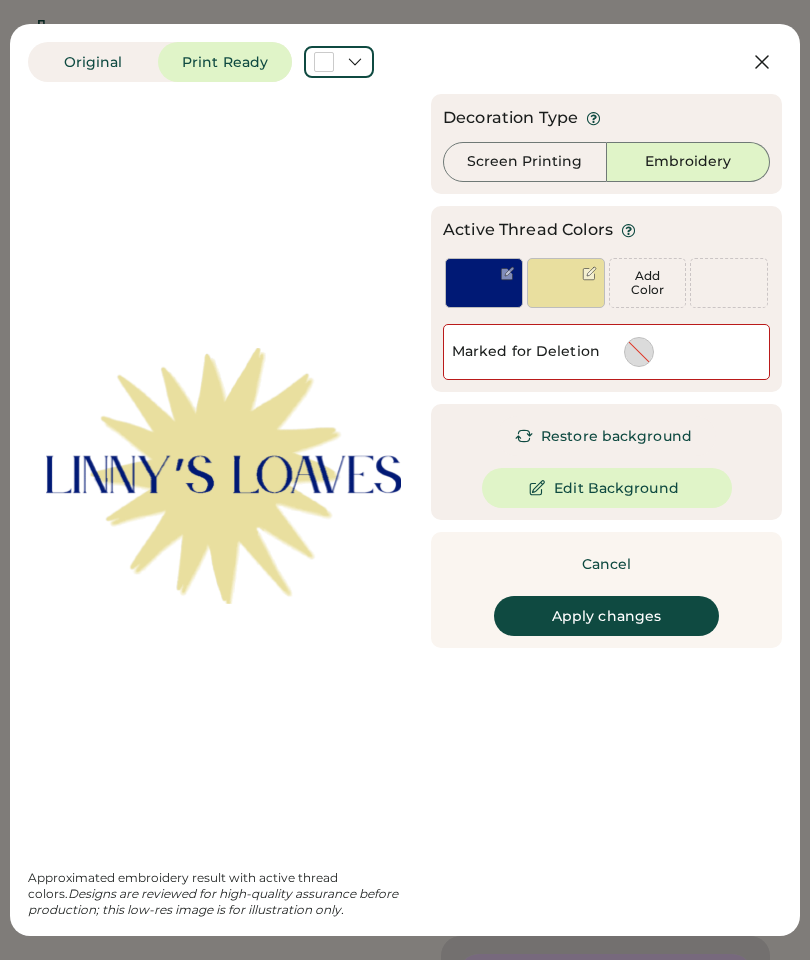 click on "Apply changes" at bounding box center [606, 616] 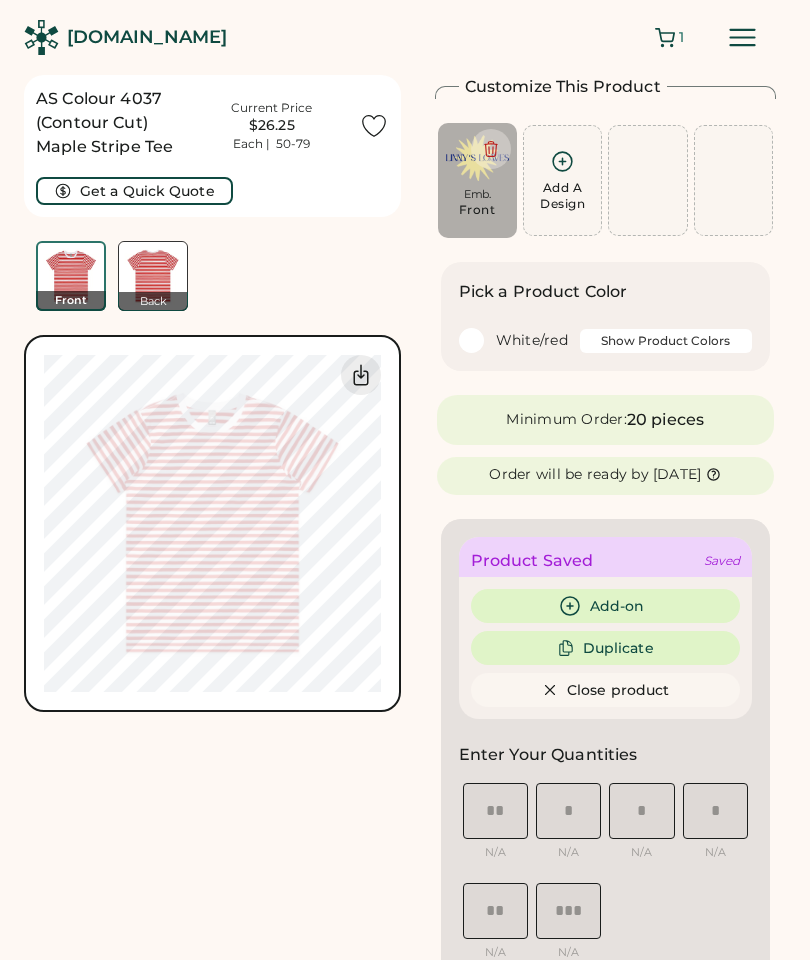 type on "****" 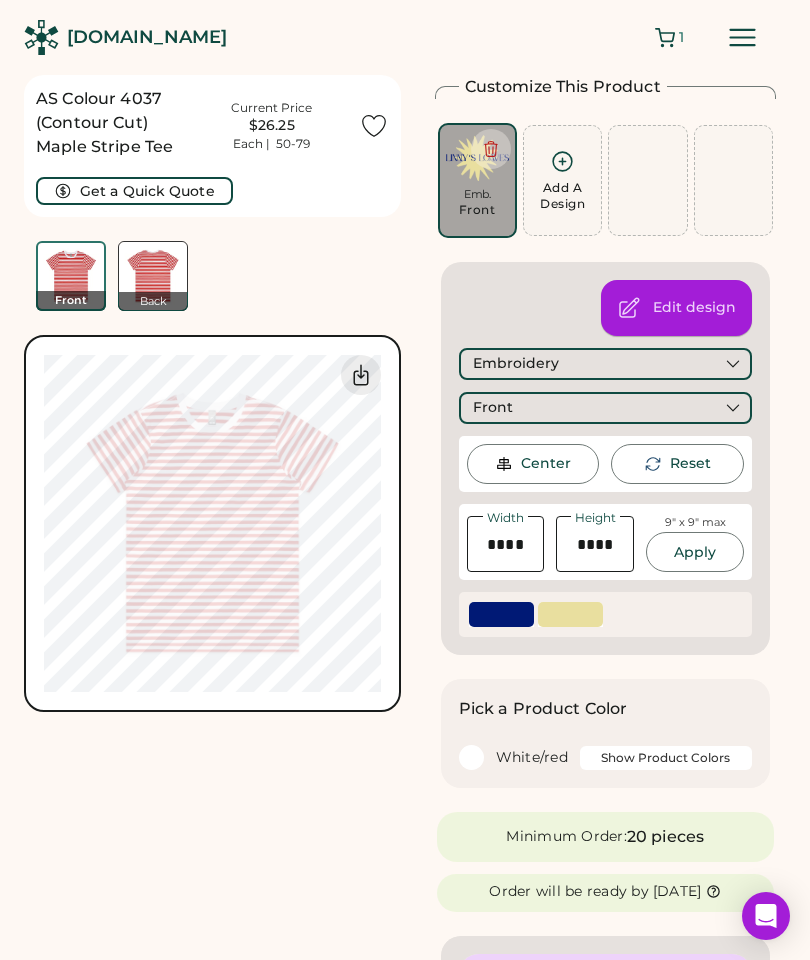 click on "Edit design" at bounding box center (694, 308) 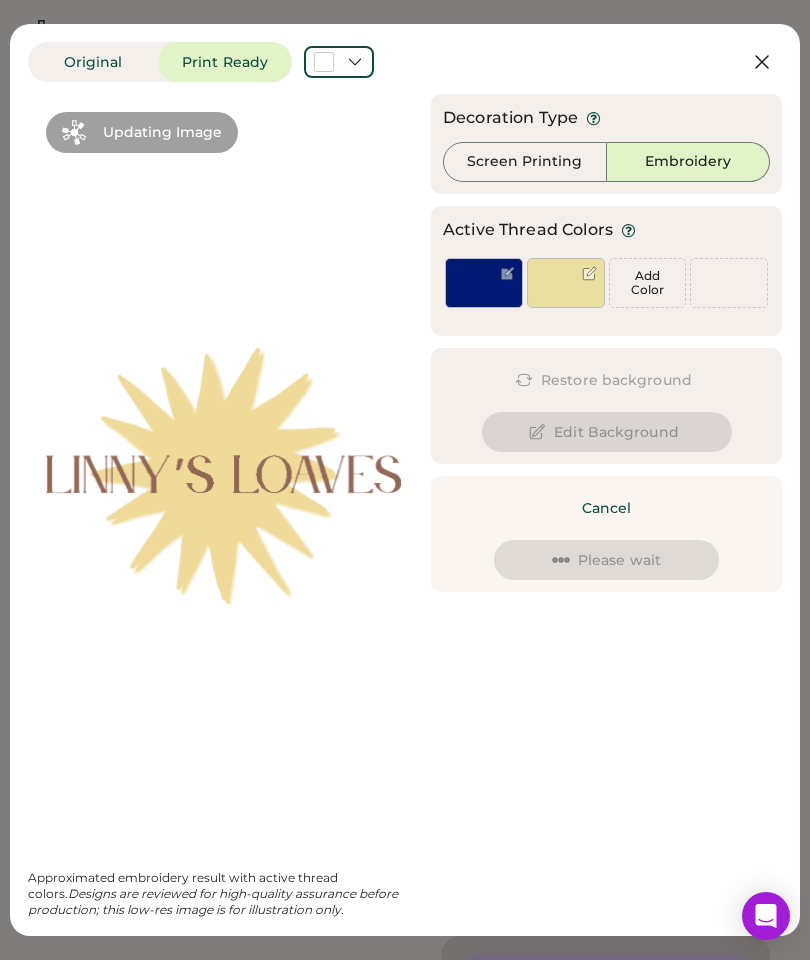 click on "Add
Color" at bounding box center (729, 283) 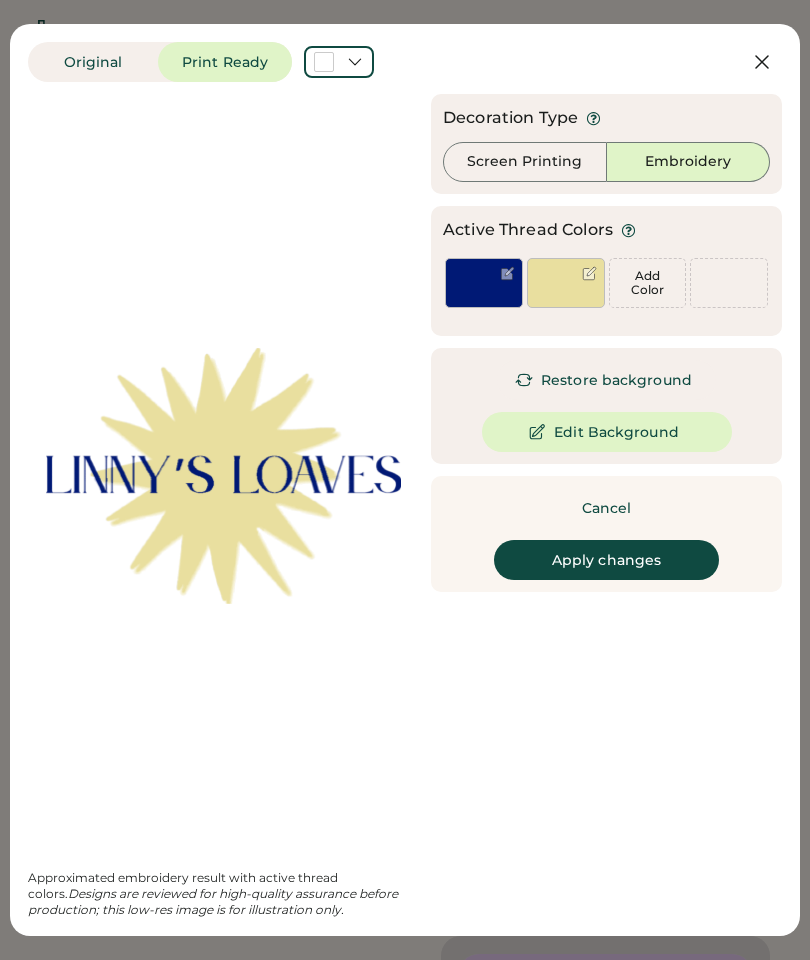 click 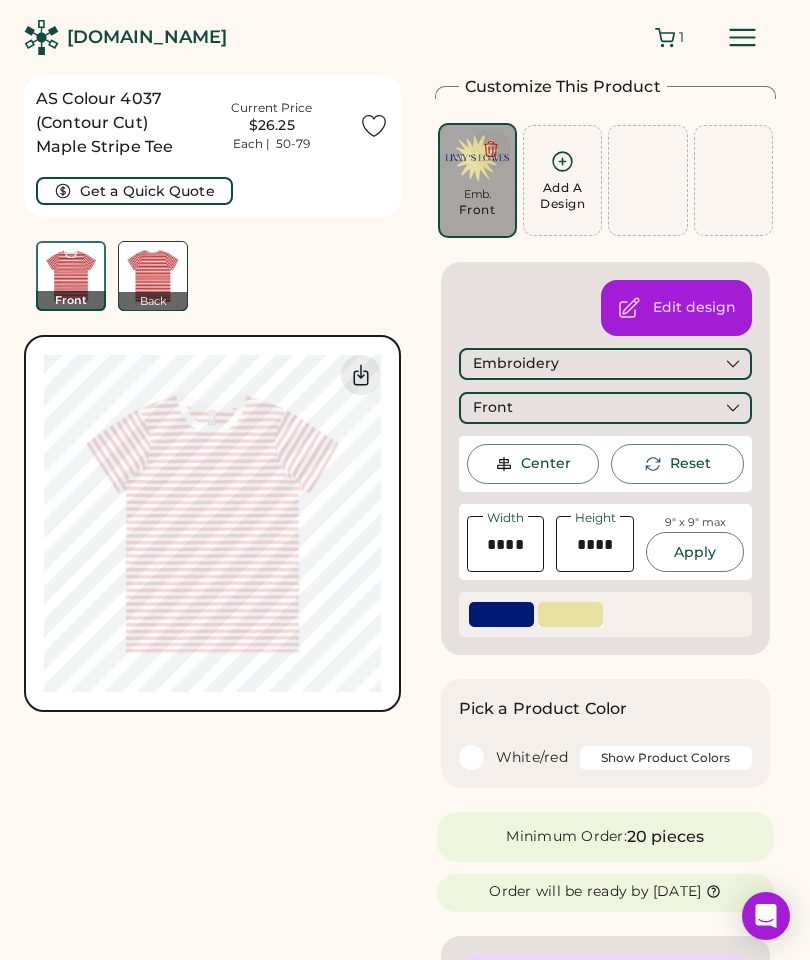 click 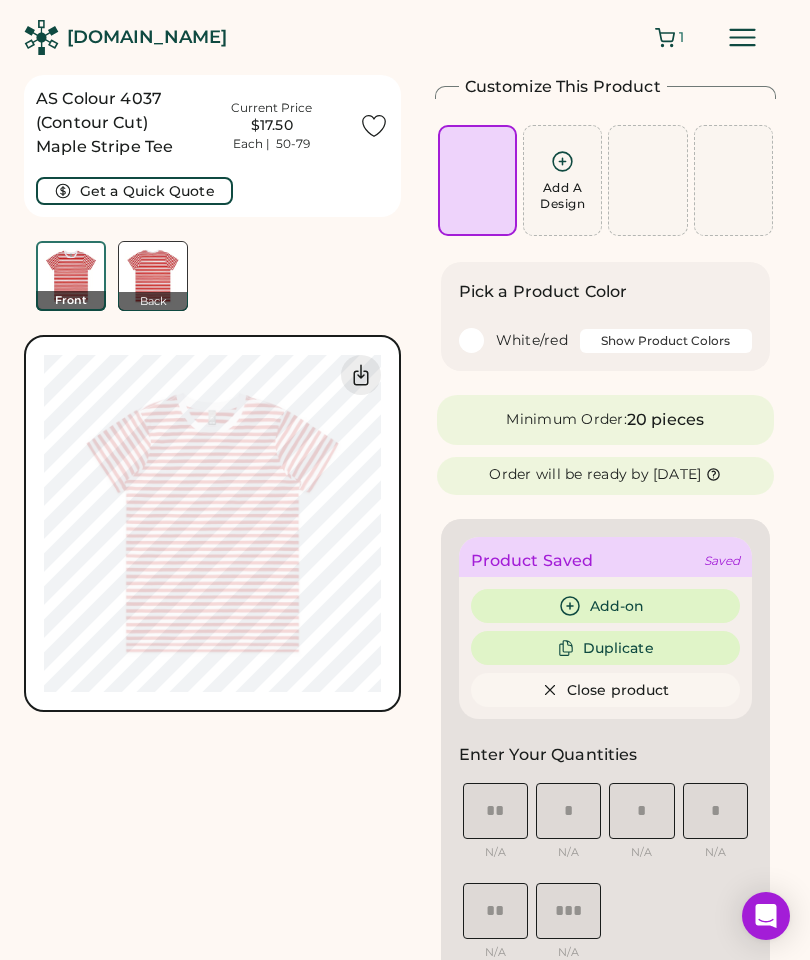 click on "Add A
Design" at bounding box center (0, 0) 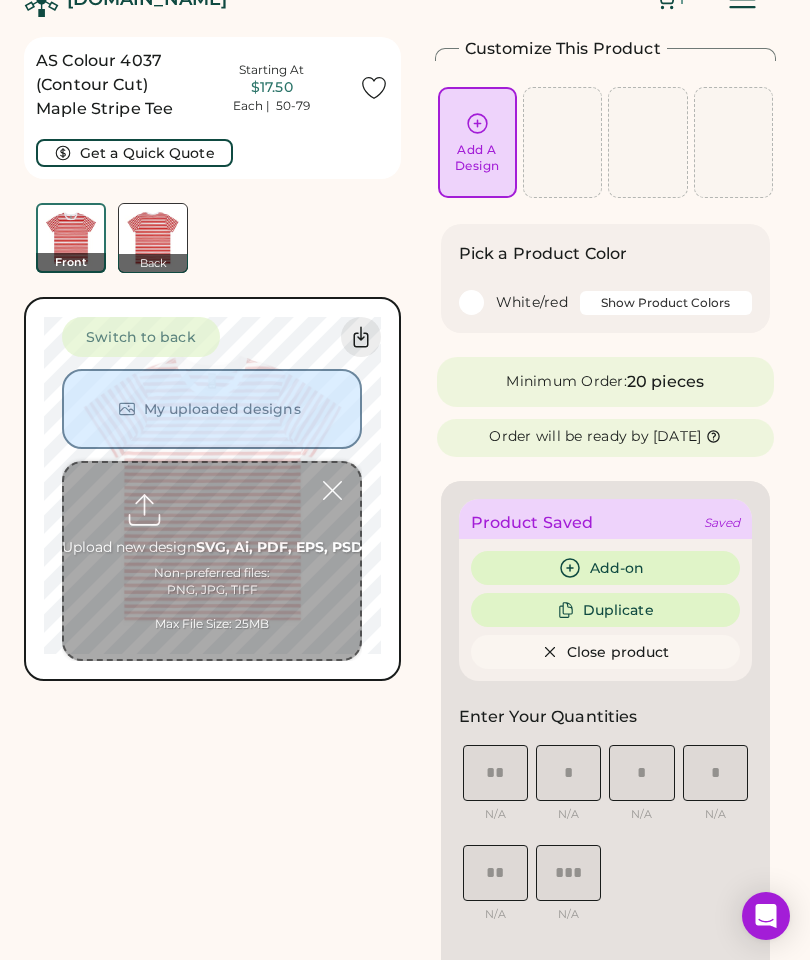 scroll, scrollTop: 75, scrollLeft: 0, axis: vertical 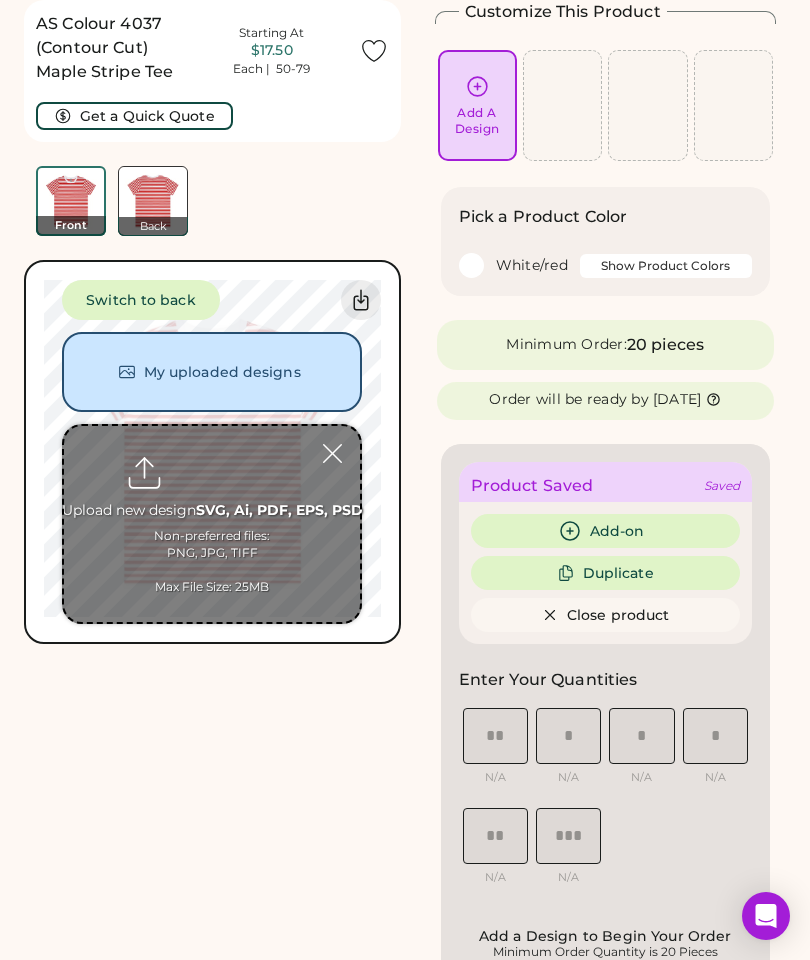 click on "My uploaded designs" at bounding box center (212, 372) 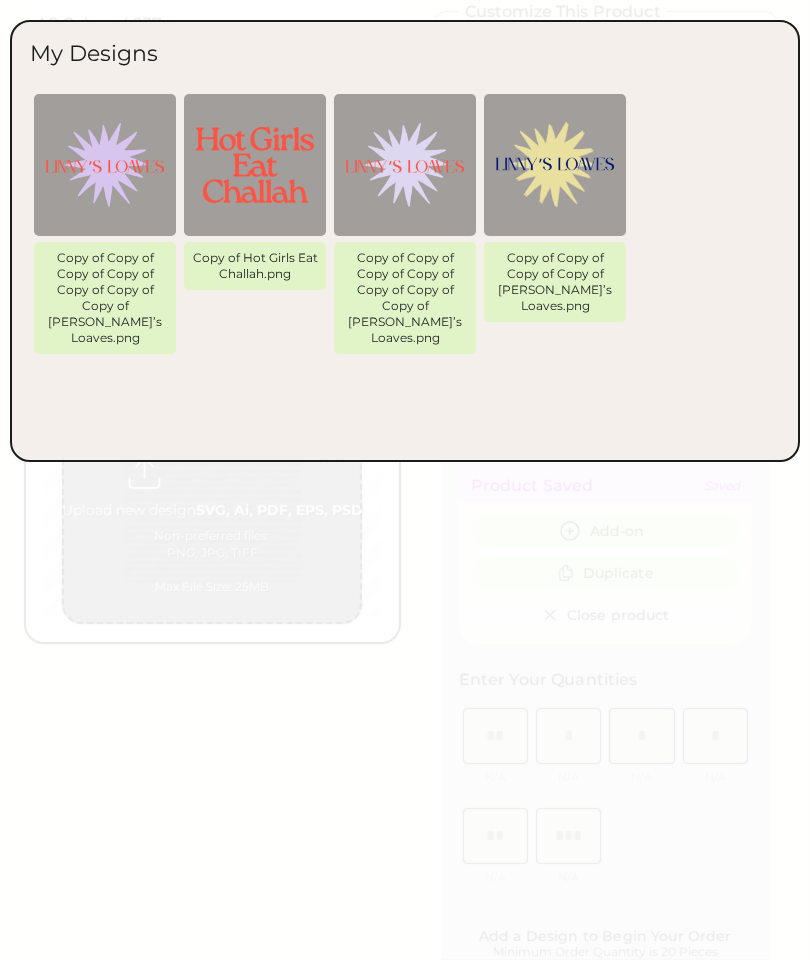 click at bounding box center [105, 165] 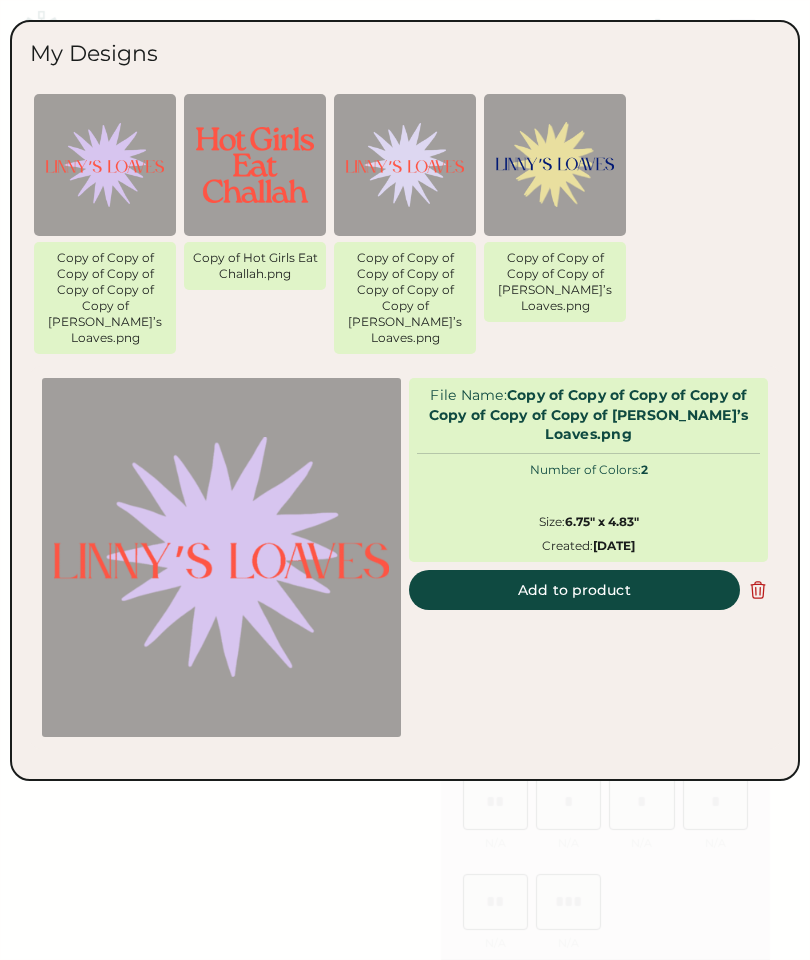 scroll, scrollTop: 0, scrollLeft: 0, axis: both 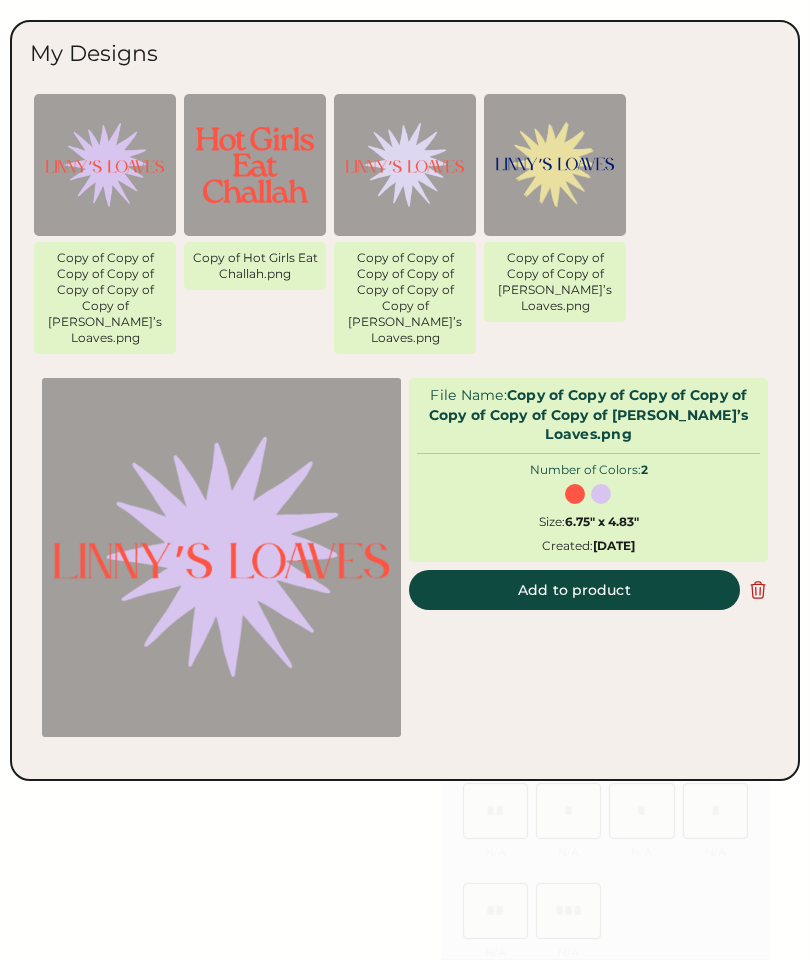 click on "Add to product" at bounding box center (574, 590) 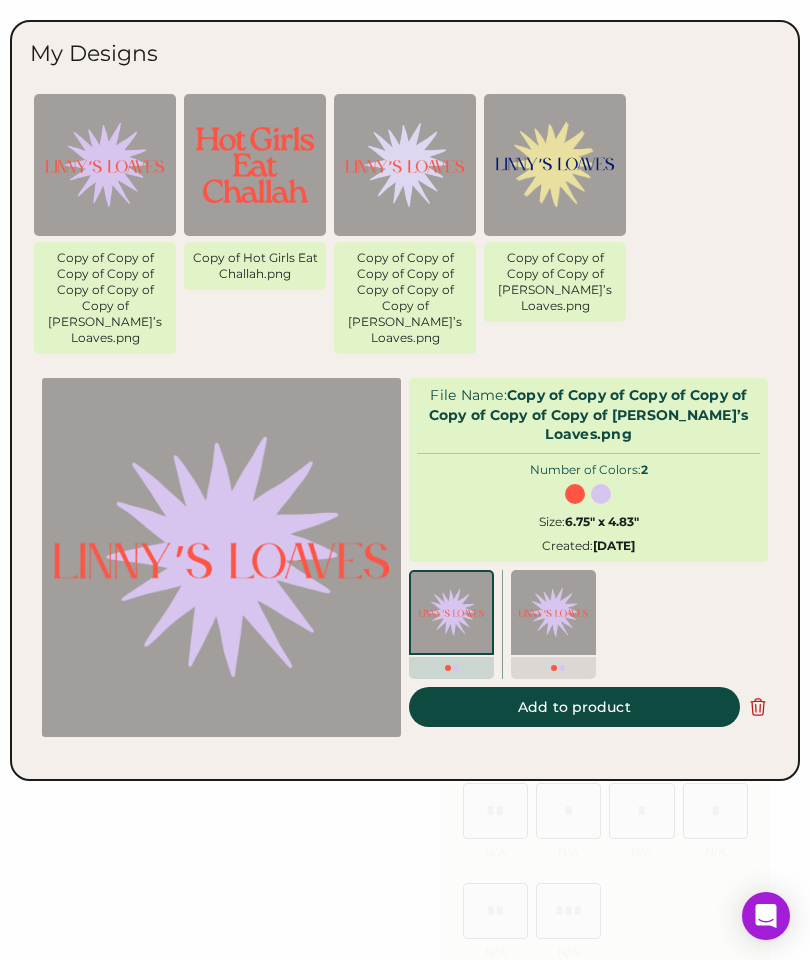 type on "****" 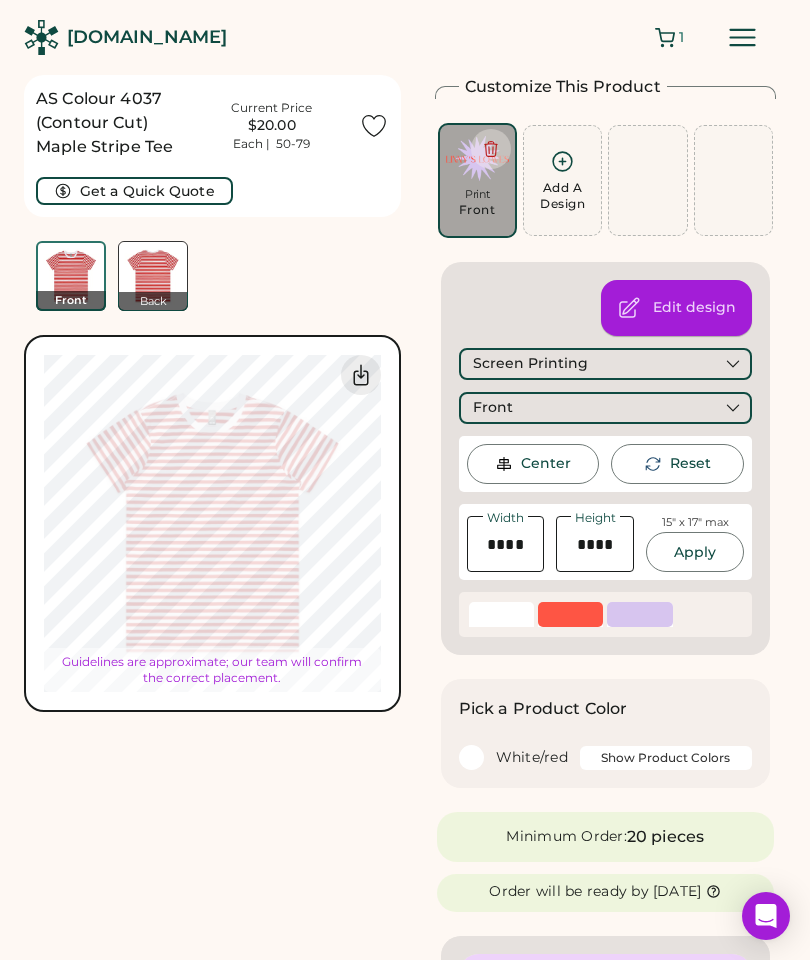 click on "Edit design" at bounding box center (694, 308) 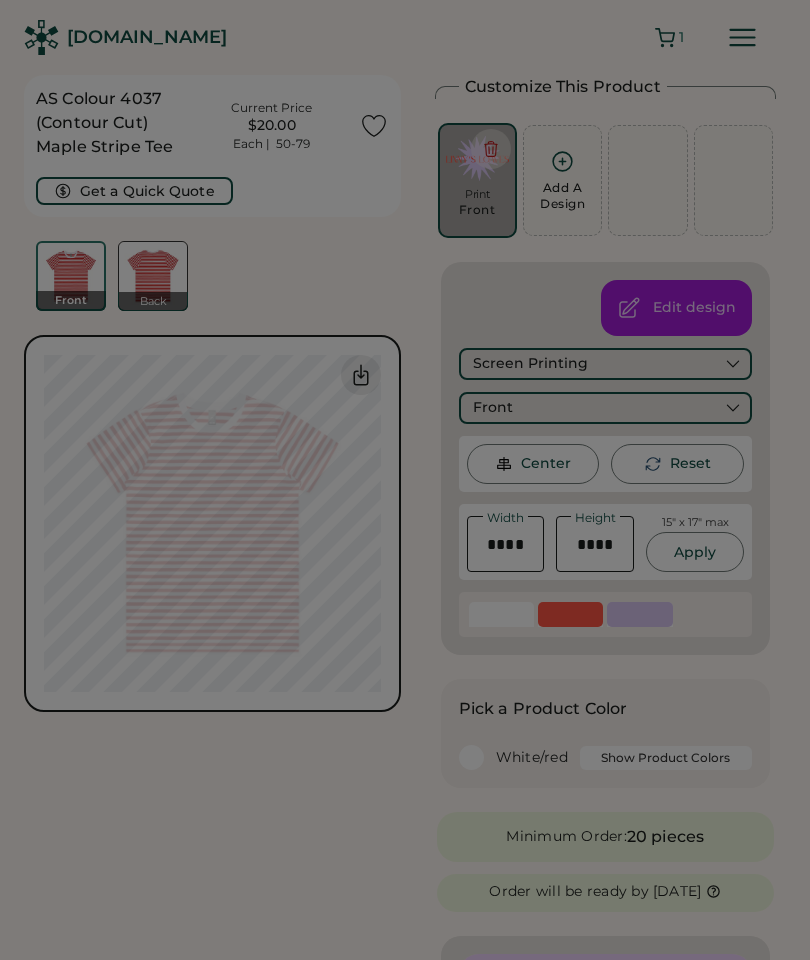 click on "Add
Color" at bounding box center [729, 283] 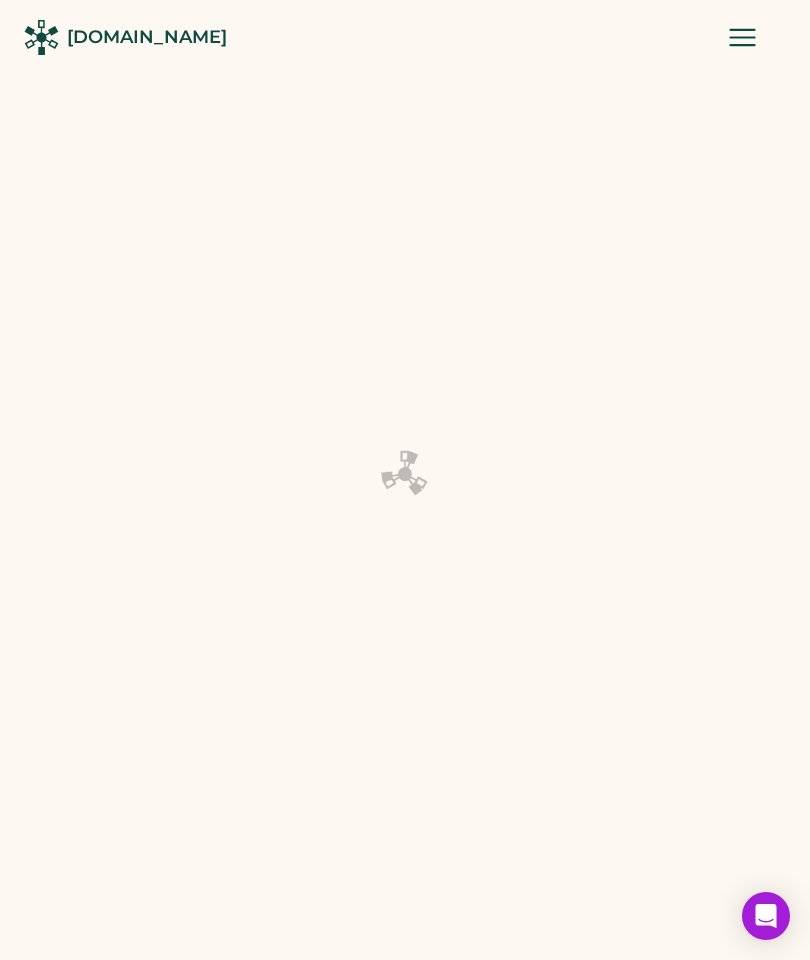 scroll, scrollTop: 0, scrollLeft: 0, axis: both 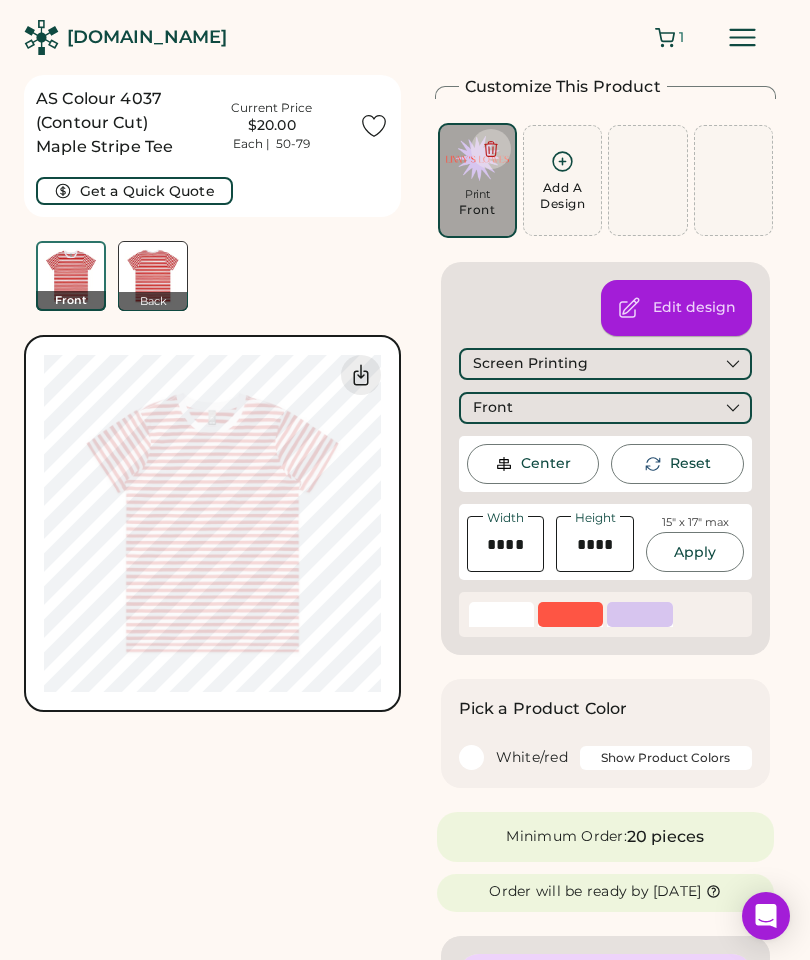 click on "Edit design" at bounding box center (694, 308) 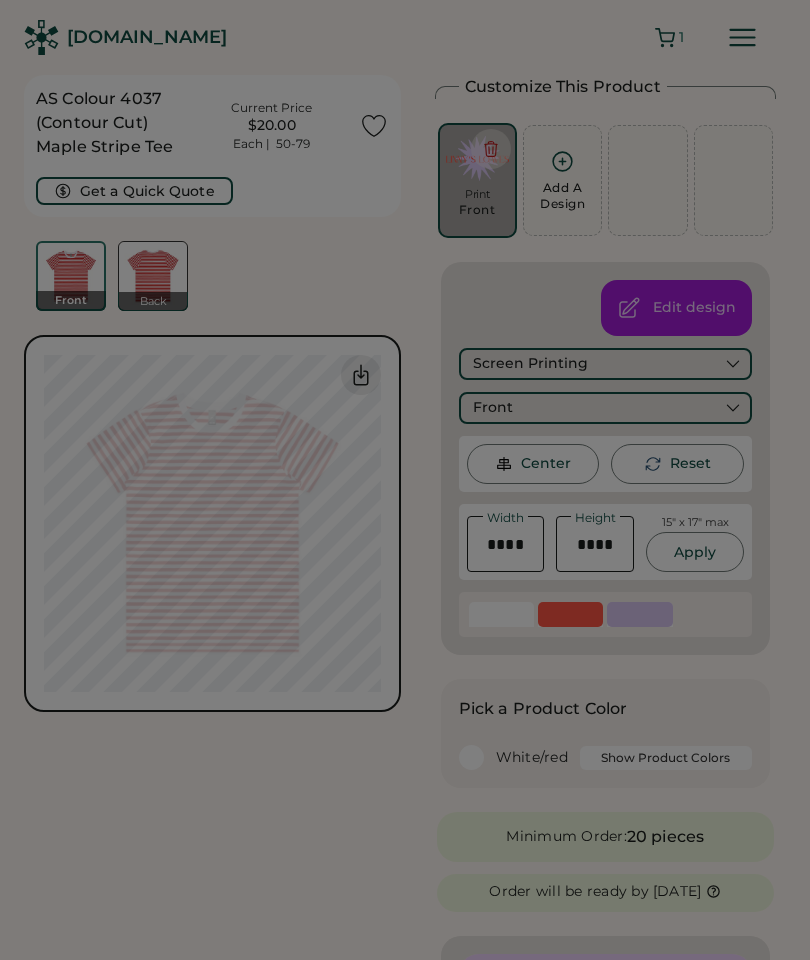 click on "Add
Color" at bounding box center (729, 283) 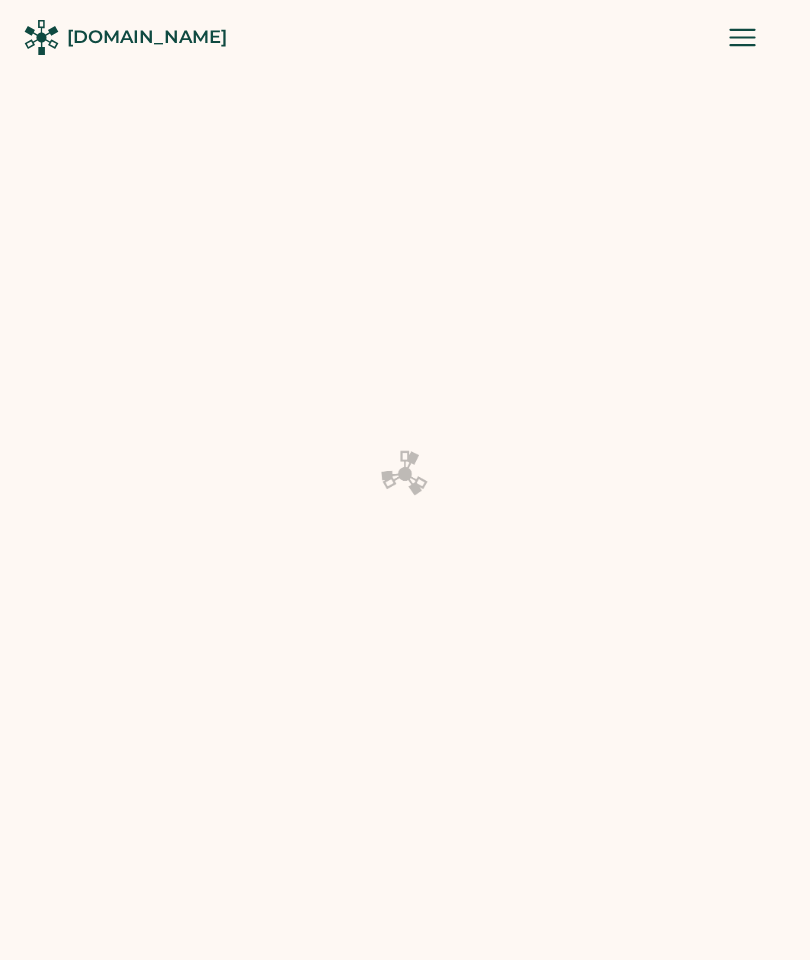scroll, scrollTop: 0, scrollLeft: 0, axis: both 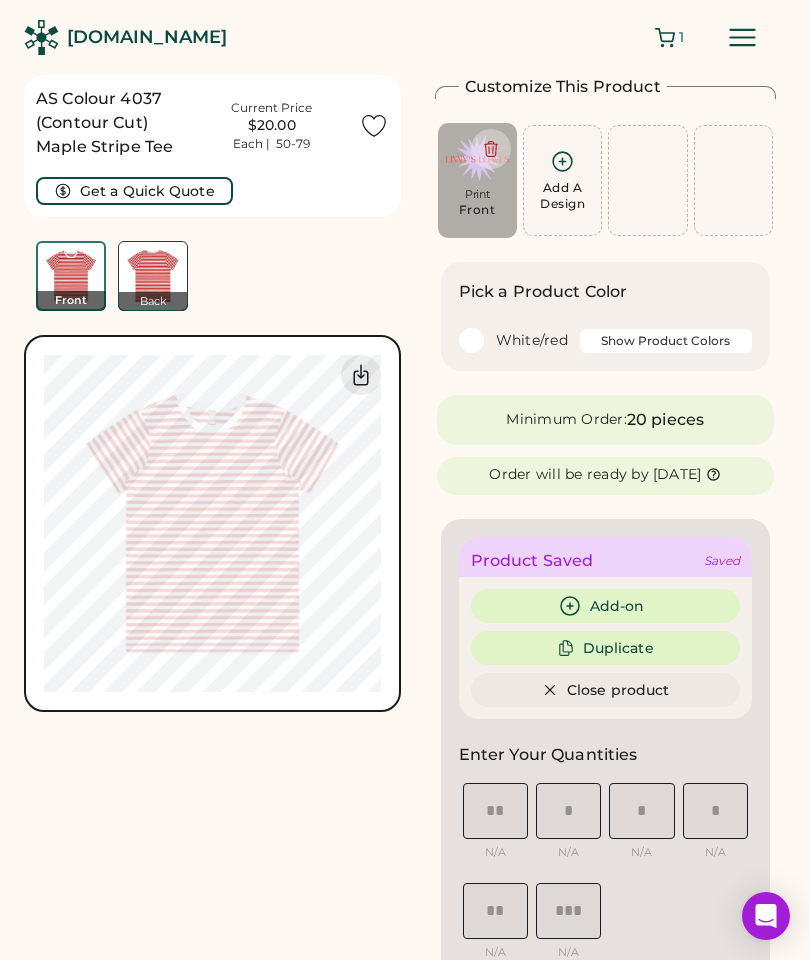 click on "Close product" at bounding box center (606, 690) 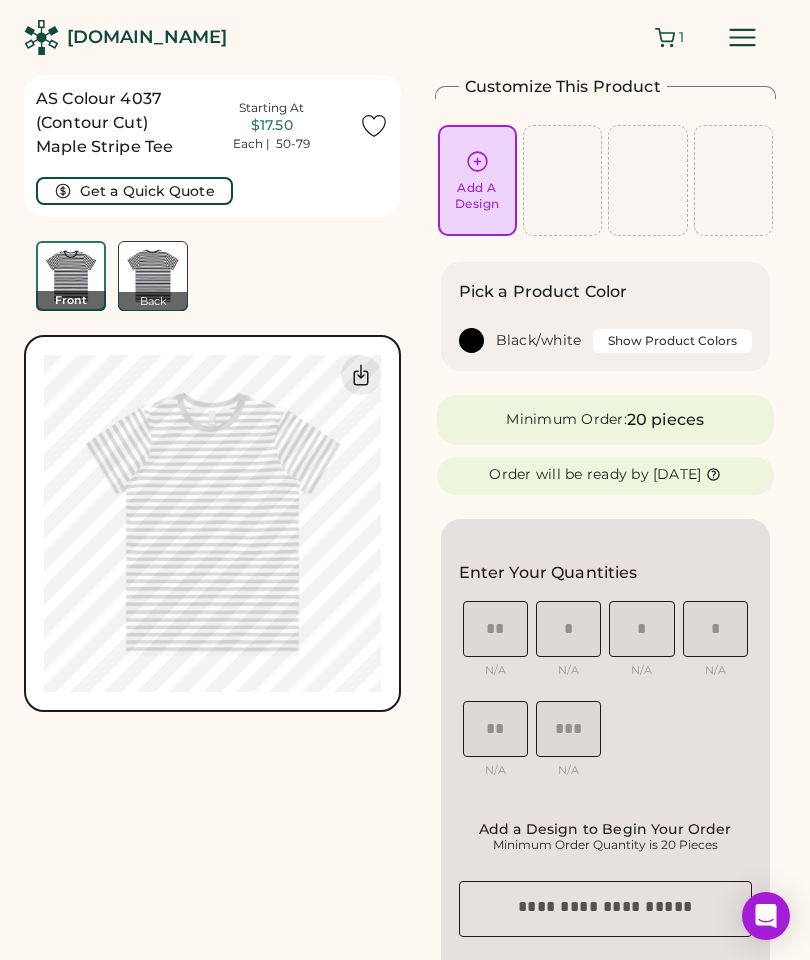 click 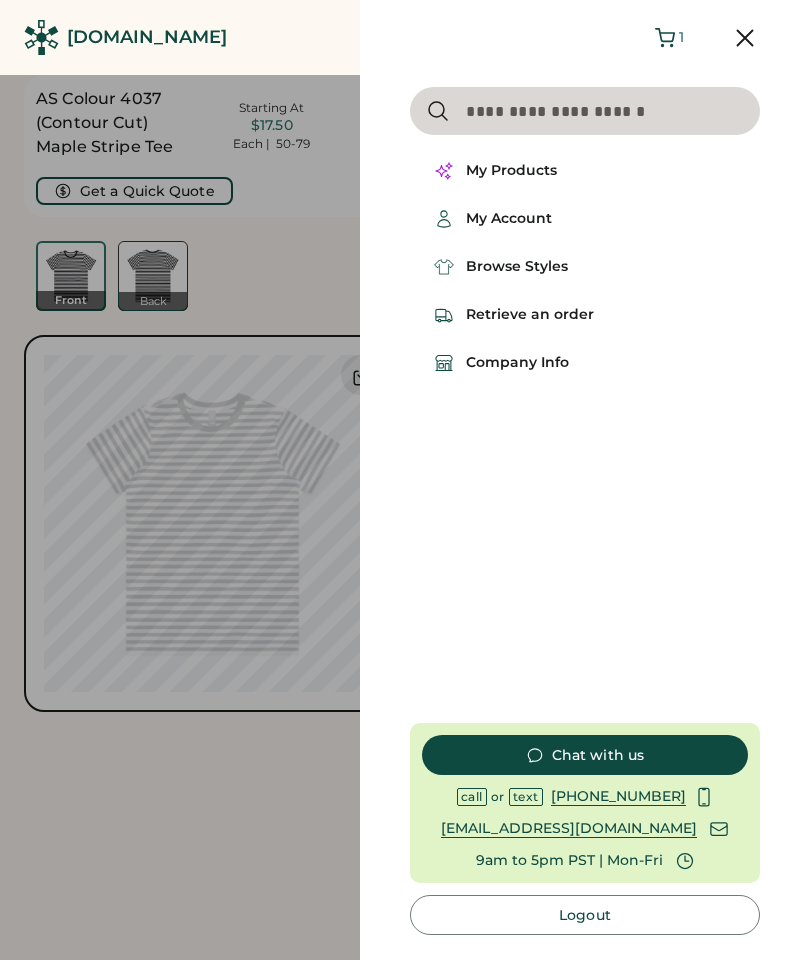 click on "My Products" at bounding box center (585, 171) 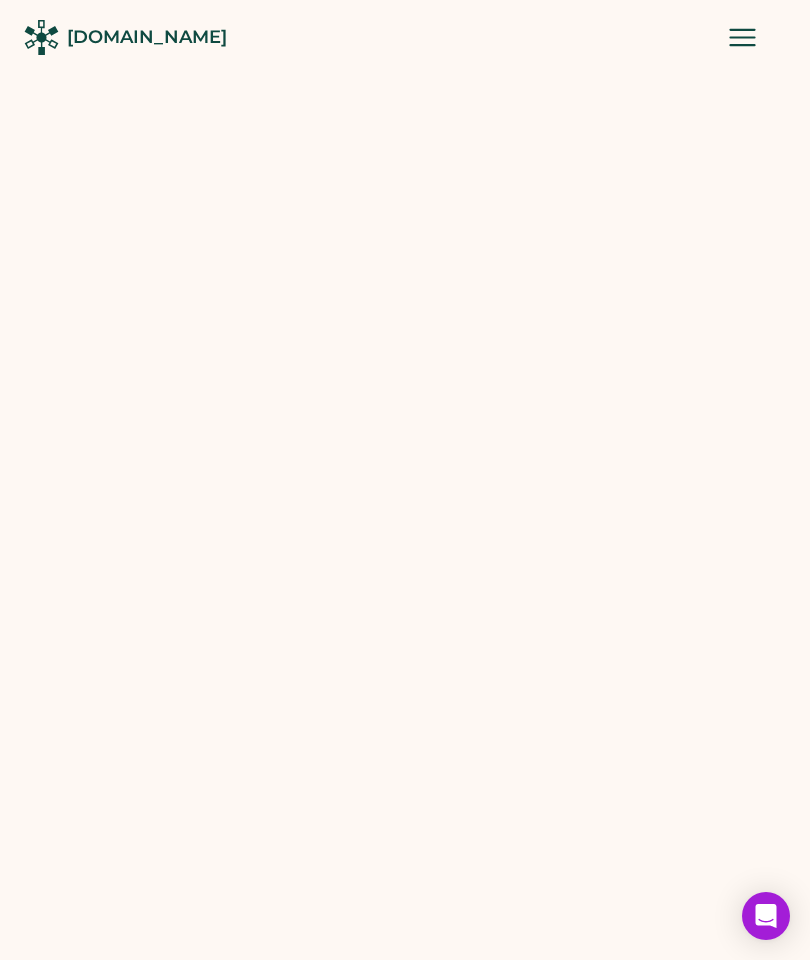 scroll, scrollTop: 0, scrollLeft: 0, axis: both 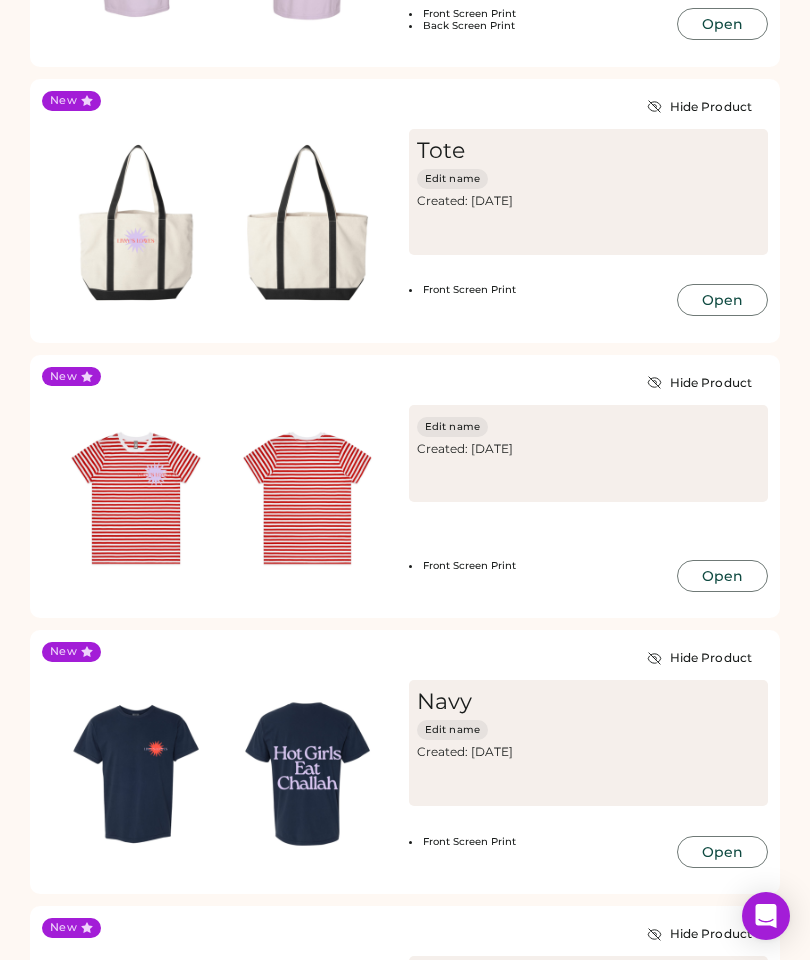 click at bounding box center (136, 499) 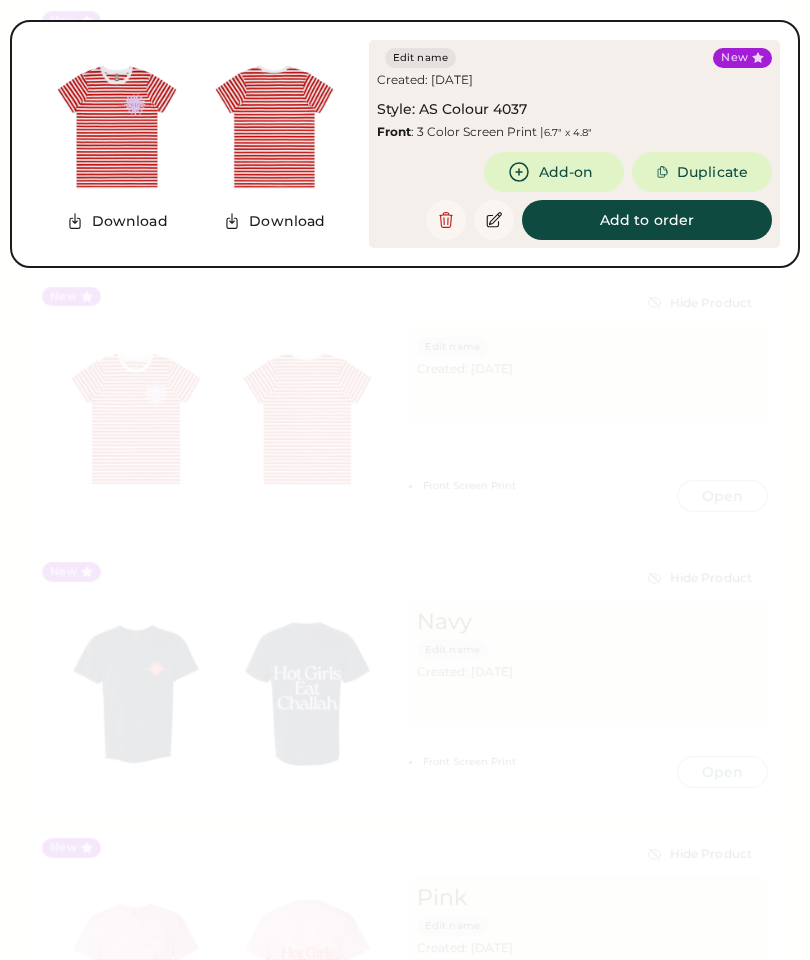 click 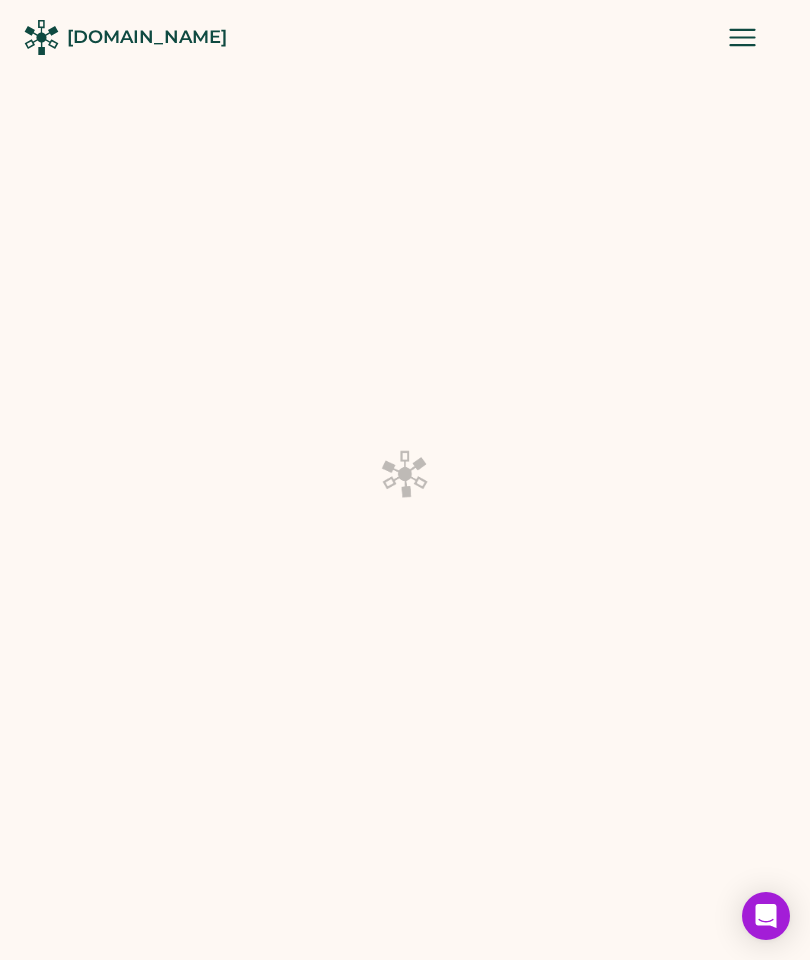 scroll, scrollTop: 0, scrollLeft: 0, axis: both 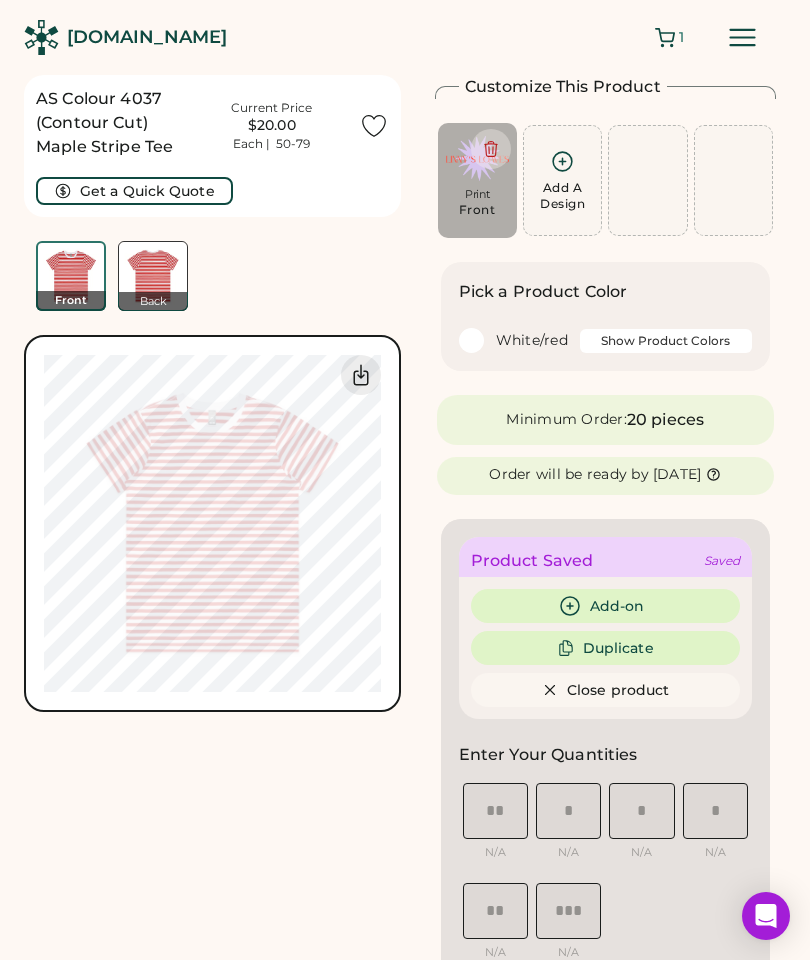 click on "Print Front" at bounding box center (477, 208) 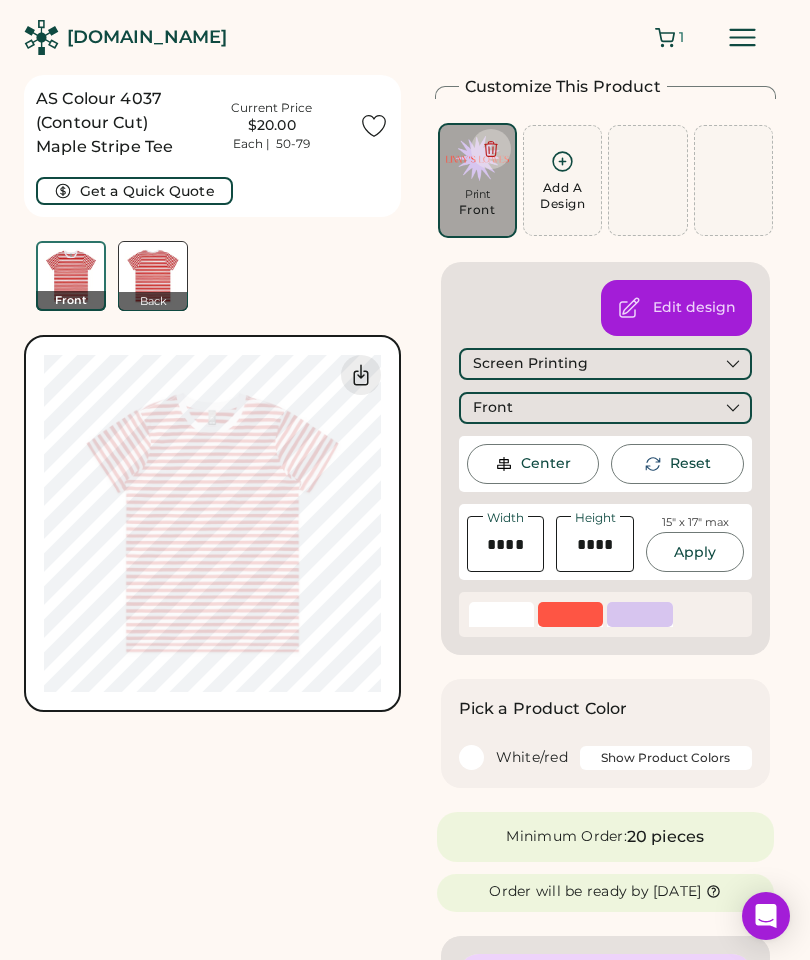 click on "Edit design" at bounding box center [694, 308] 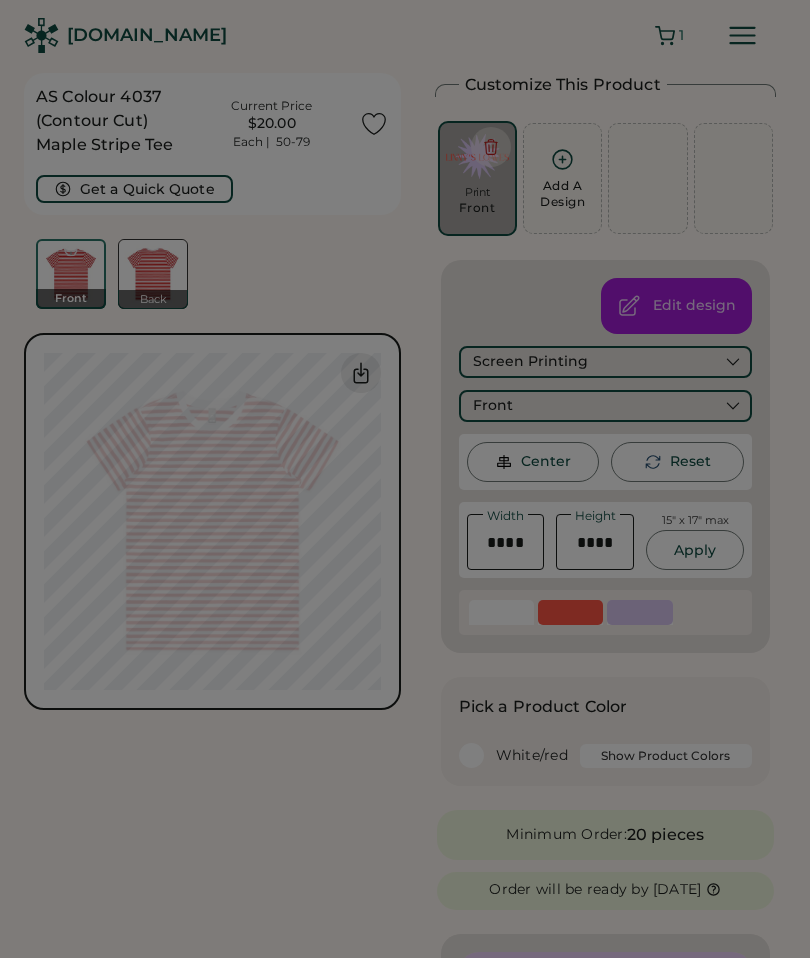 click at bounding box center [724, 62] 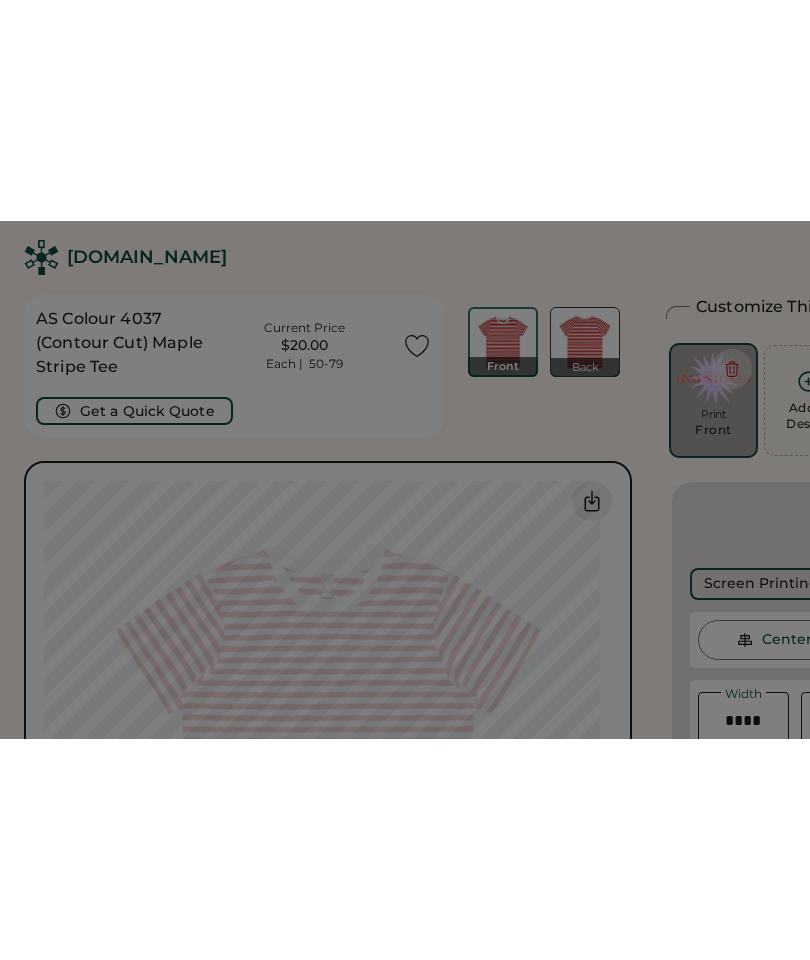 scroll, scrollTop: 1, scrollLeft: 0, axis: vertical 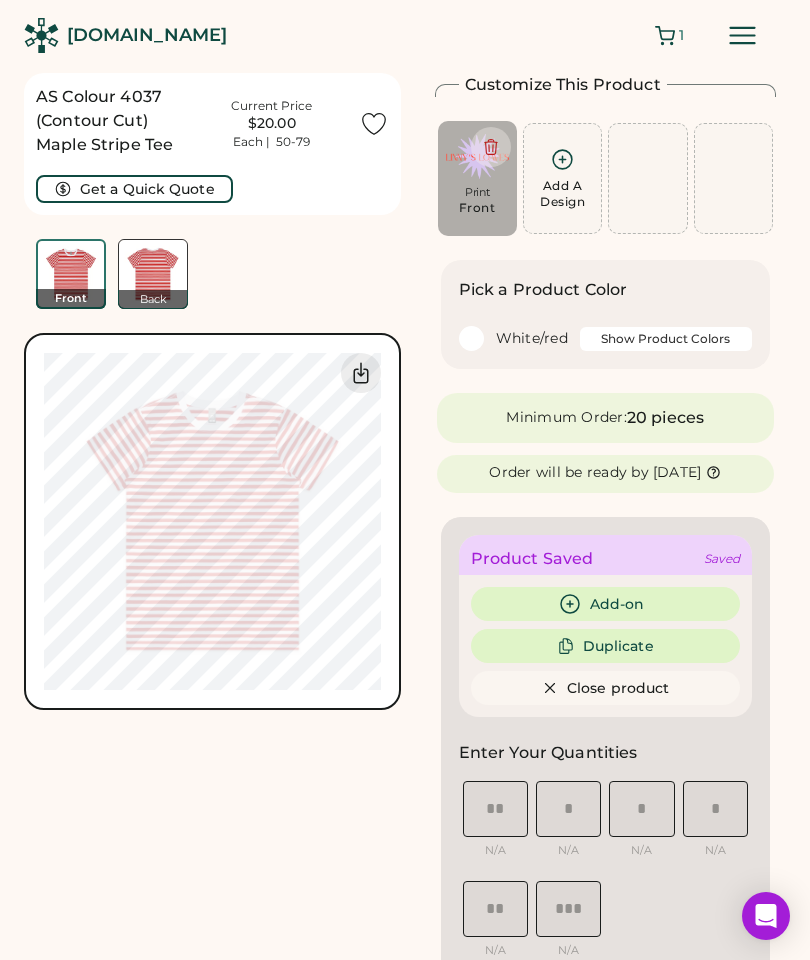 click on "Front" at bounding box center (477, 208) 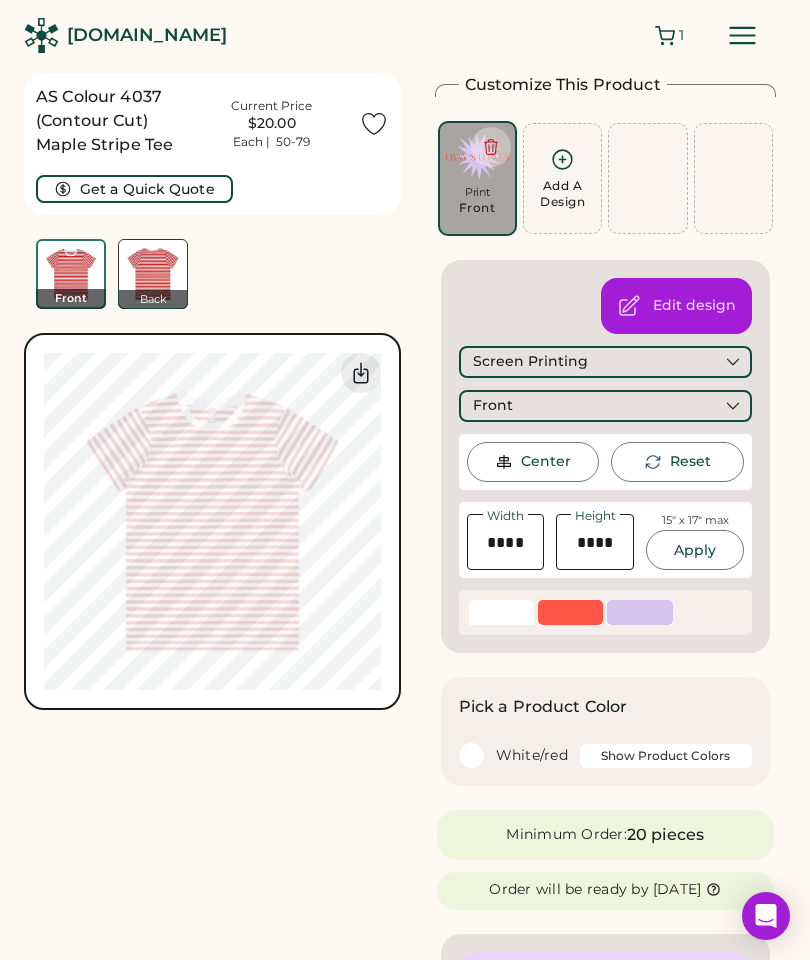 click on "Edit design" at bounding box center [676, 306] 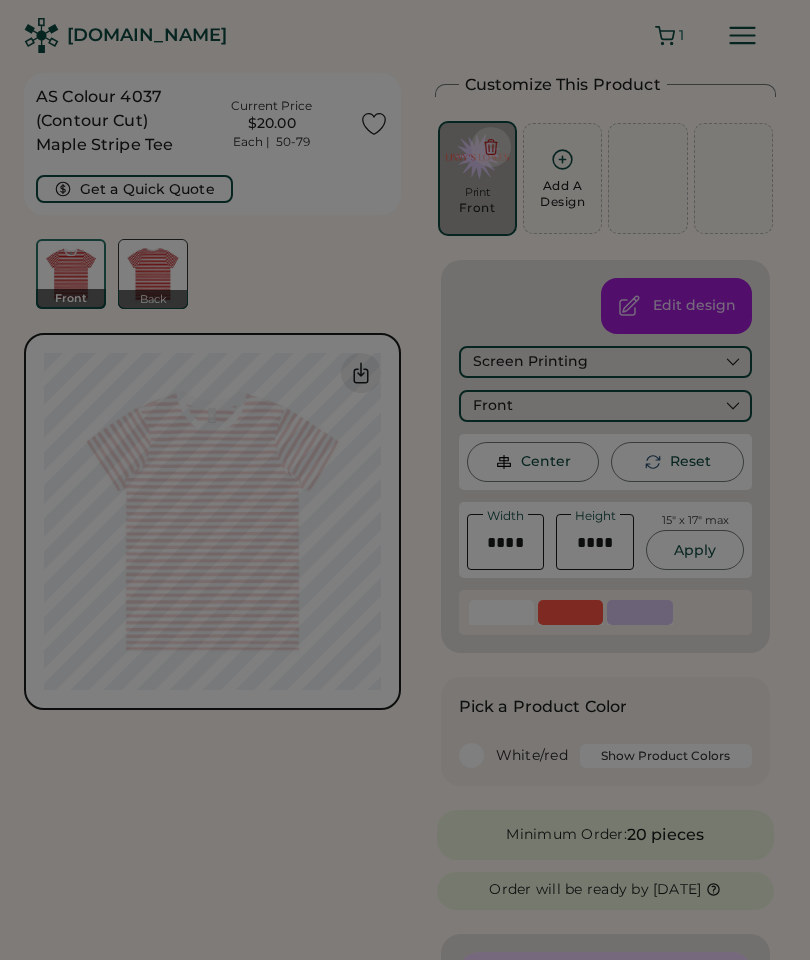 click at bounding box center (648, 298) 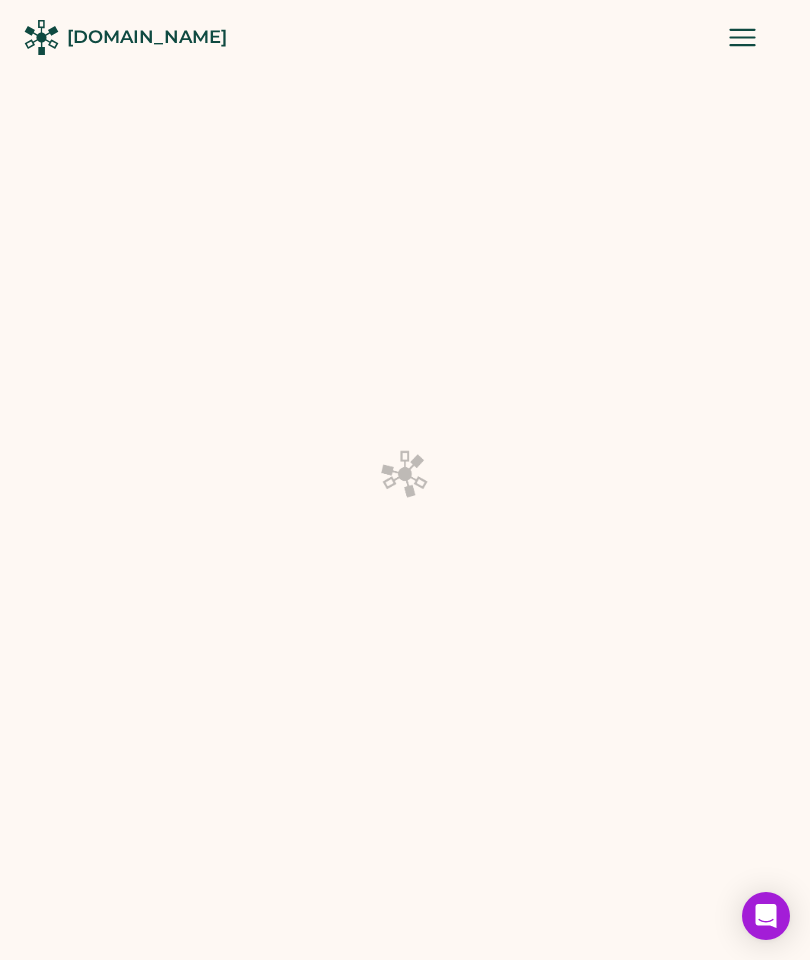 scroll, scrollTop: 2, scrollLeft: 0, axis: vertical 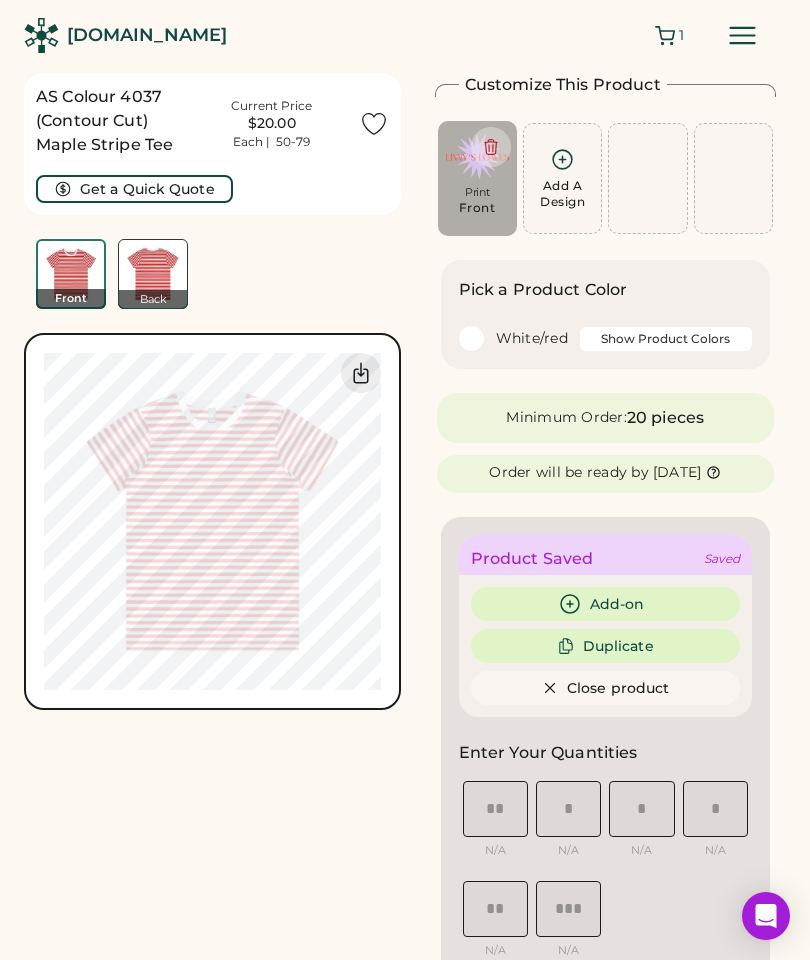 click 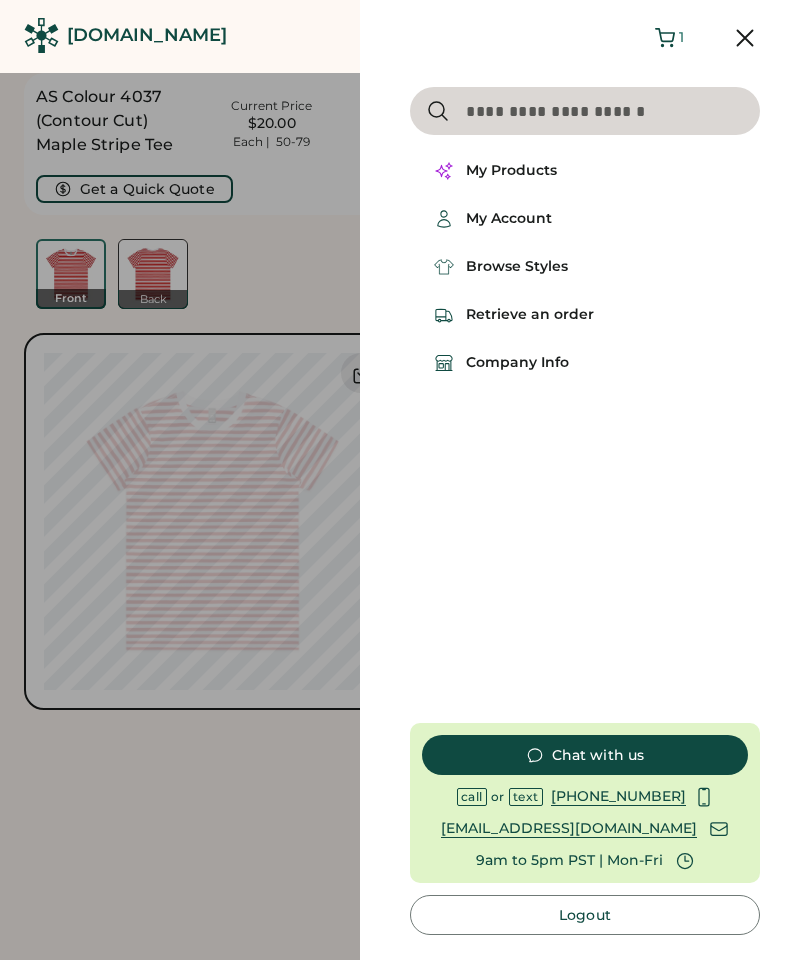 click on "My Products" at bounding box center (511, 171) 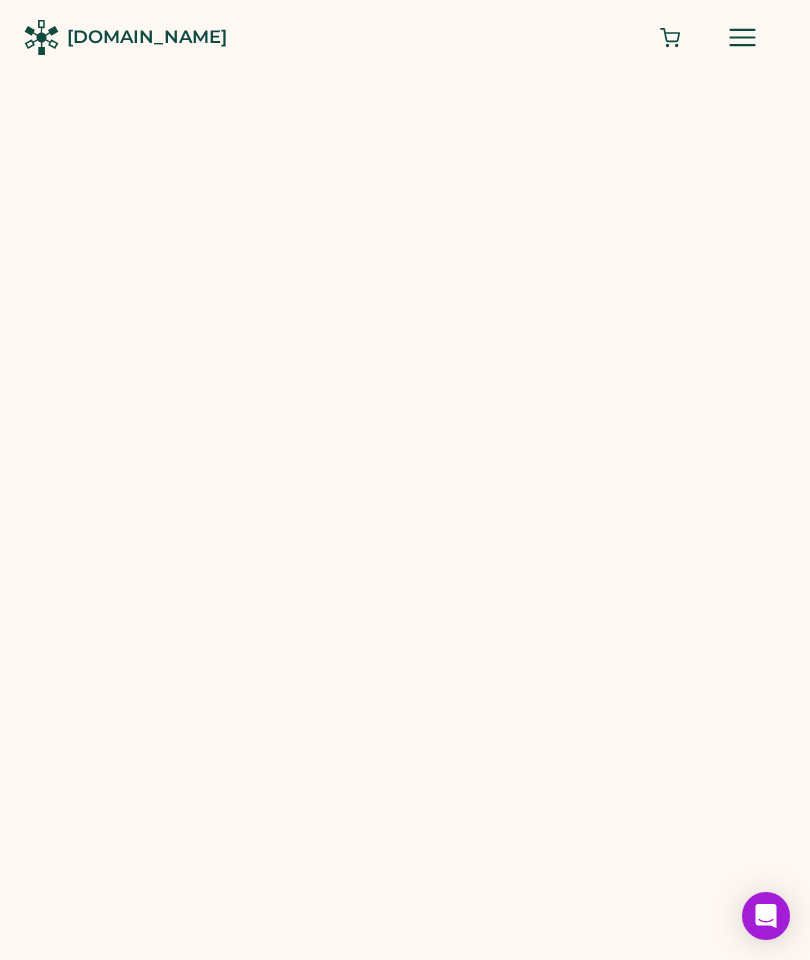 scroll, scrollTop: 0, scrollLeft: 0, axis: both 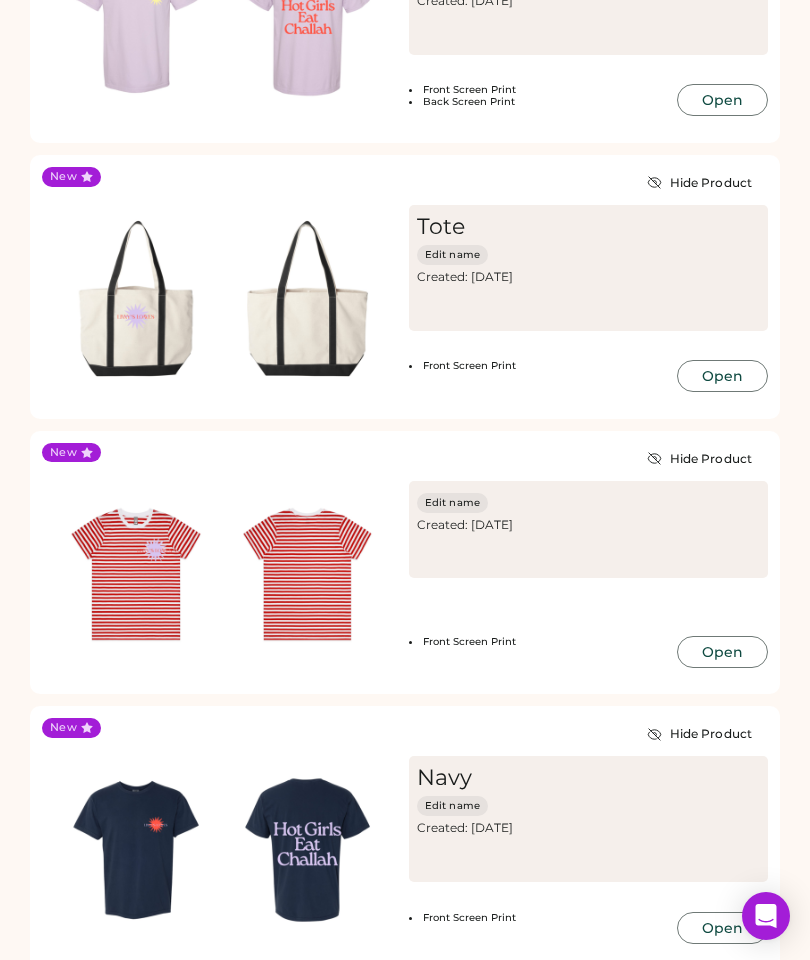 click at bounding box center [308, 575] 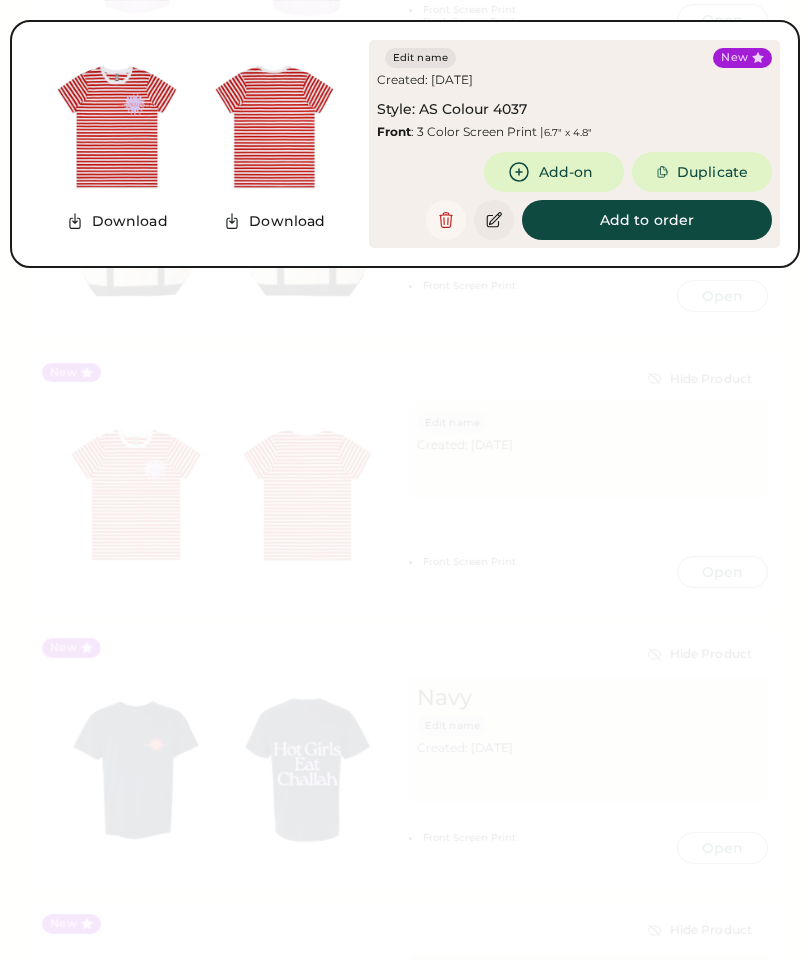 click 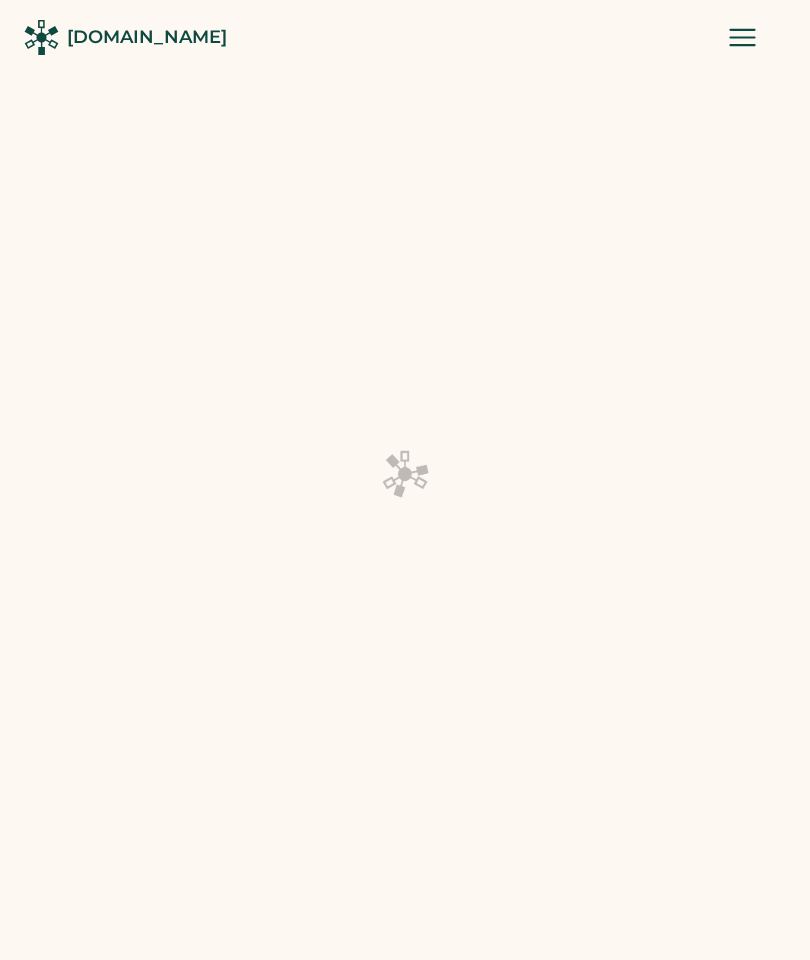 scroll, scrollTop: 0, scrollLeft: 0, axis: both 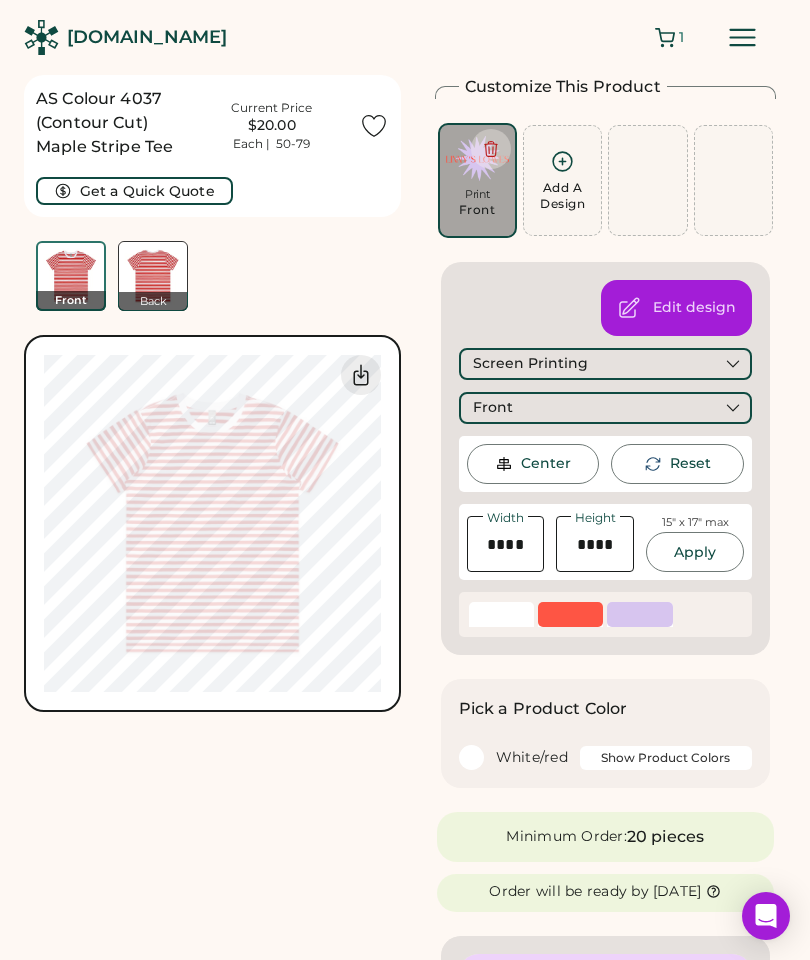 click on "Edit design" at bounding box center [676, 308] 